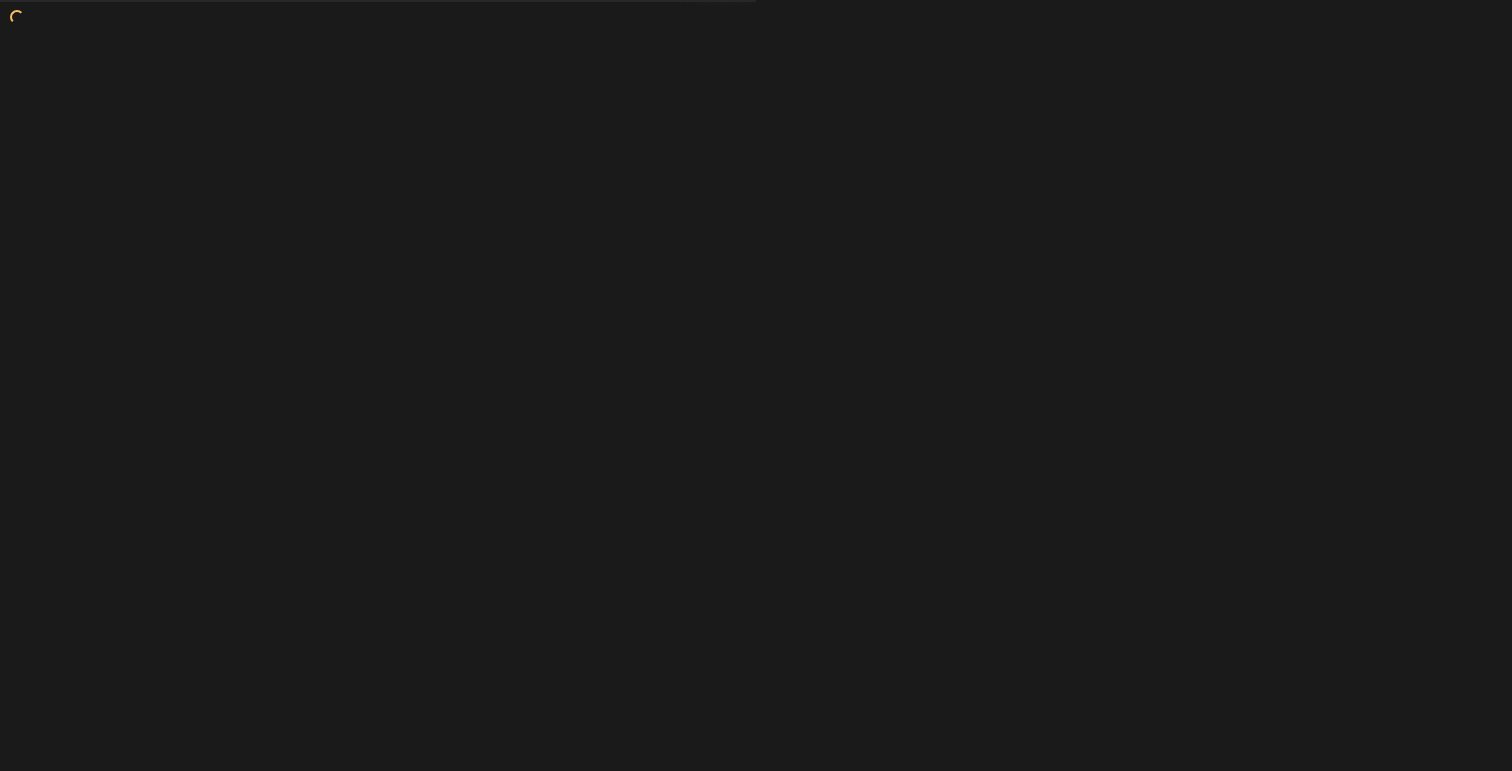 scroll, scrollTop: 0, scrollLeft: 0, axis: both 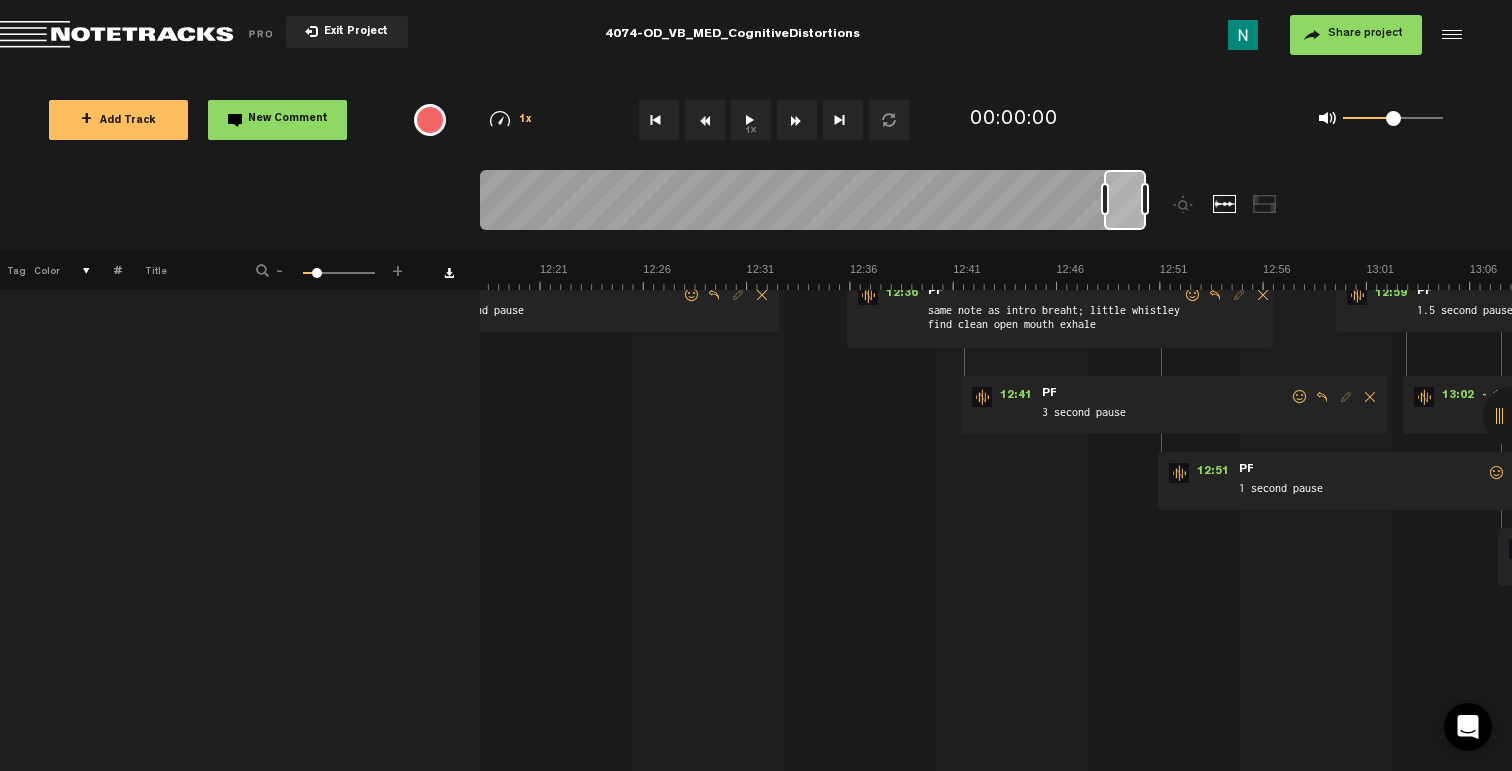 drag, startPoint x: 501, startPoint y: 214, endPoint x: 1122, endPoint y: 217, distance: 621.00726 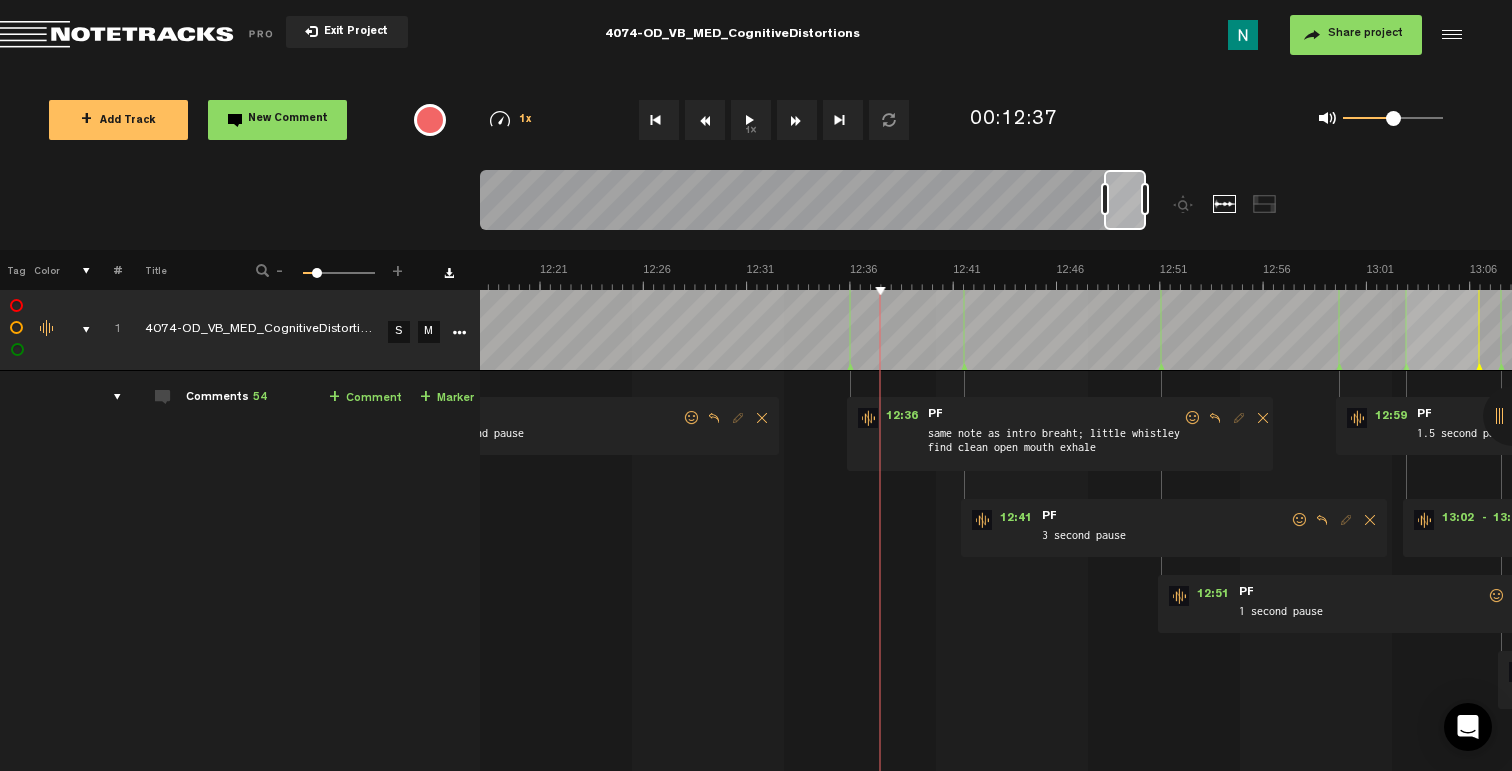 drag, startPoint x: 1190, startPoint y: 419, endPoint x: 1173, endPoint y: 429, distance: 19.723083 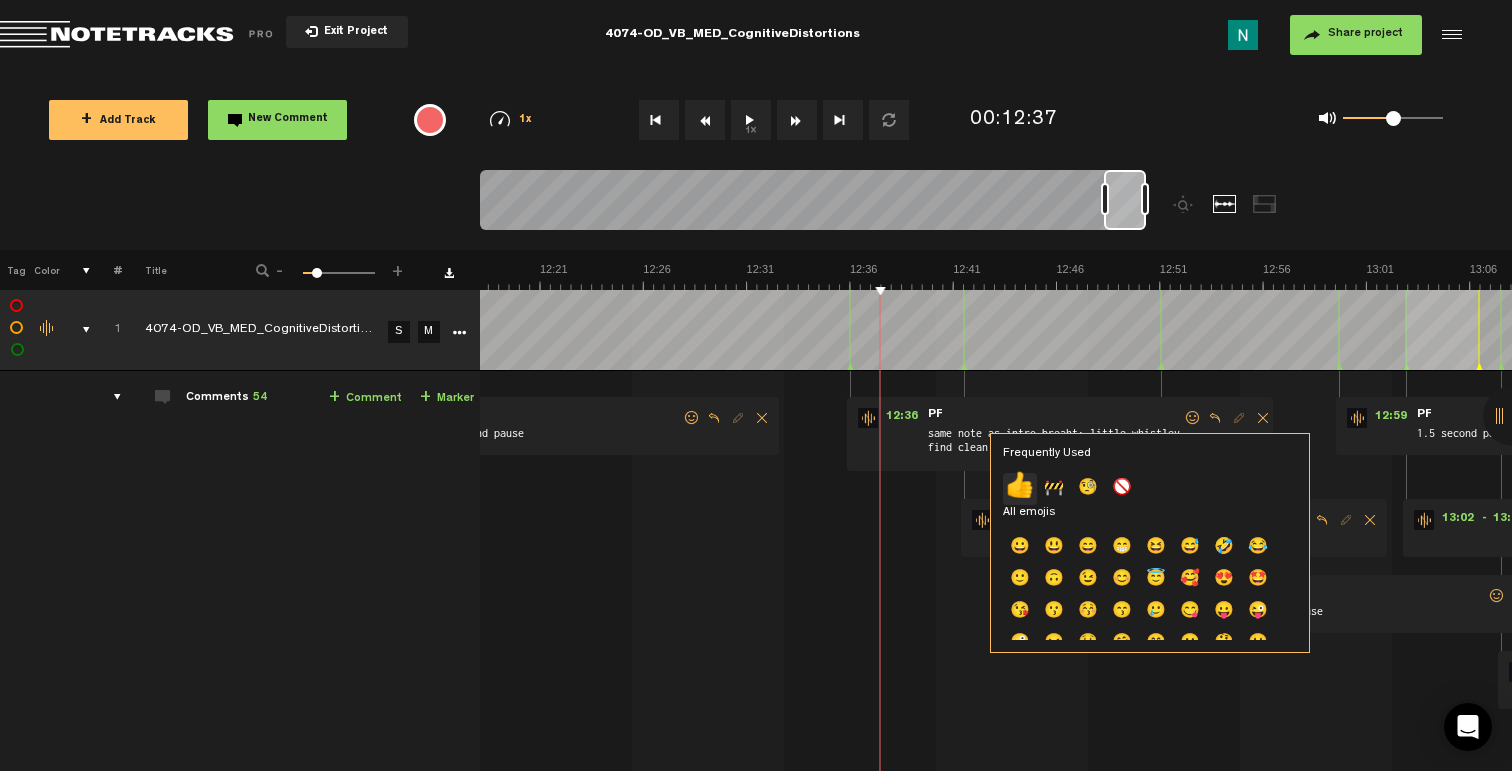 click on "👍" 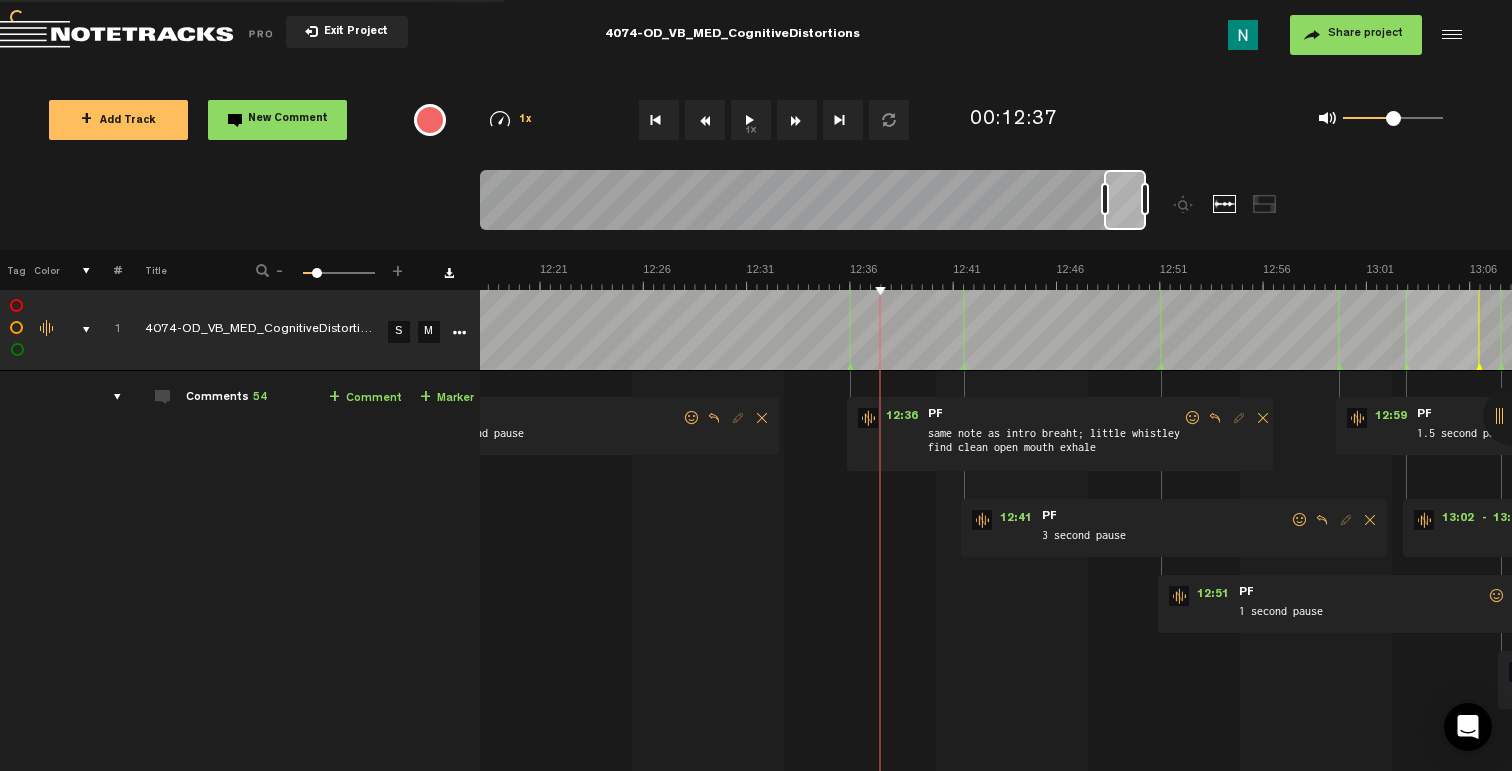 scroll, scrollTop: 0, scrollLeft: 13, axis: horizontal 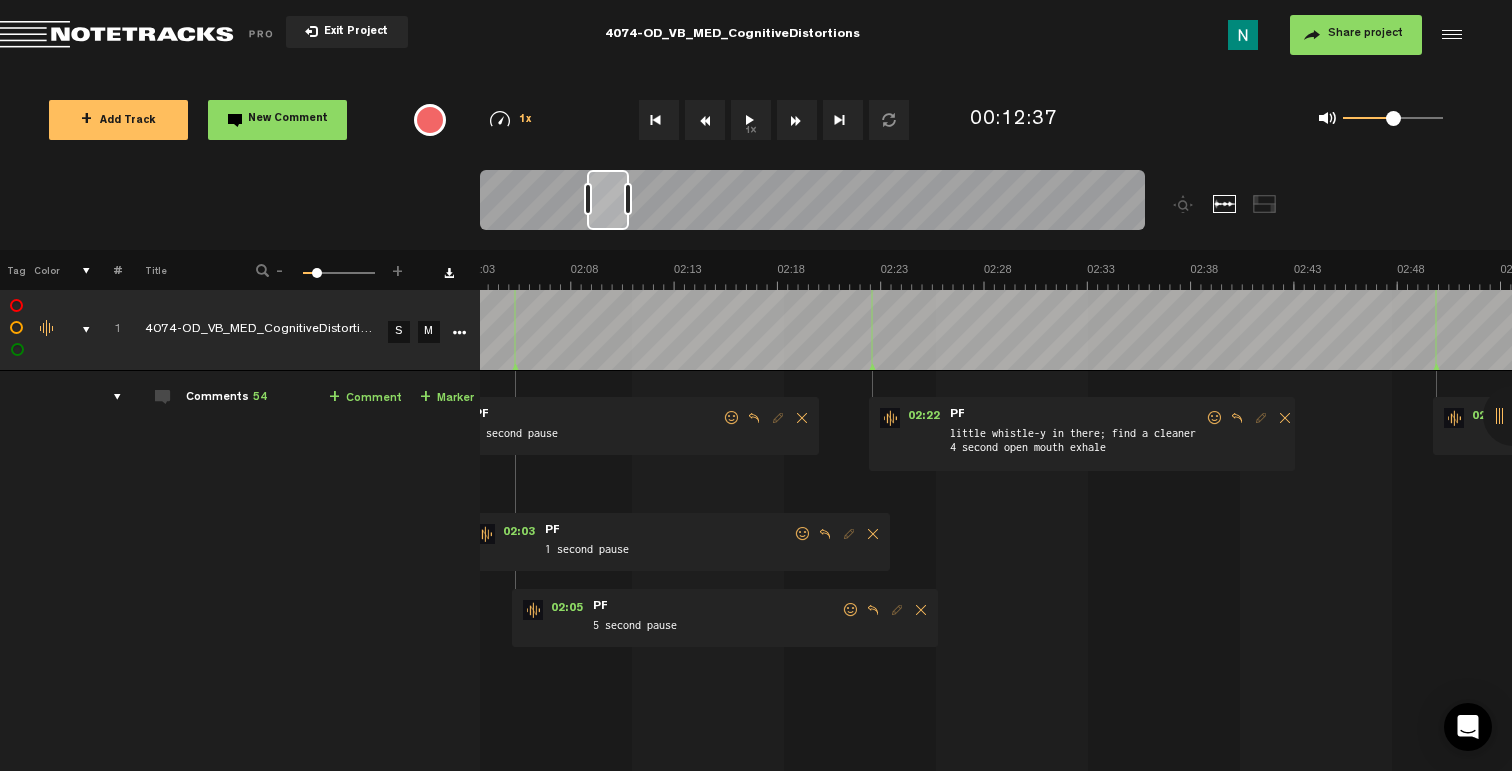 click at bounding box center [1215, 418] 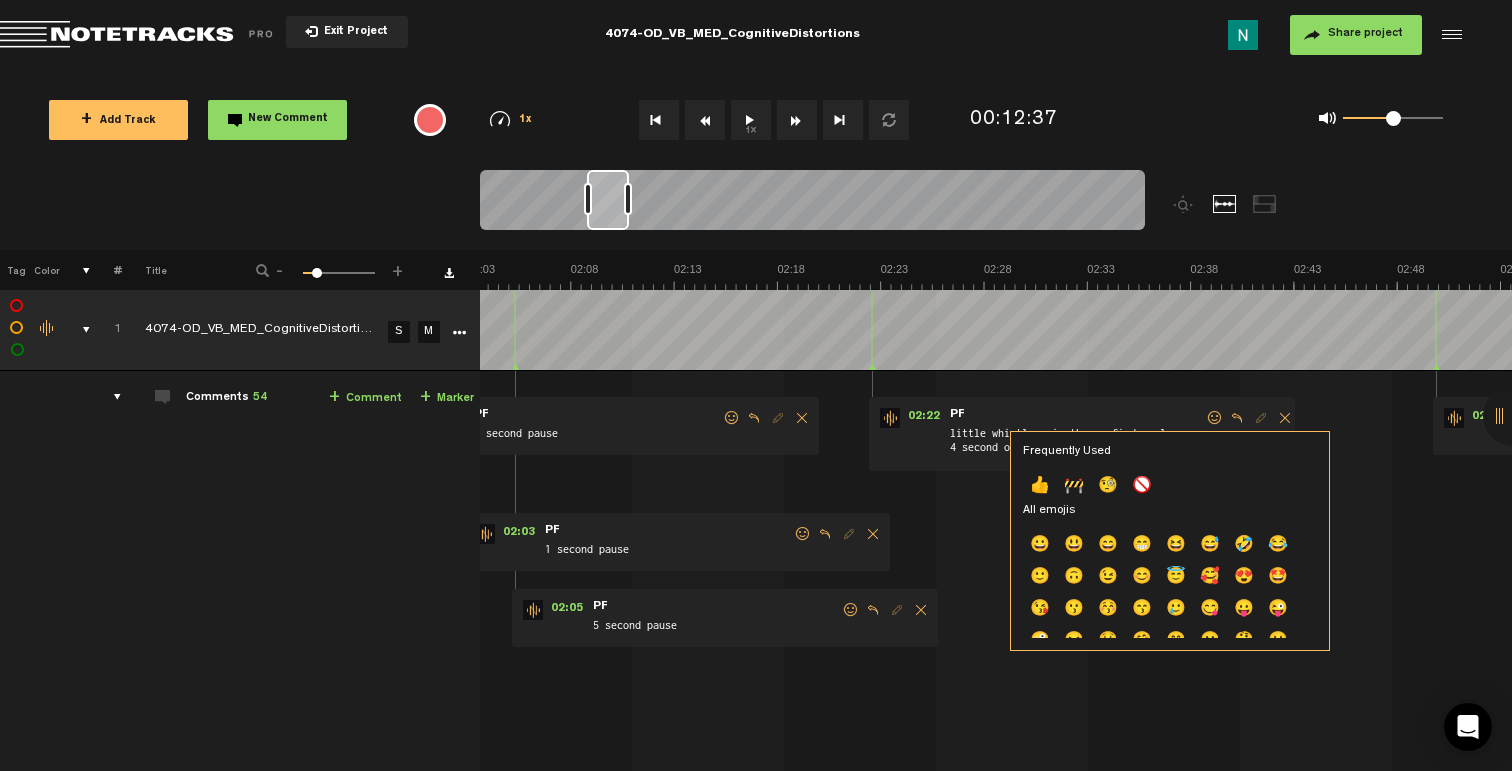 click on "👍" 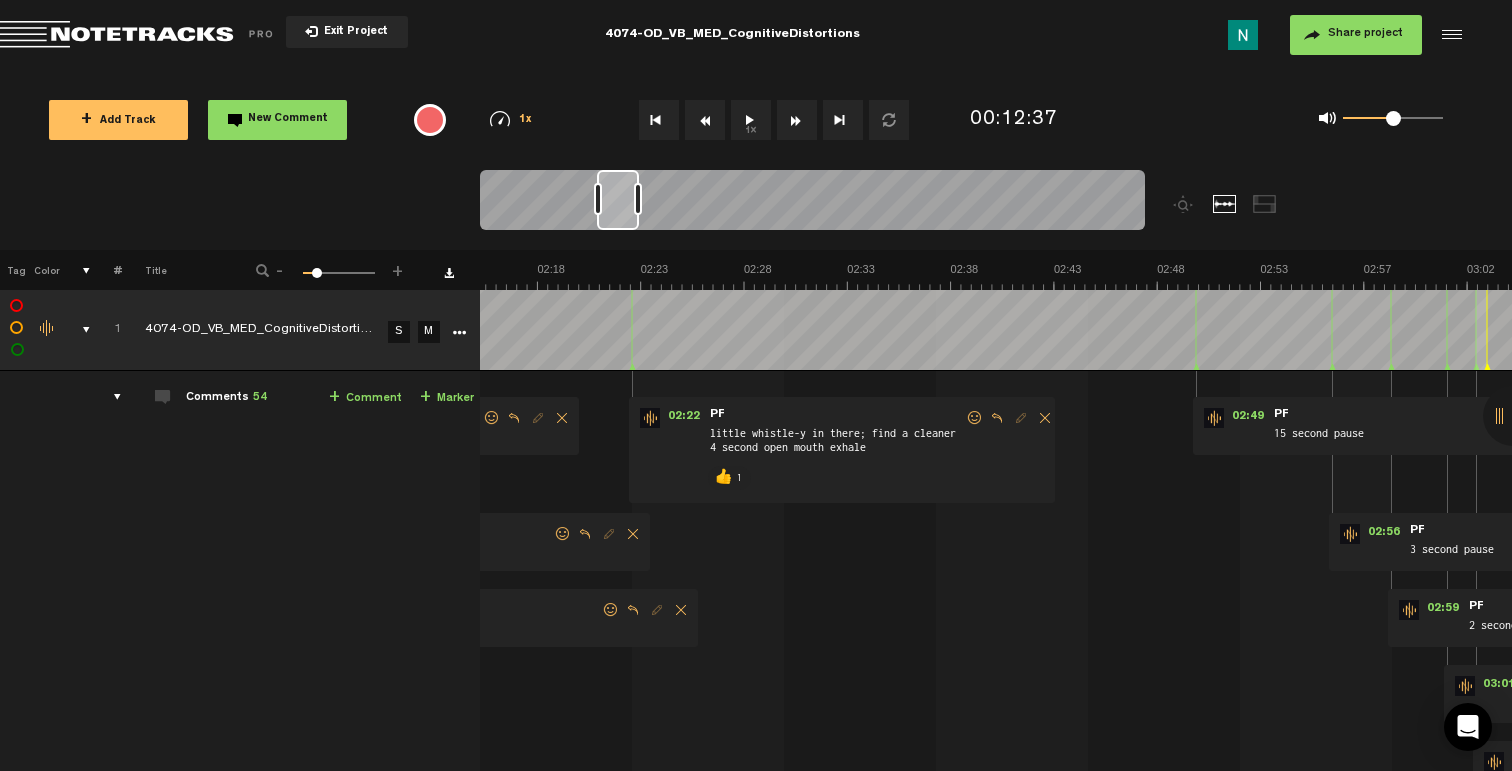 scroll, scrollTop: 0, scrollLeft: 16, axis: horizontal 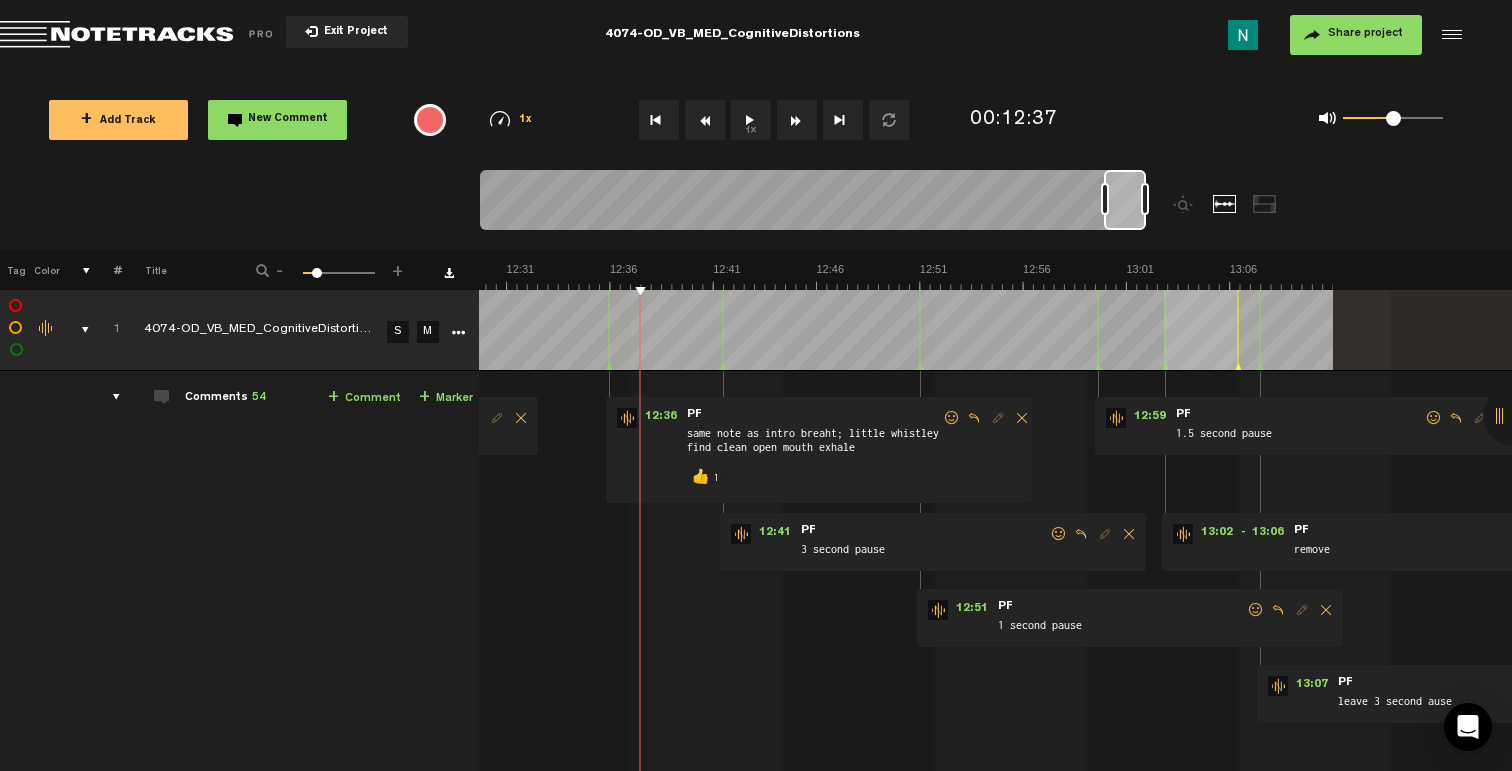 click at bounding box center (1059, 534) 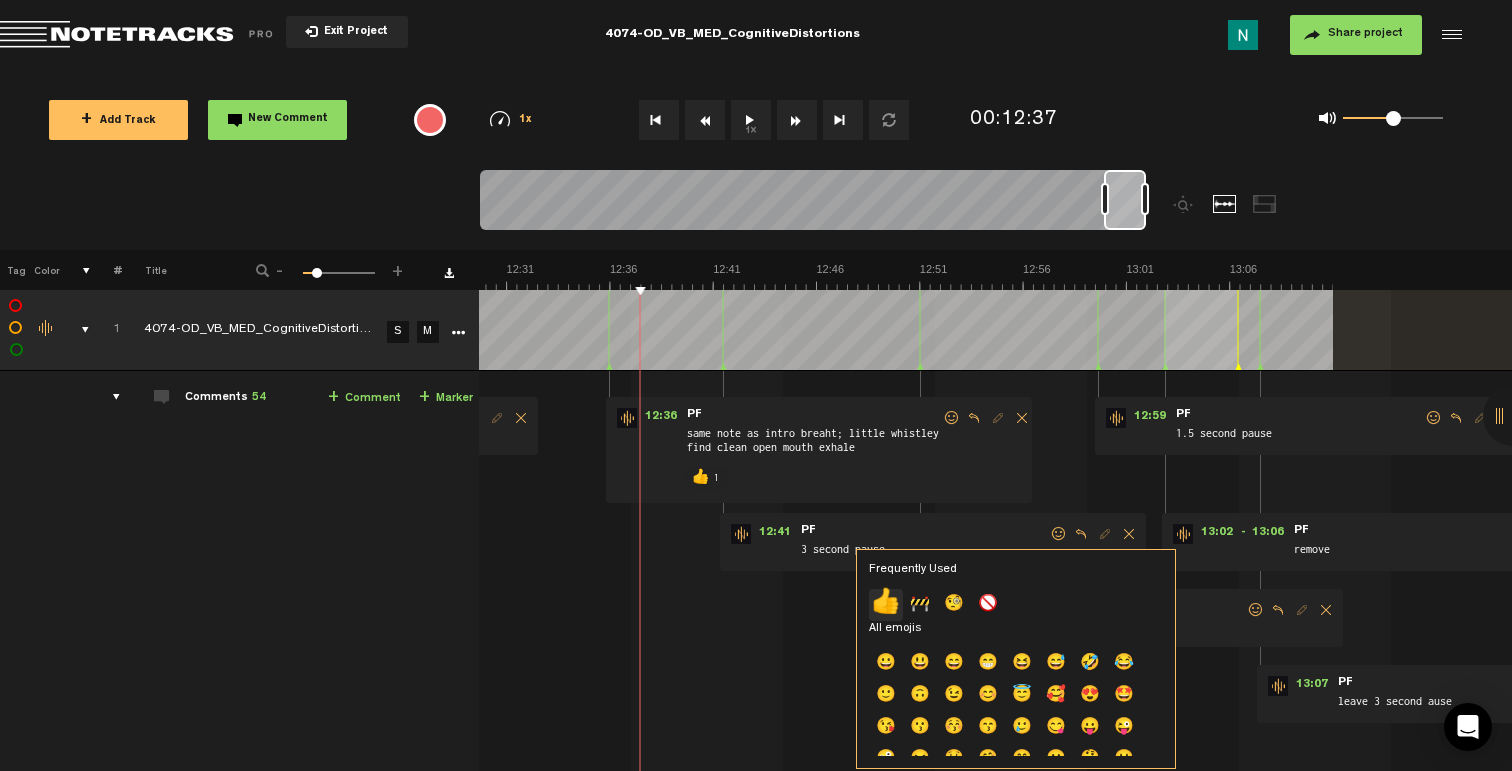 click on "👍" 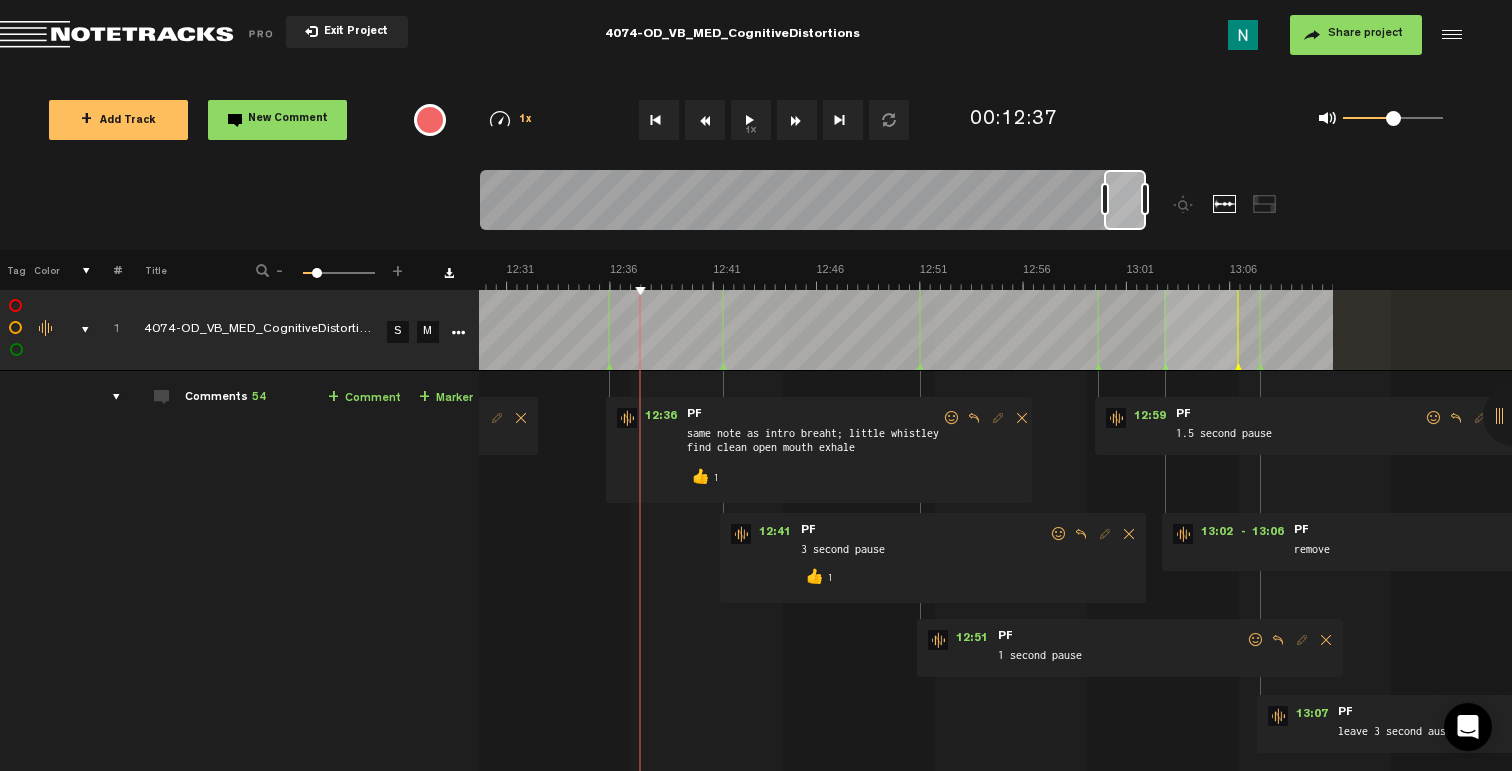 scroll, scrollTop: 0, scrollLeft: 16, axis: horizontal 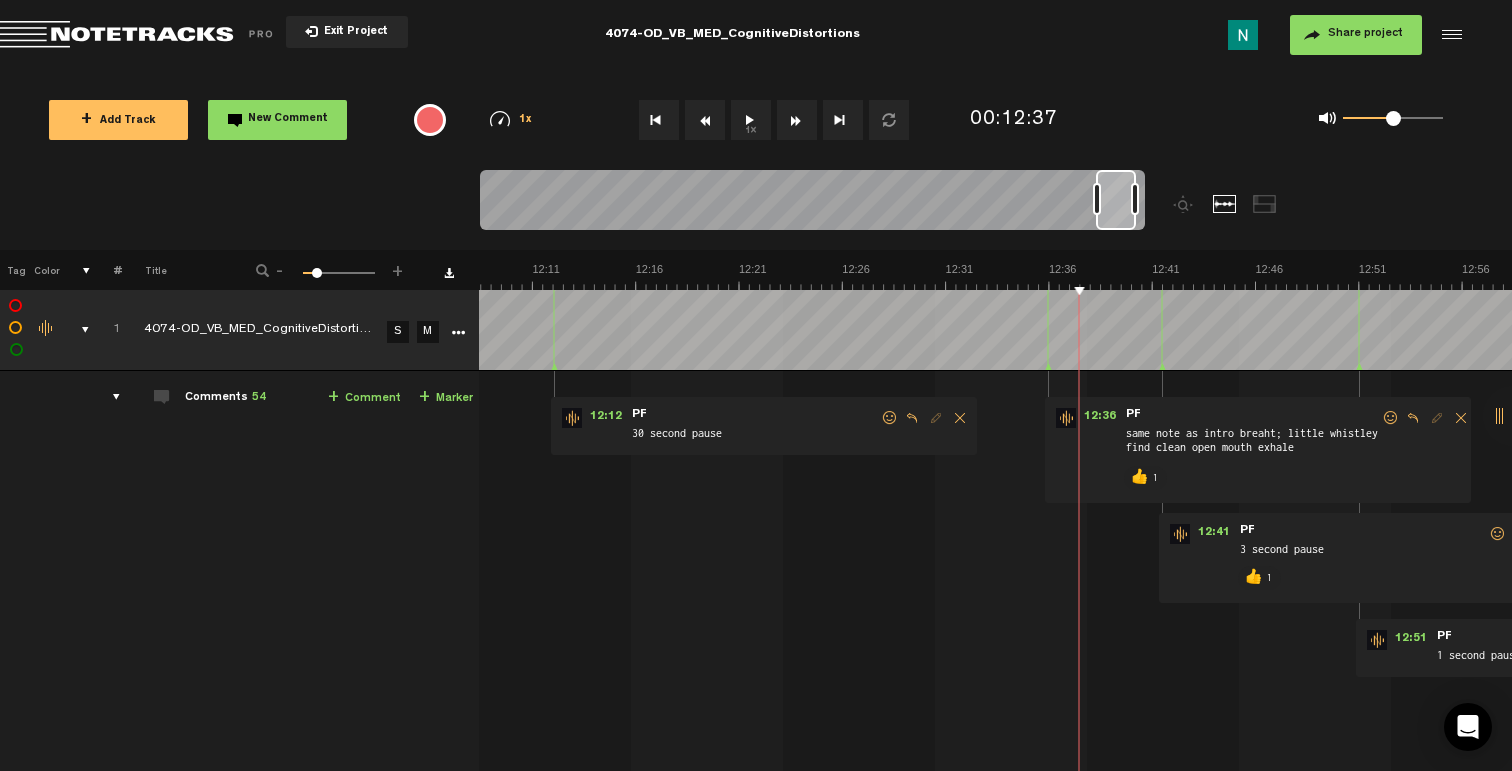 click at bounding box center (1116, 200) 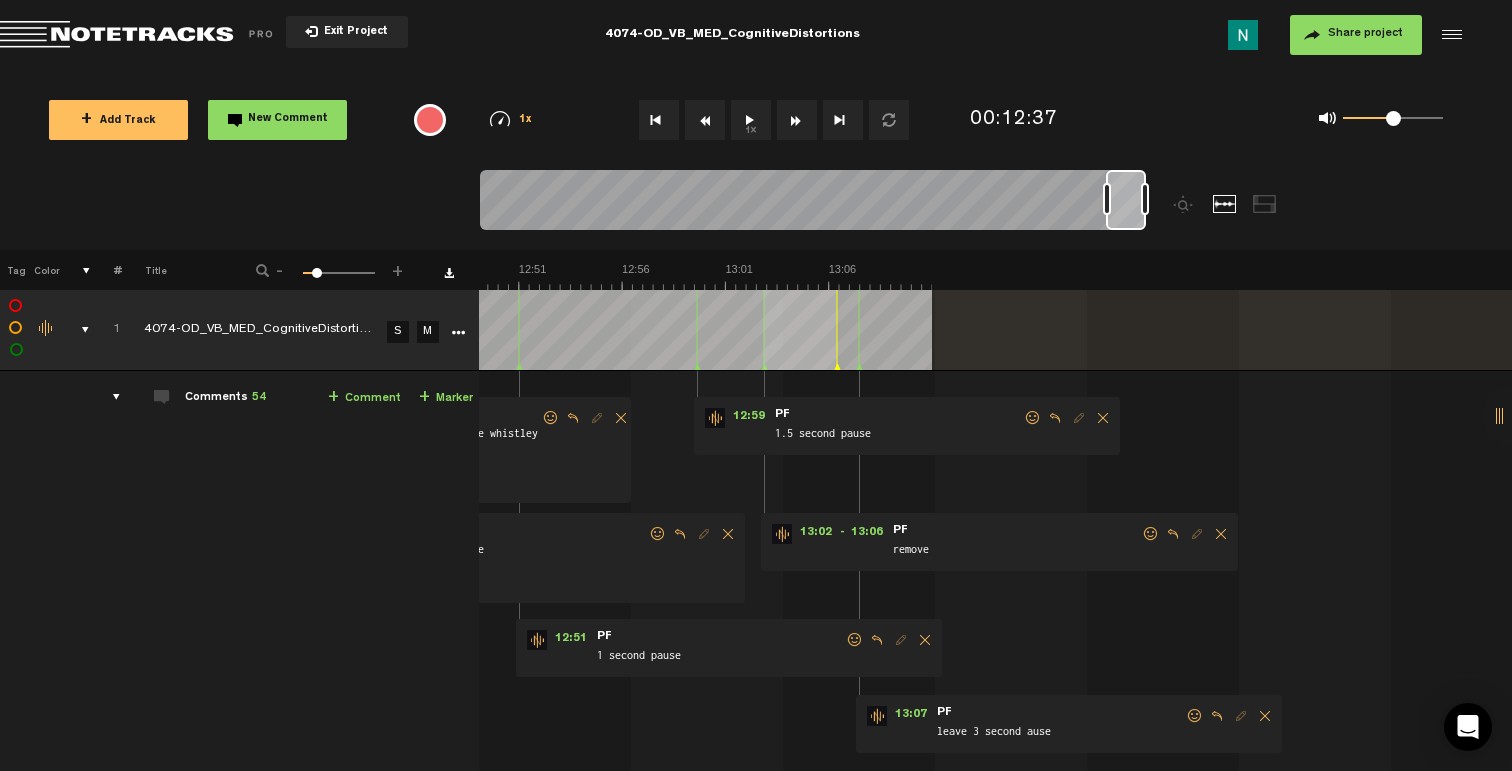 scroll, scrollTop: 0, scrollLeft: 15955, axis: horizontal 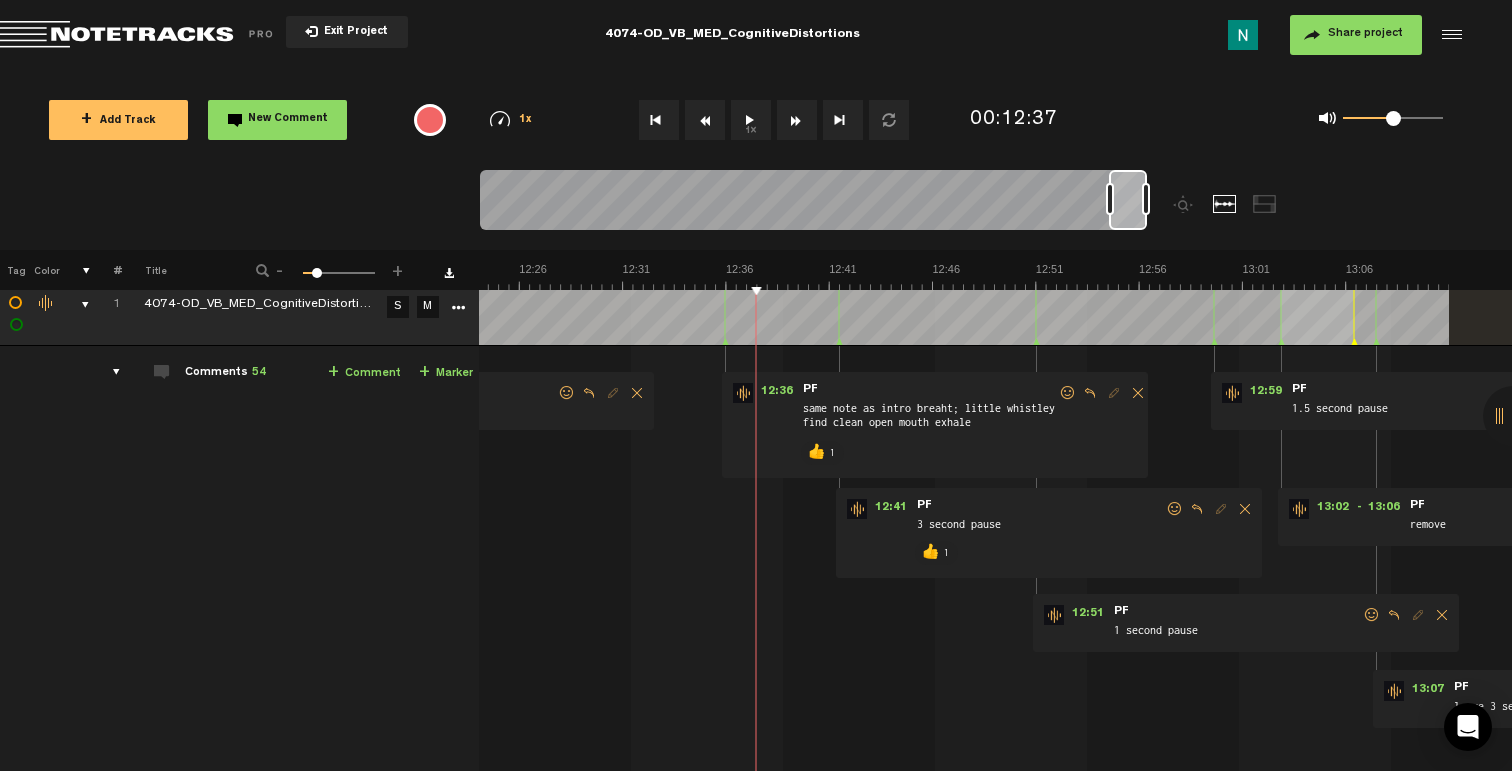 drag, startPoint x: 1120, startPoint y: 203, endPoint x: 1133, endPoint y: 206, distance: 13.341664 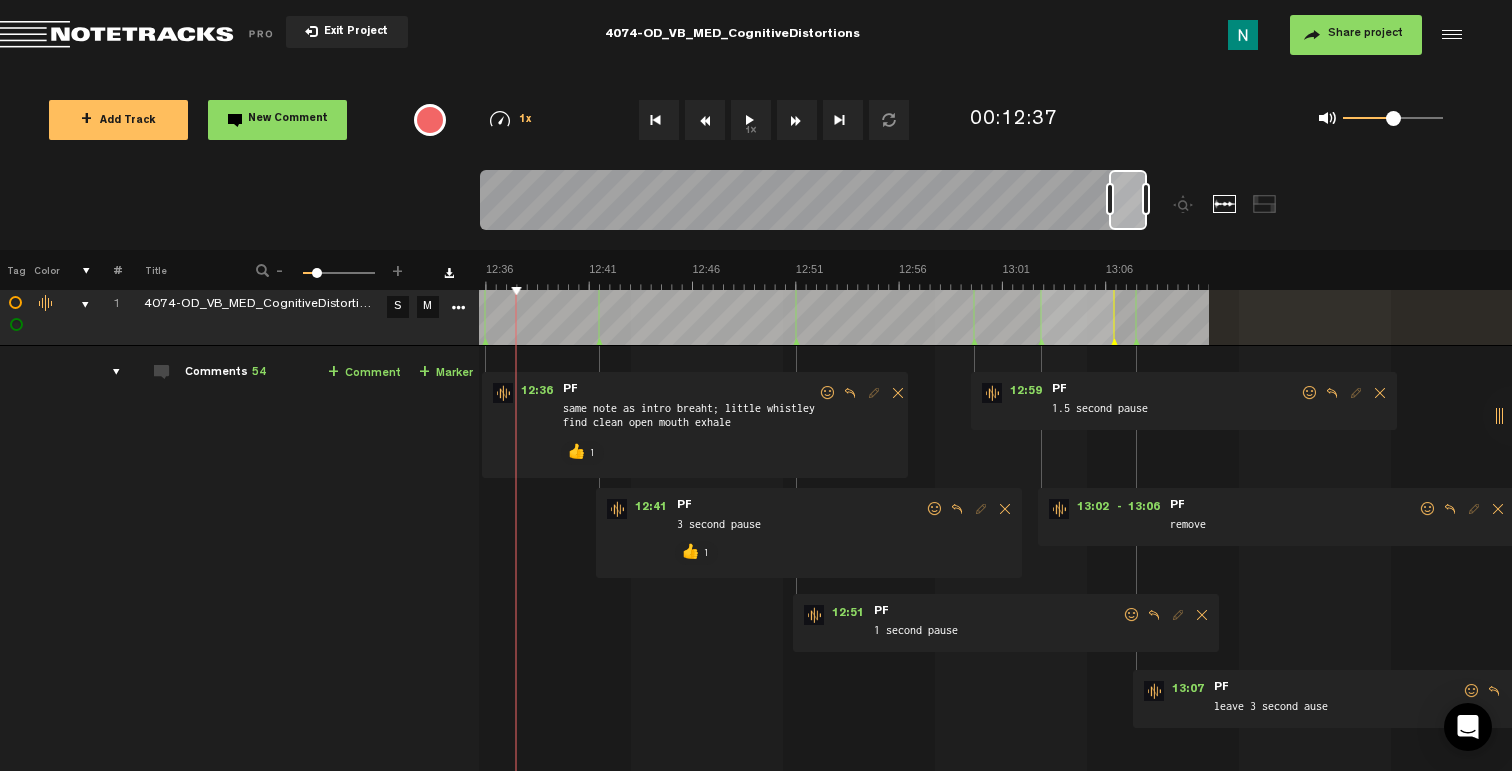 scroll, scrollTop: 0, scrollLeft: 15798, axis: horizontal 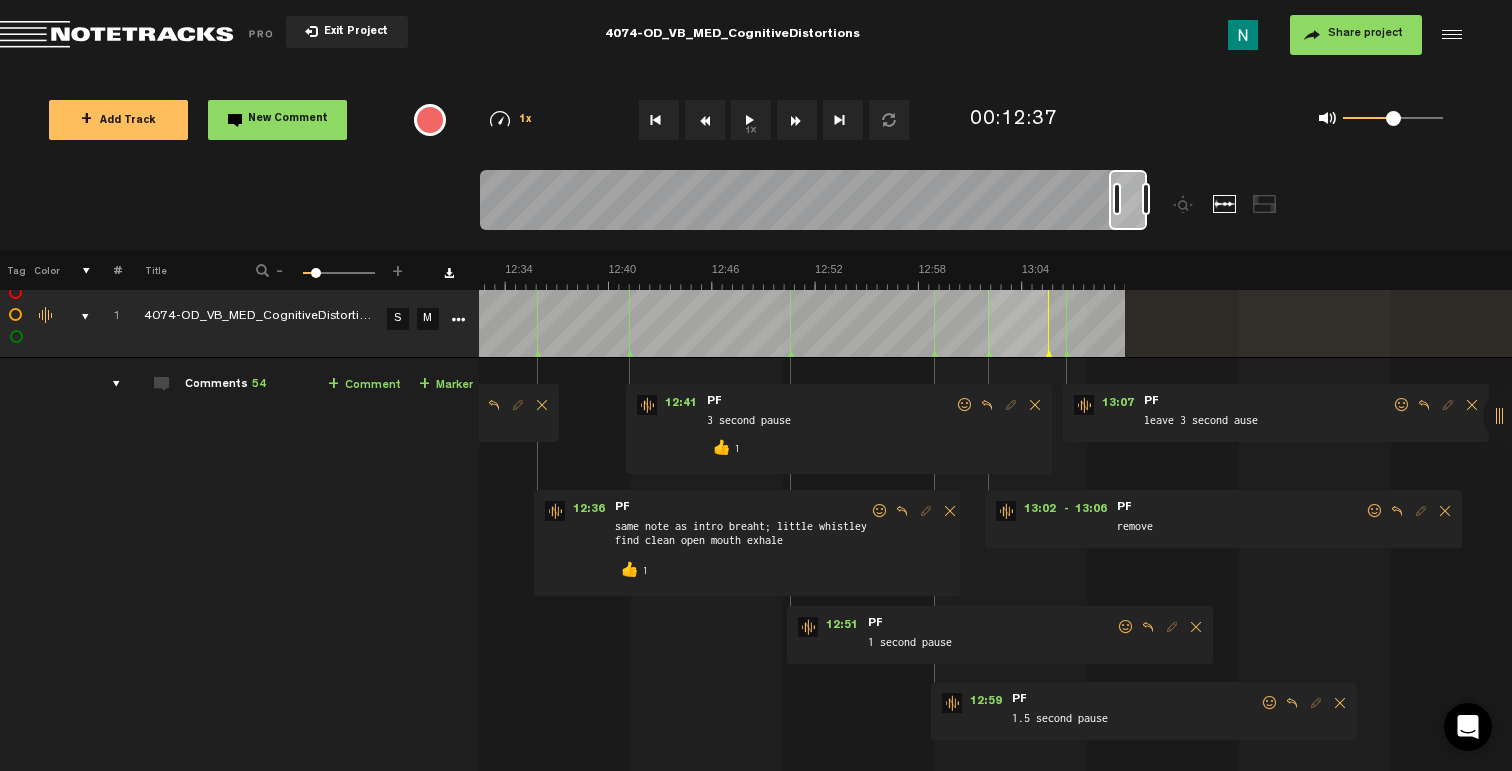 click at bounding box center [1117, 199] 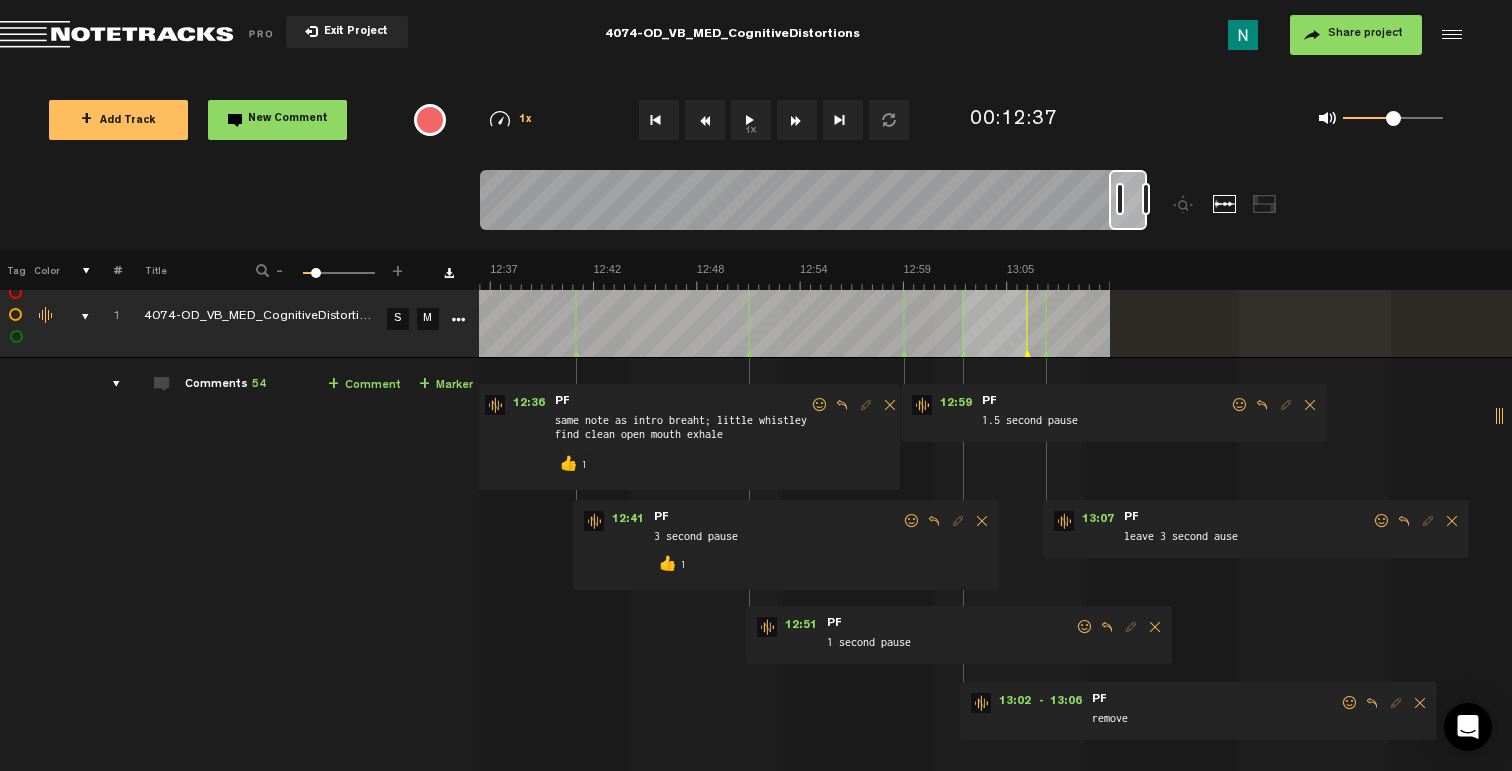 scroll, scrollTop: 0, scrollLeft: 13831, axis: horizontal 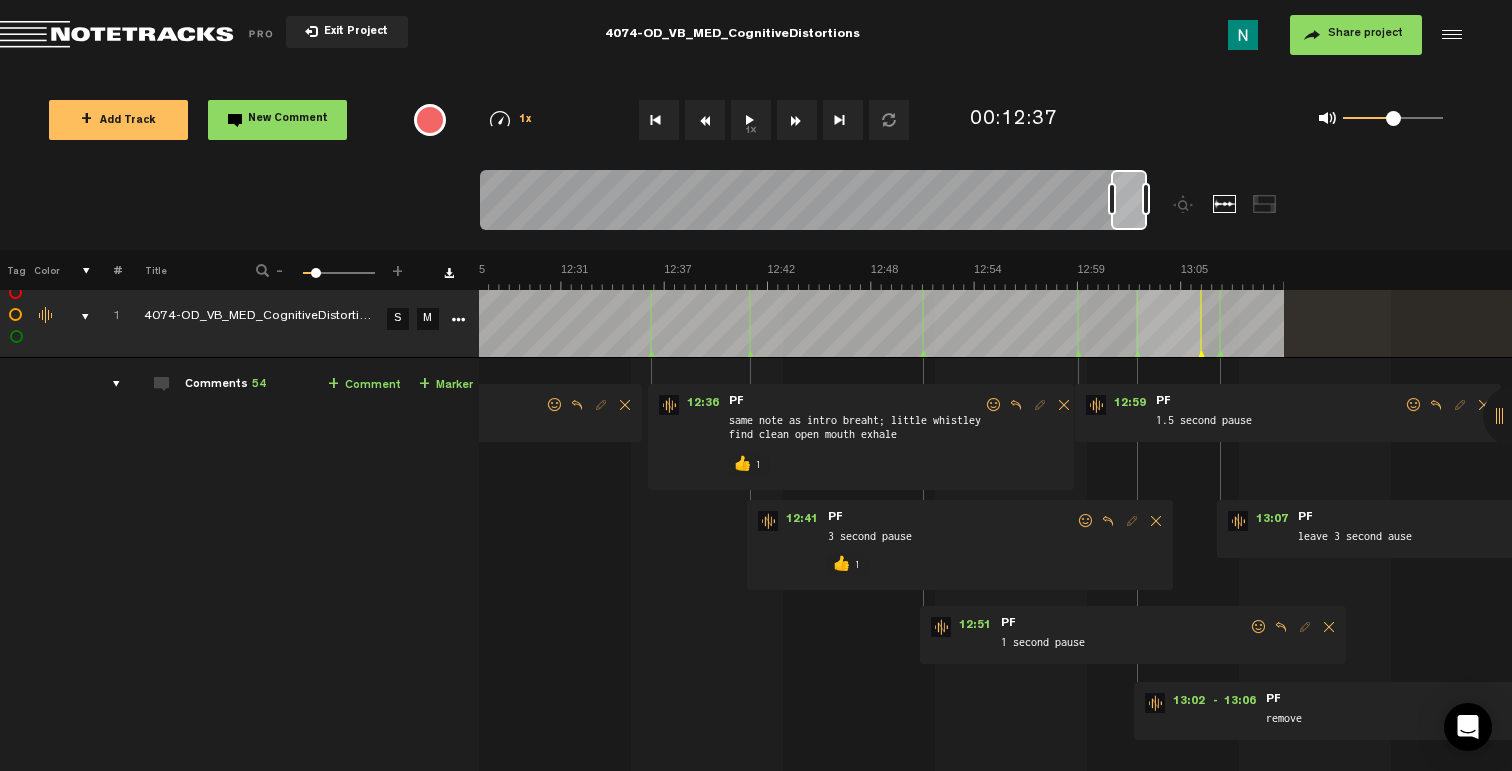 drag, startPoint x: 1128, startPoint y: 219, endPoint x: 1145, endPoint y: 223, distance: 17.464249 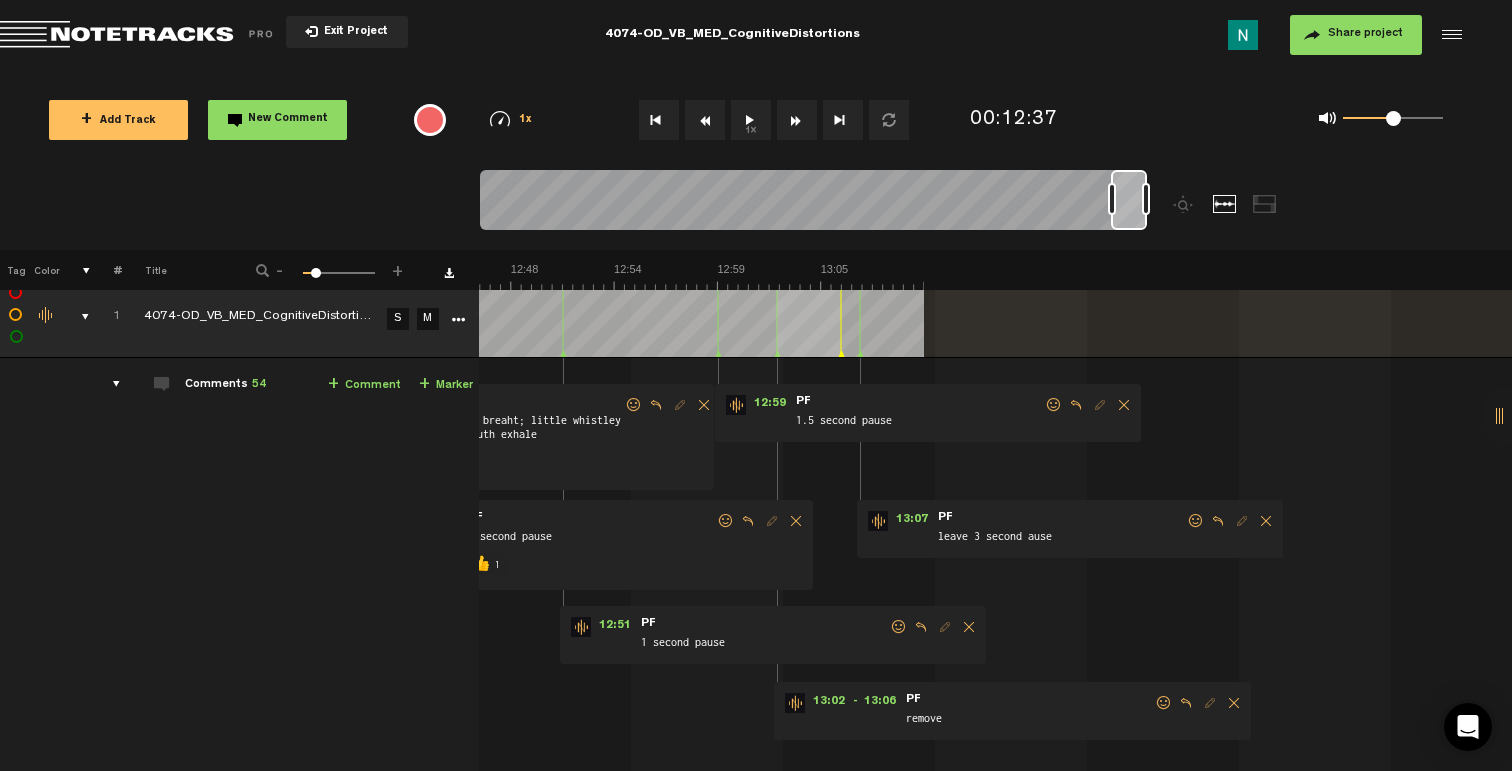 scroll, scrollTop: 0, scrollLeft: 14017, axis: horizontal 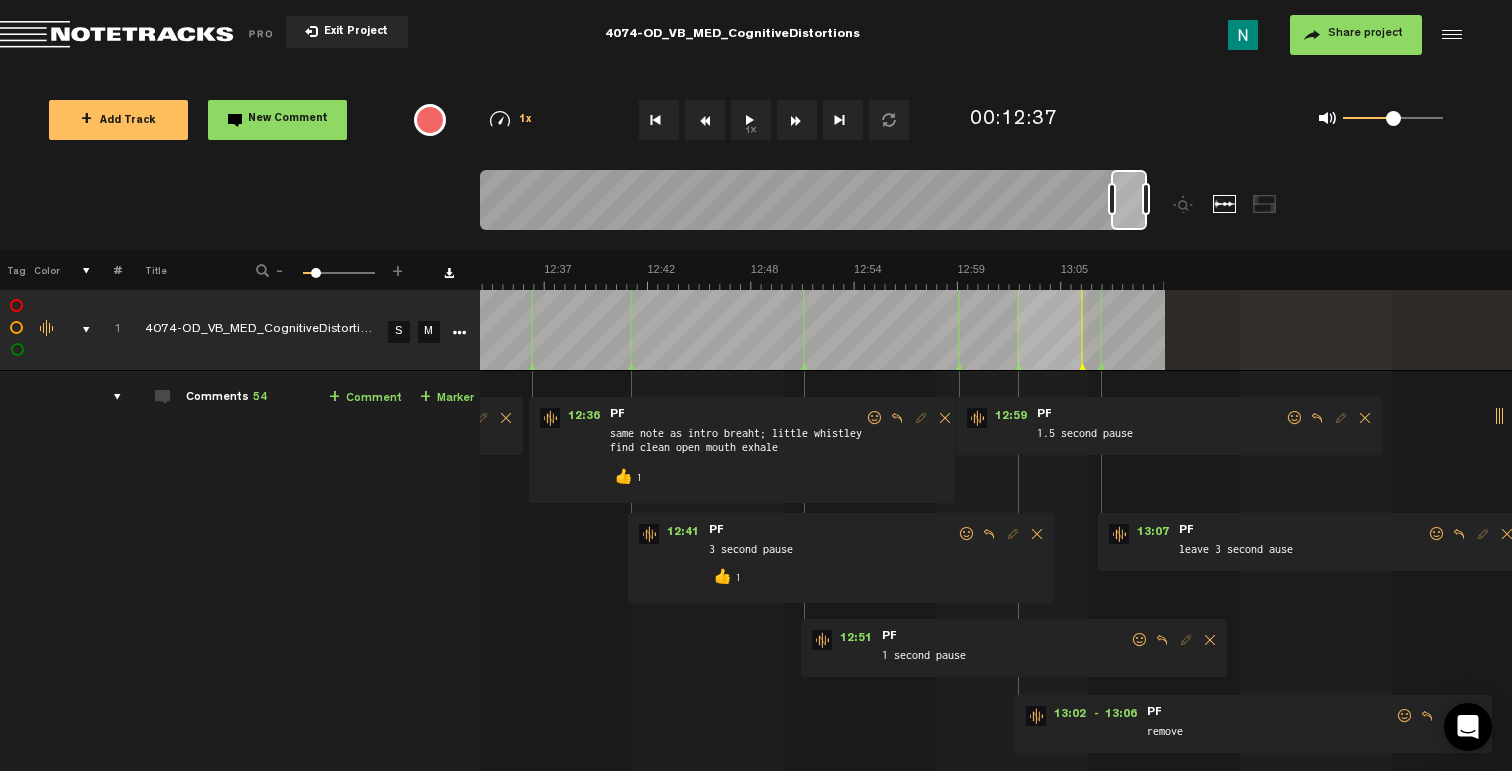 click at bounding box center (1437, 534) 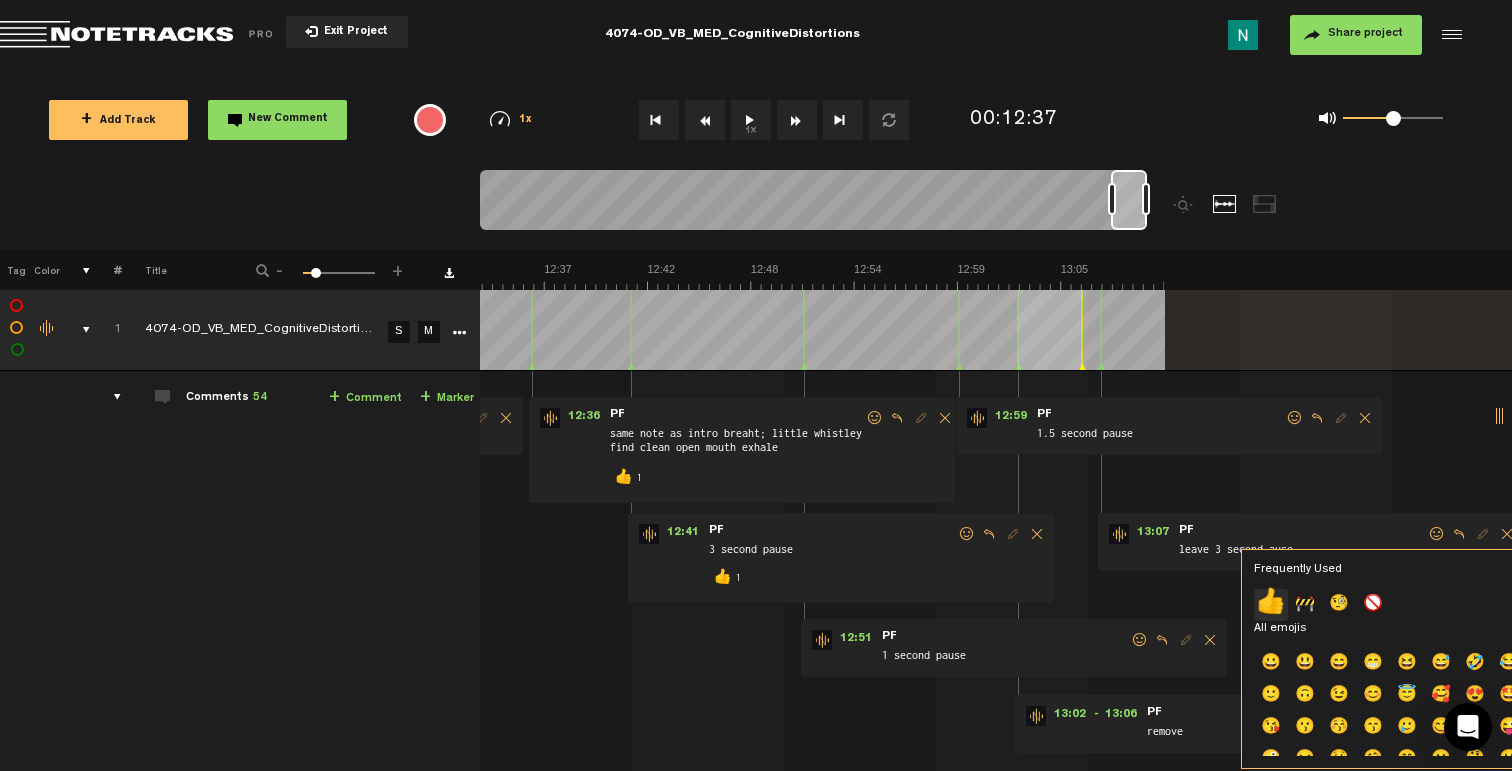 click on "👍" 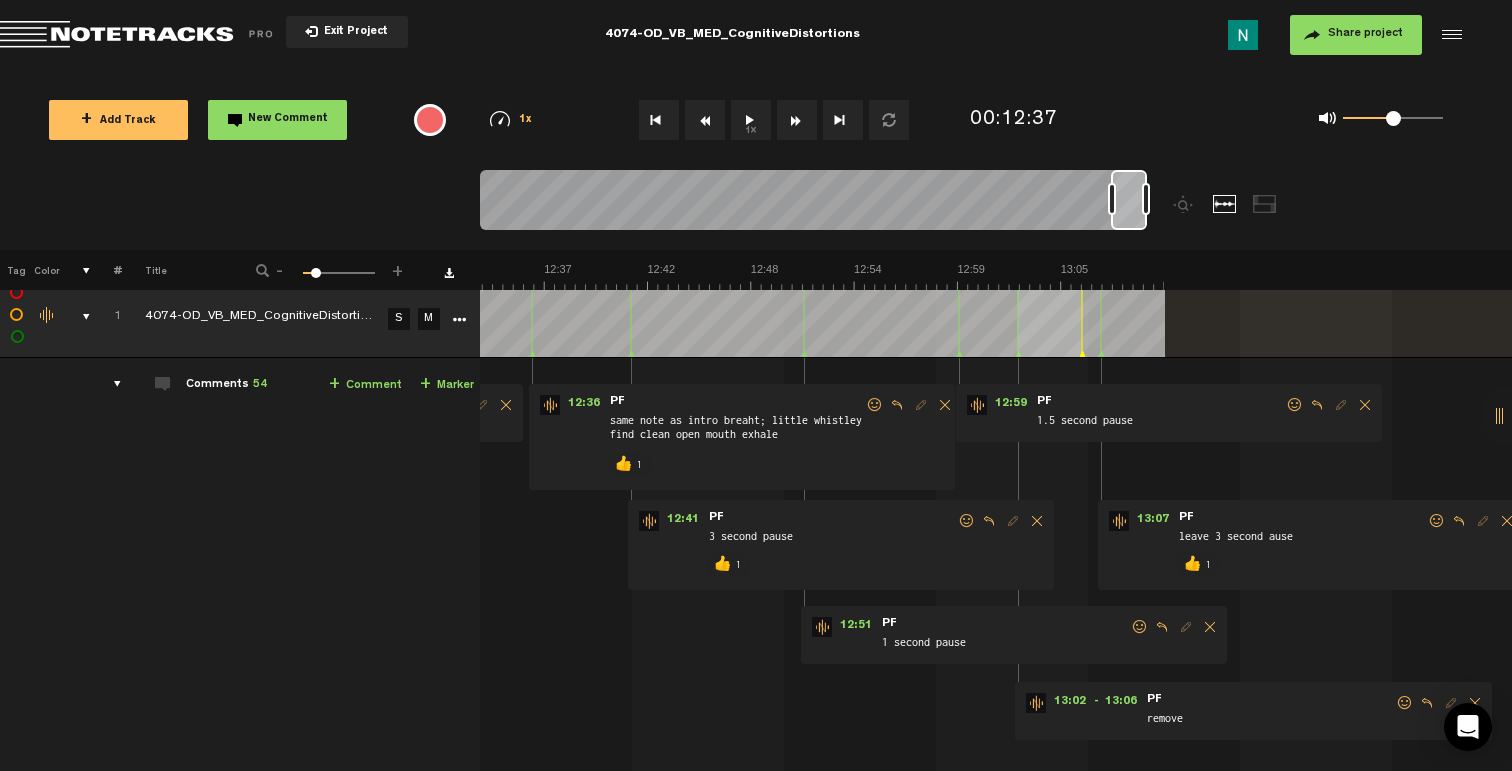 scroll, scrollTop: 25, scrollLeft: 0, axis: vertical 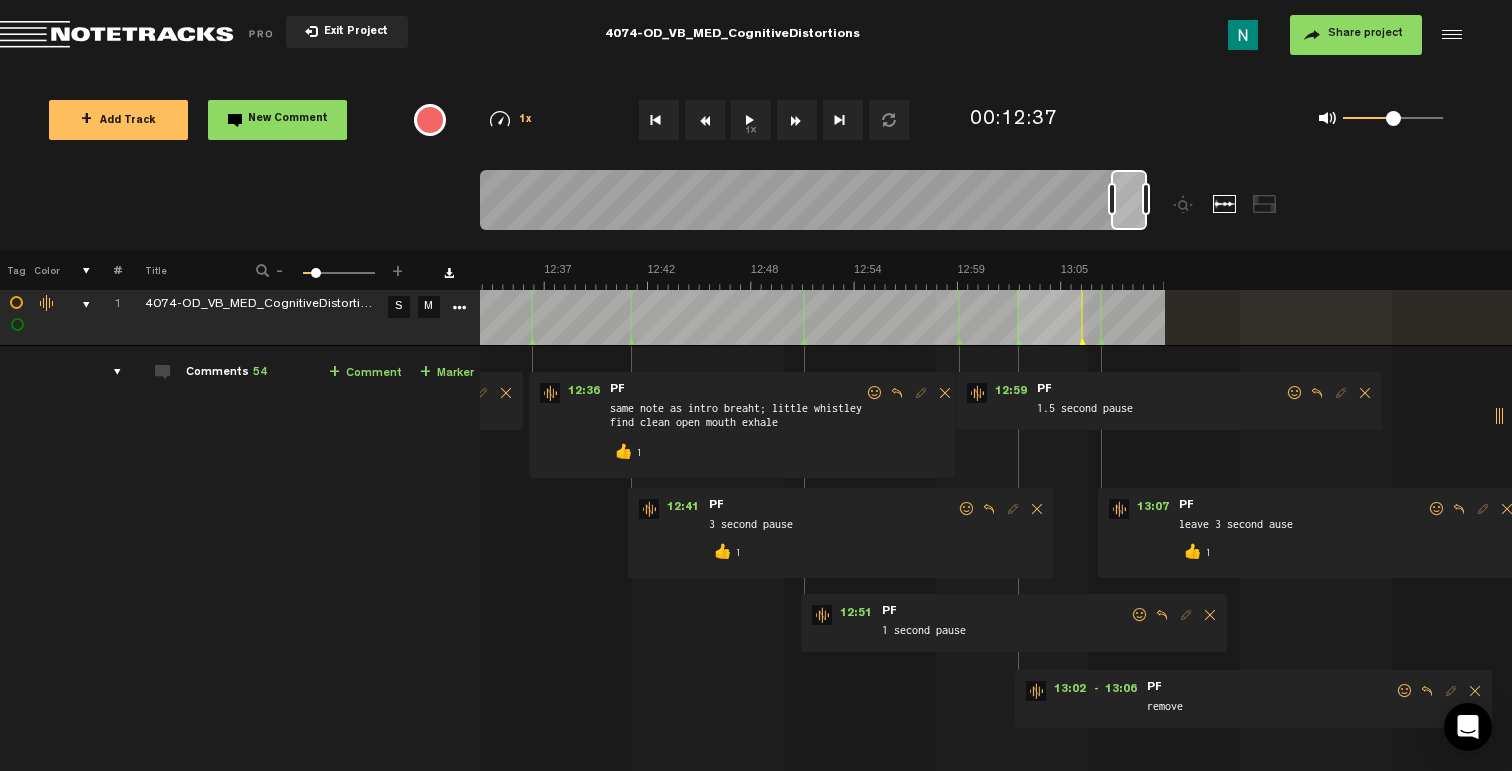 click at bounding box center [1405, 691] 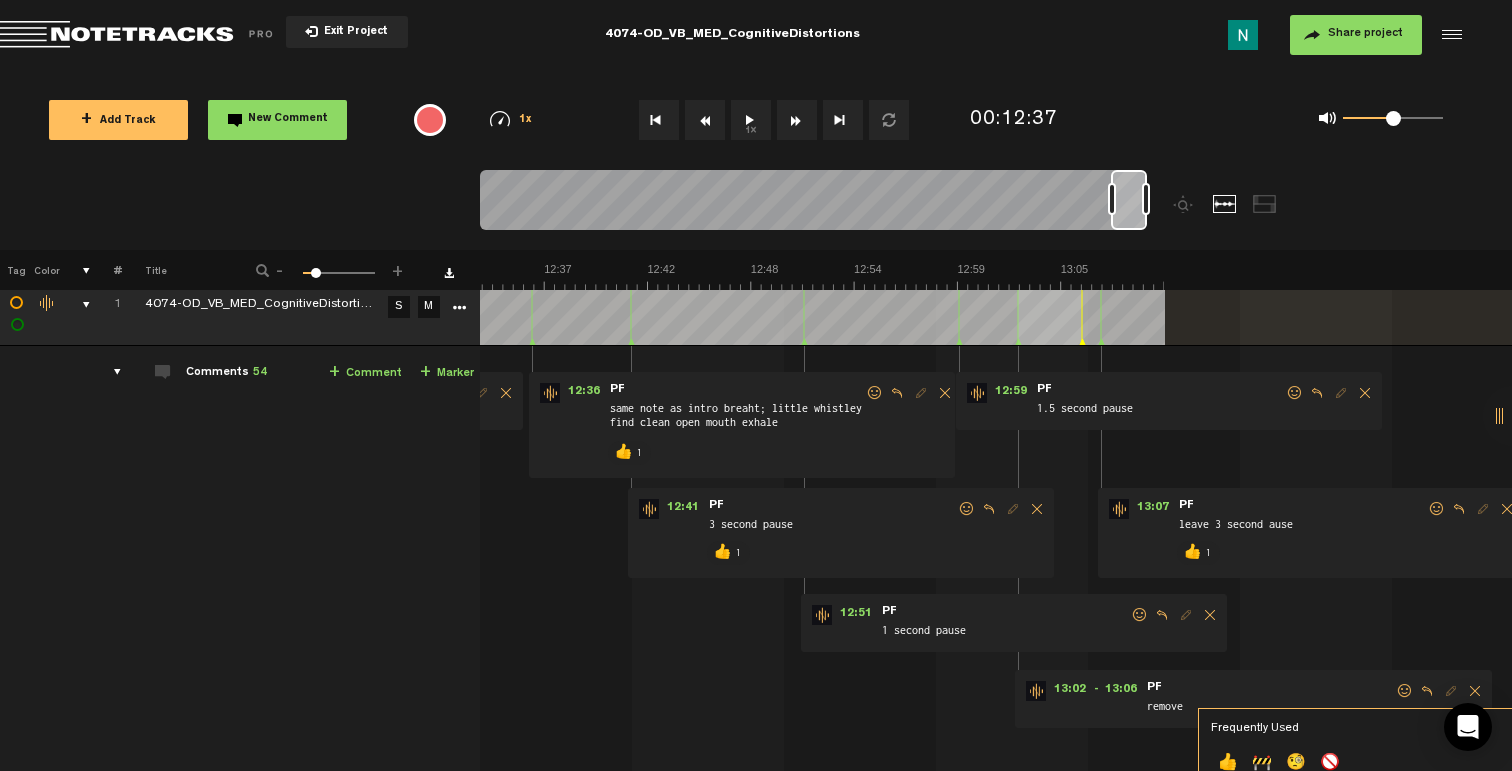 click on "👍" 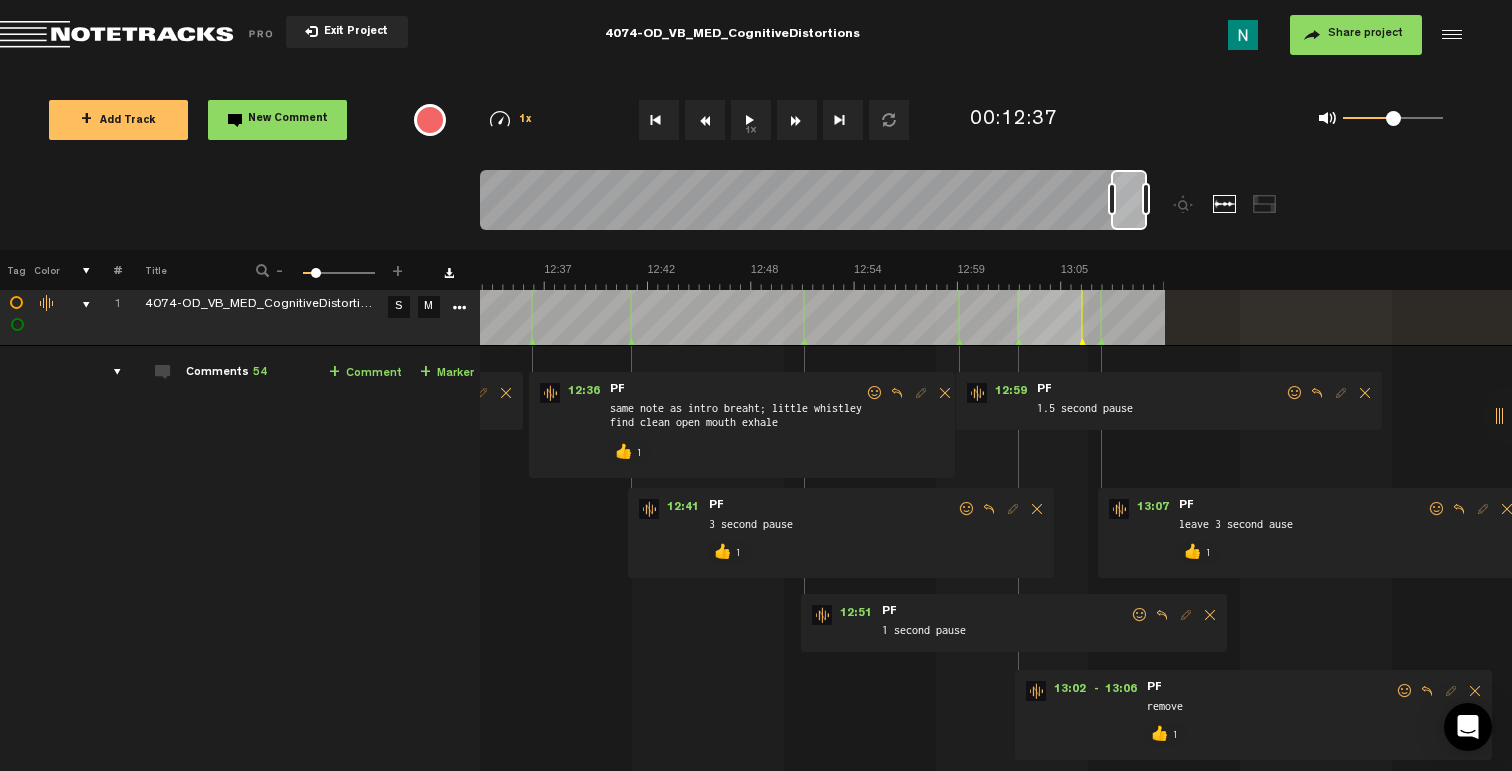 scroll, scrollTop: 13, scrollLeft: 0, axis: vertical 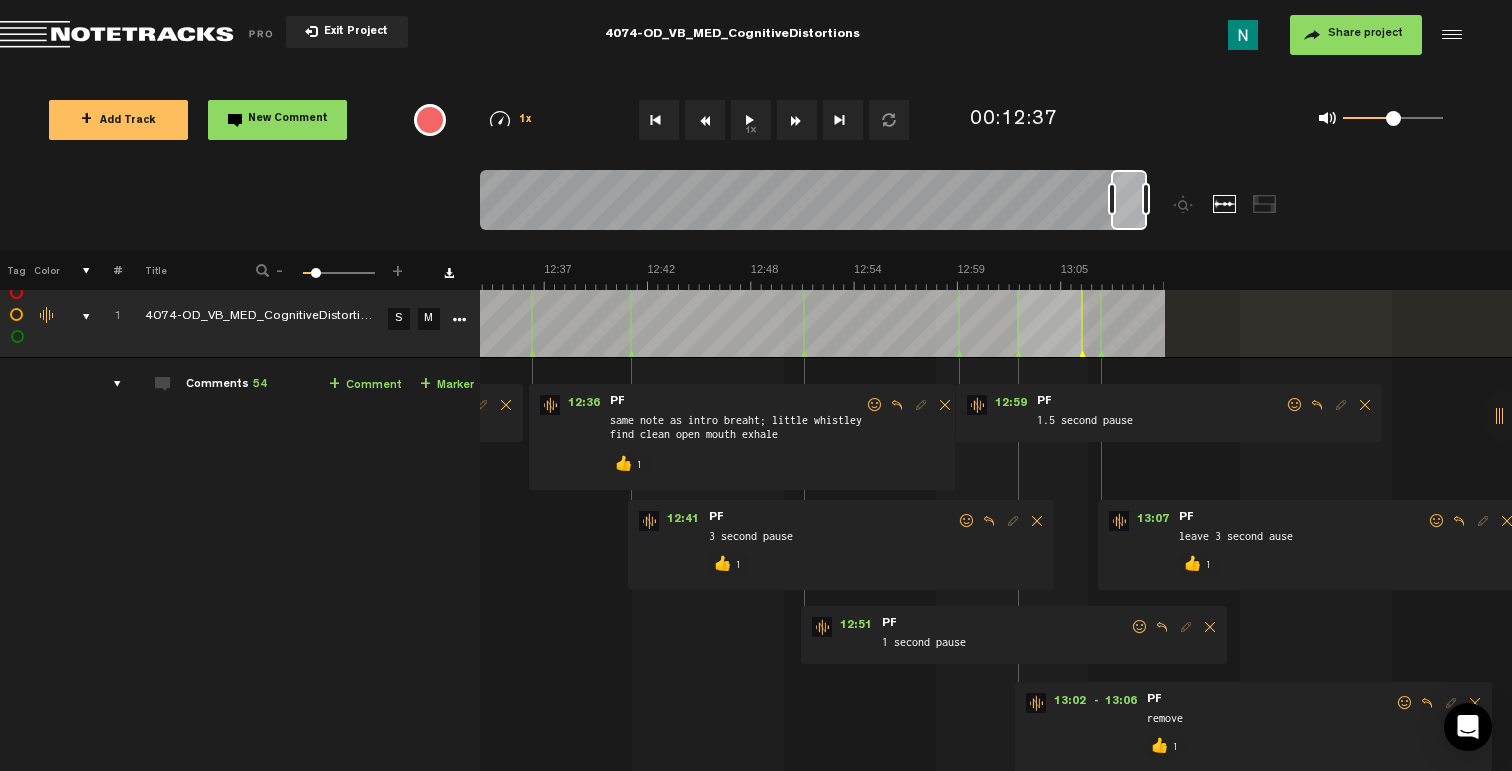 click at bounding box center (1295, 405) 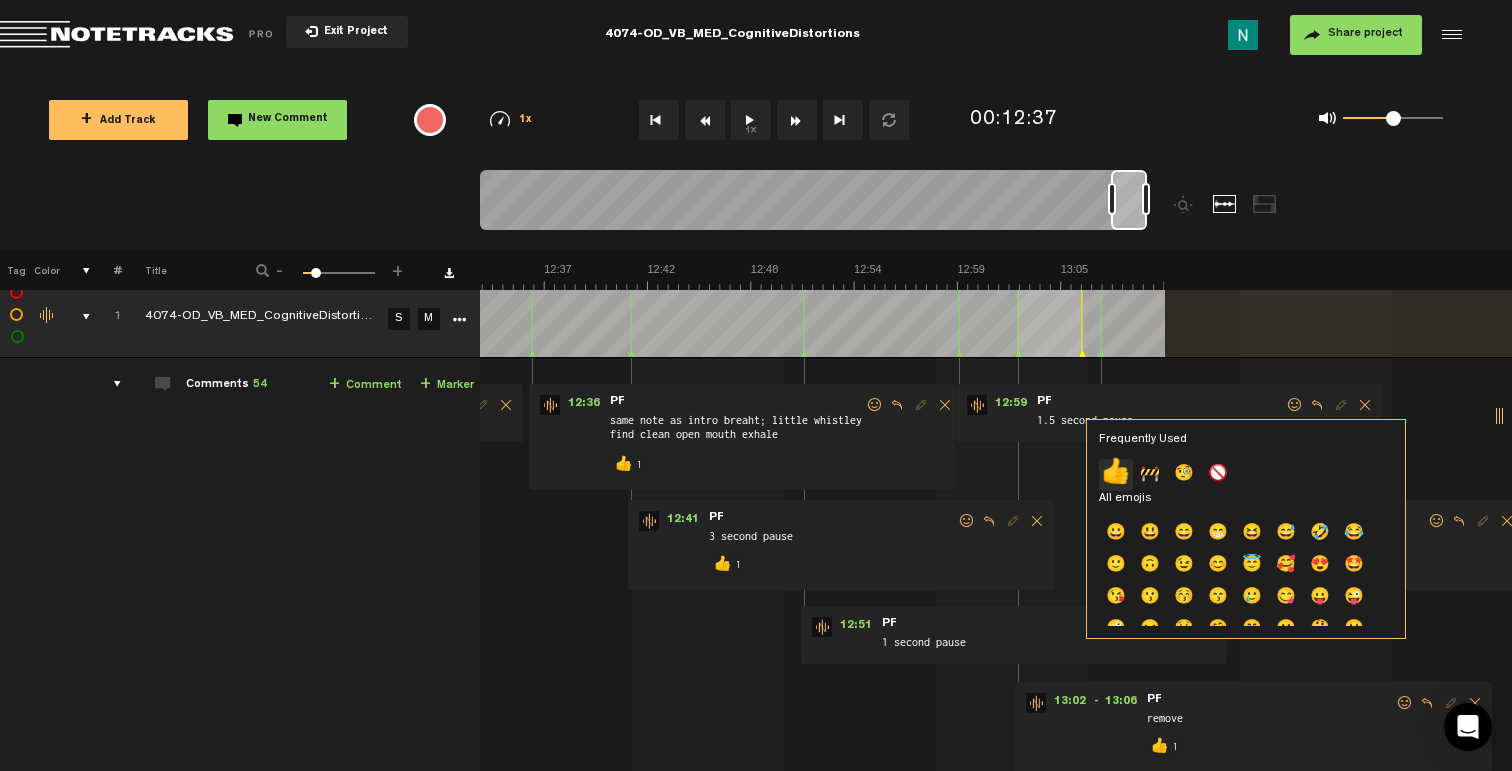 click on "👍" 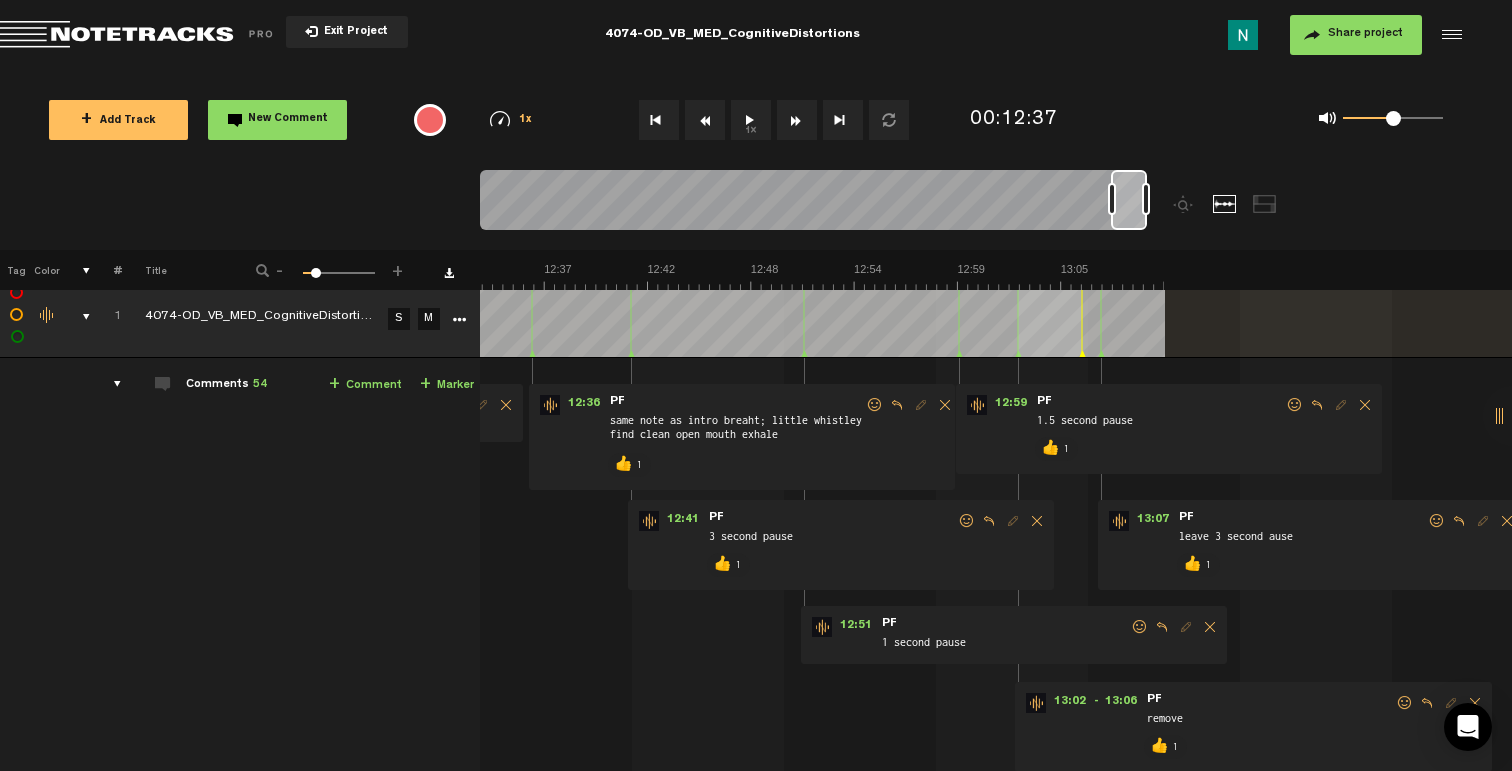 click at bounding box center (1140, 627) 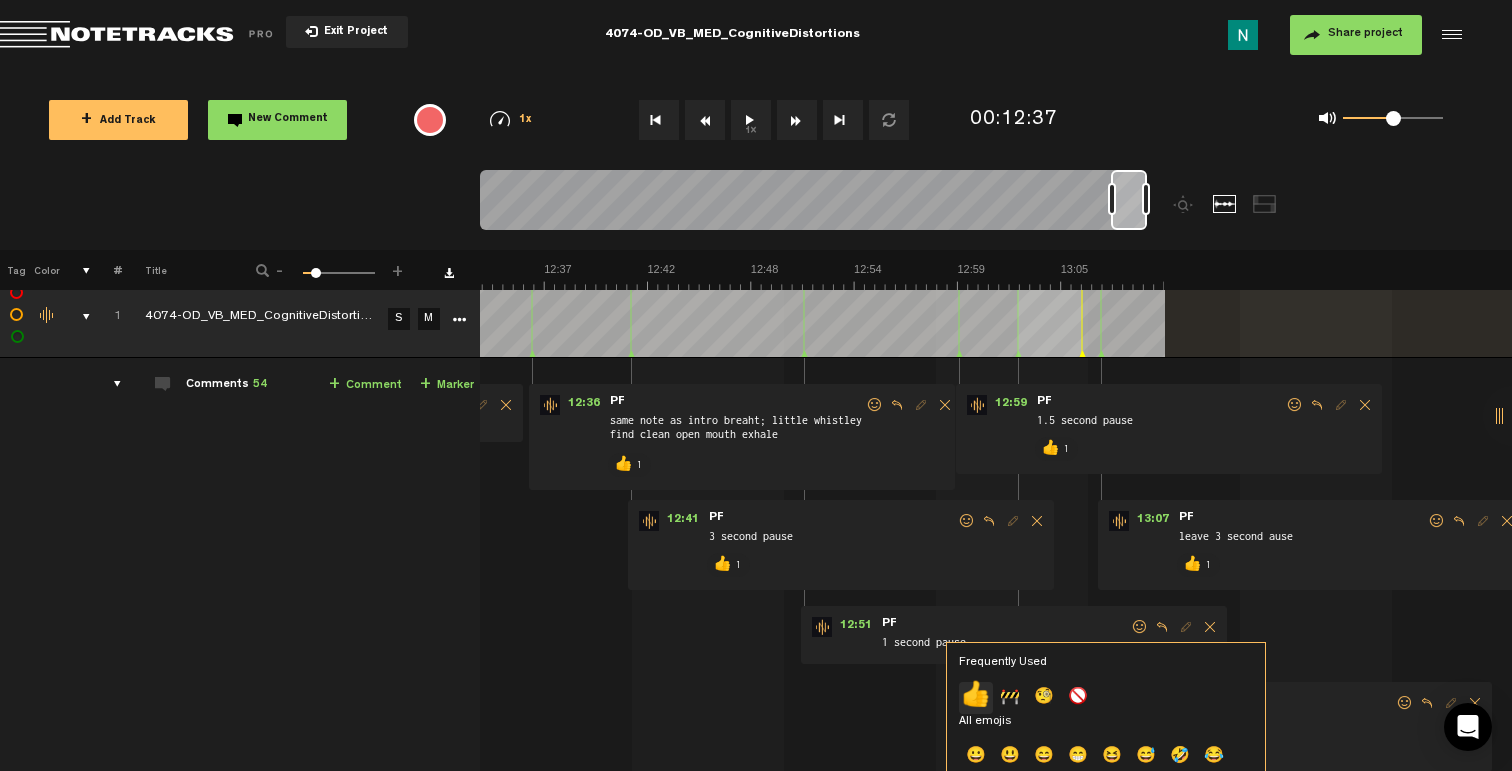 drag, startPoint x: 995, startPoint y: 700, endPoint x: 984, endPoint y: 710, distance: 14.866069 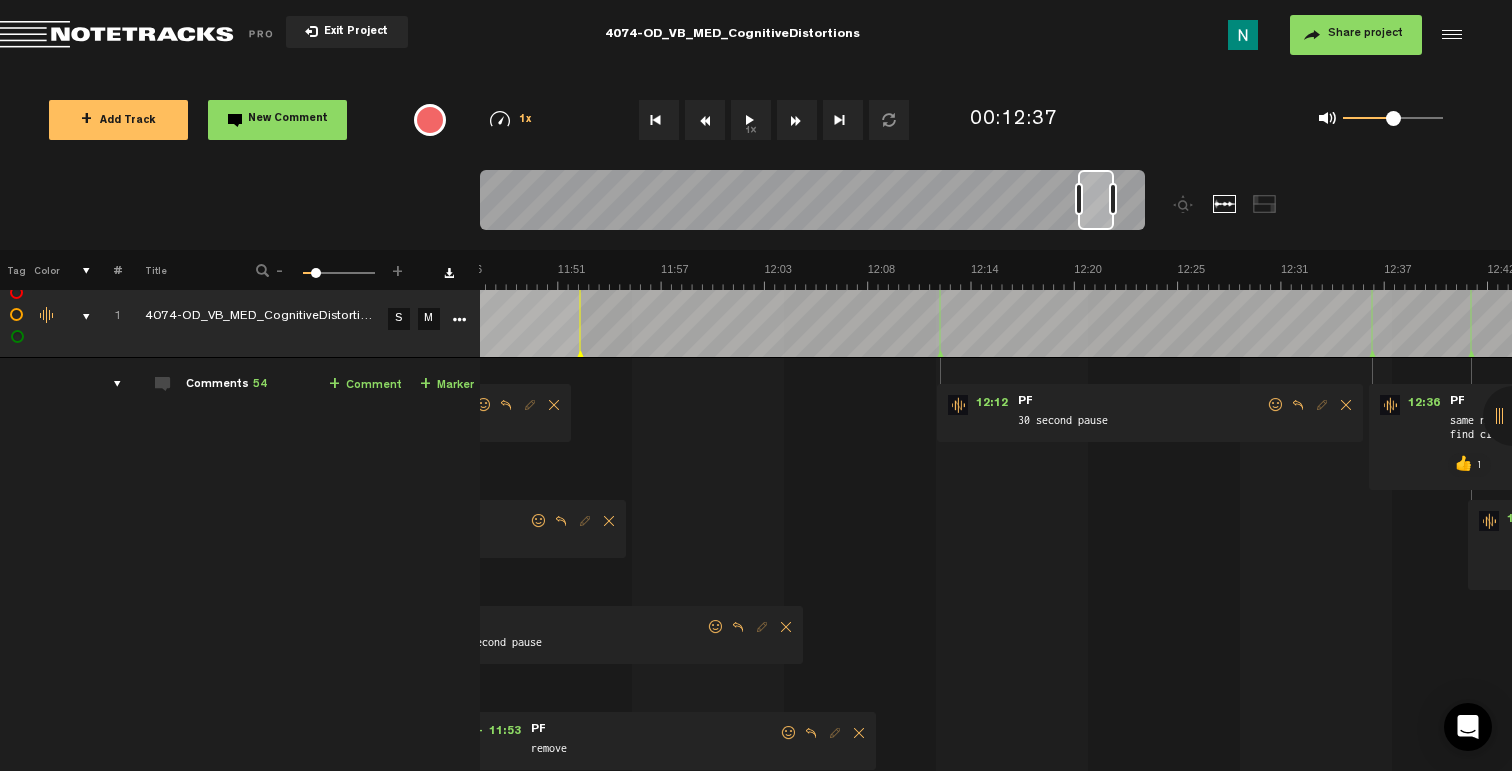 scroll, scrollTop: 0, scrollLeft: 12577, axis: horizontal 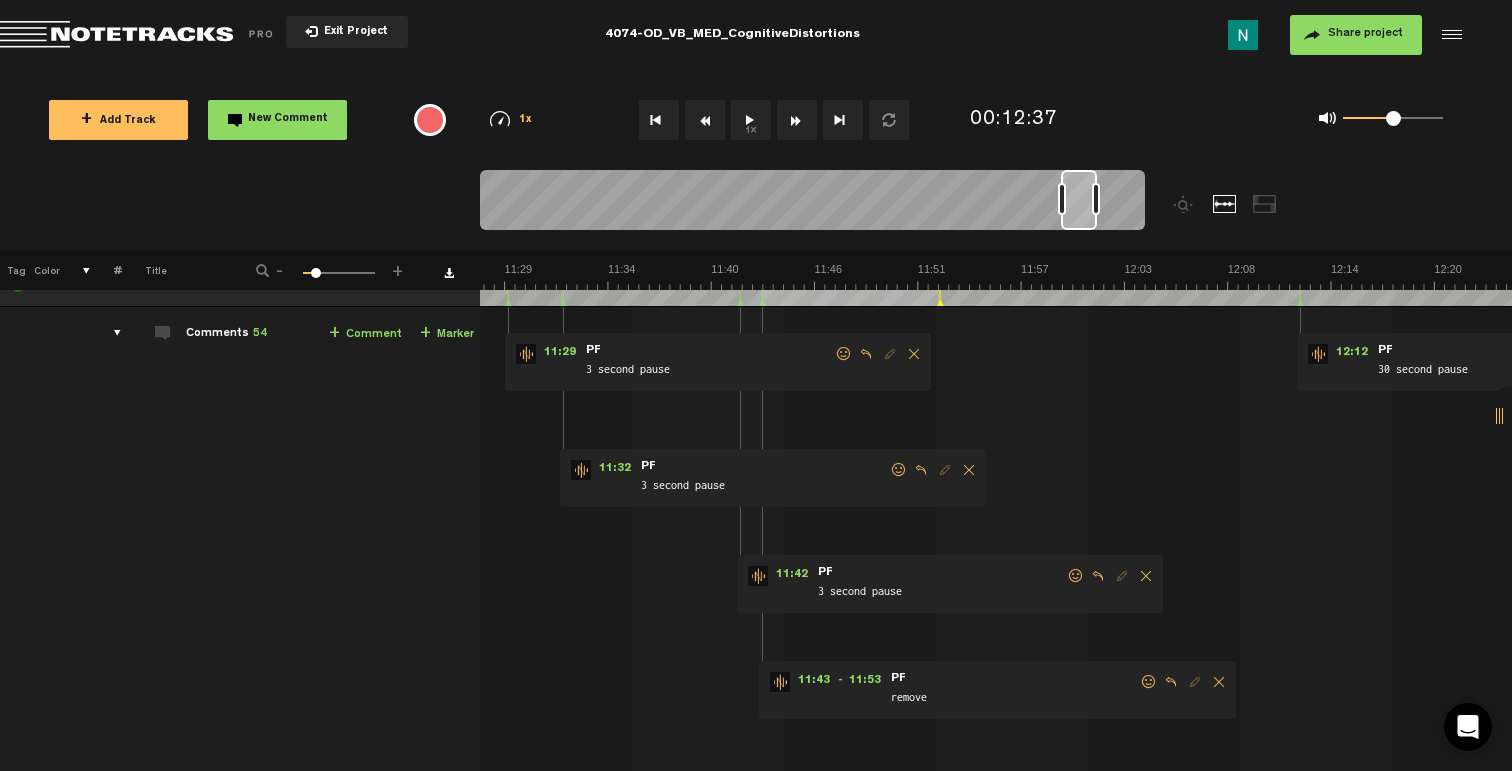 click at bounding box center (1149, 682) 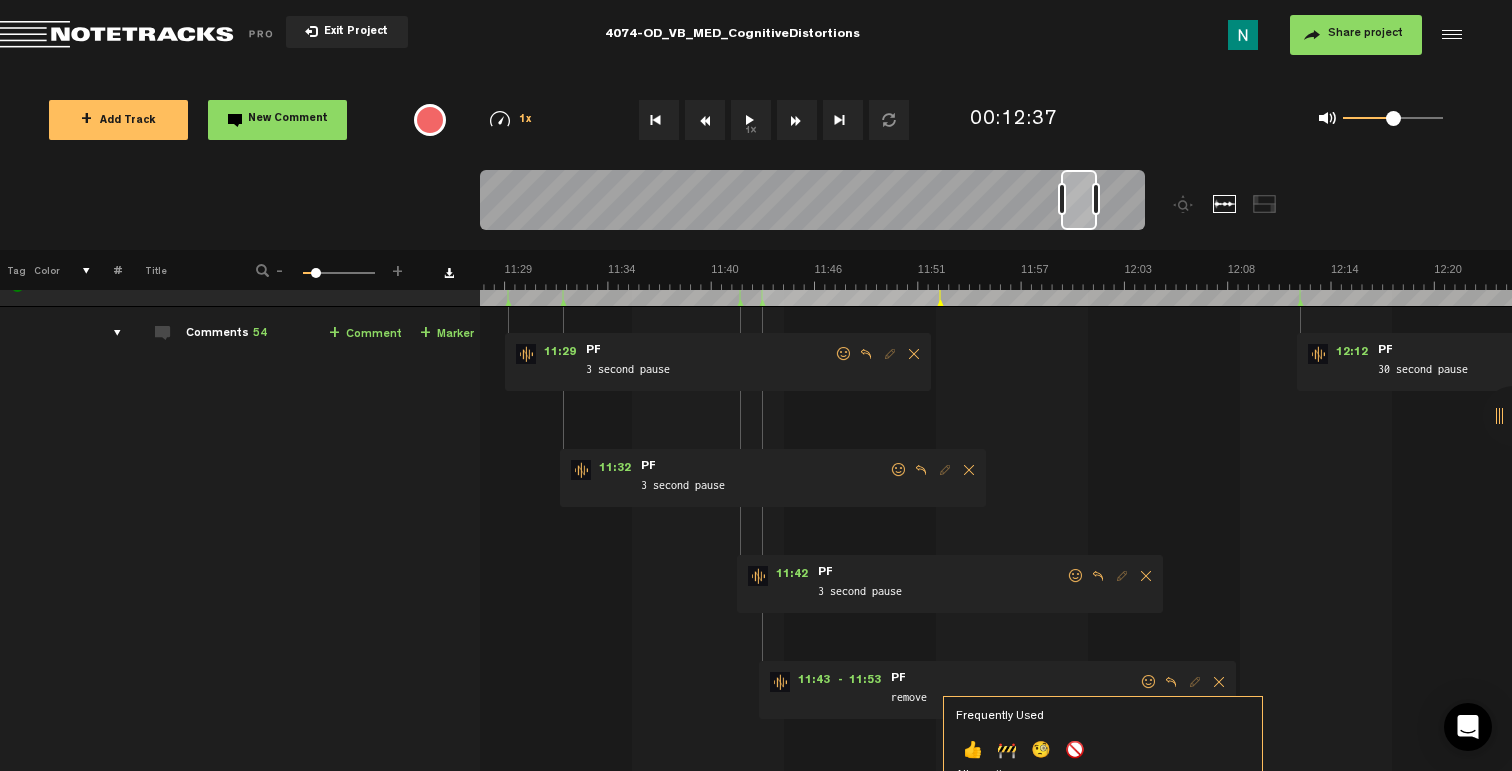 drag, startPoint x: 968, startPoint y: 743, endPoint x: 1122, endPoint y: 668, distance: 171.29214 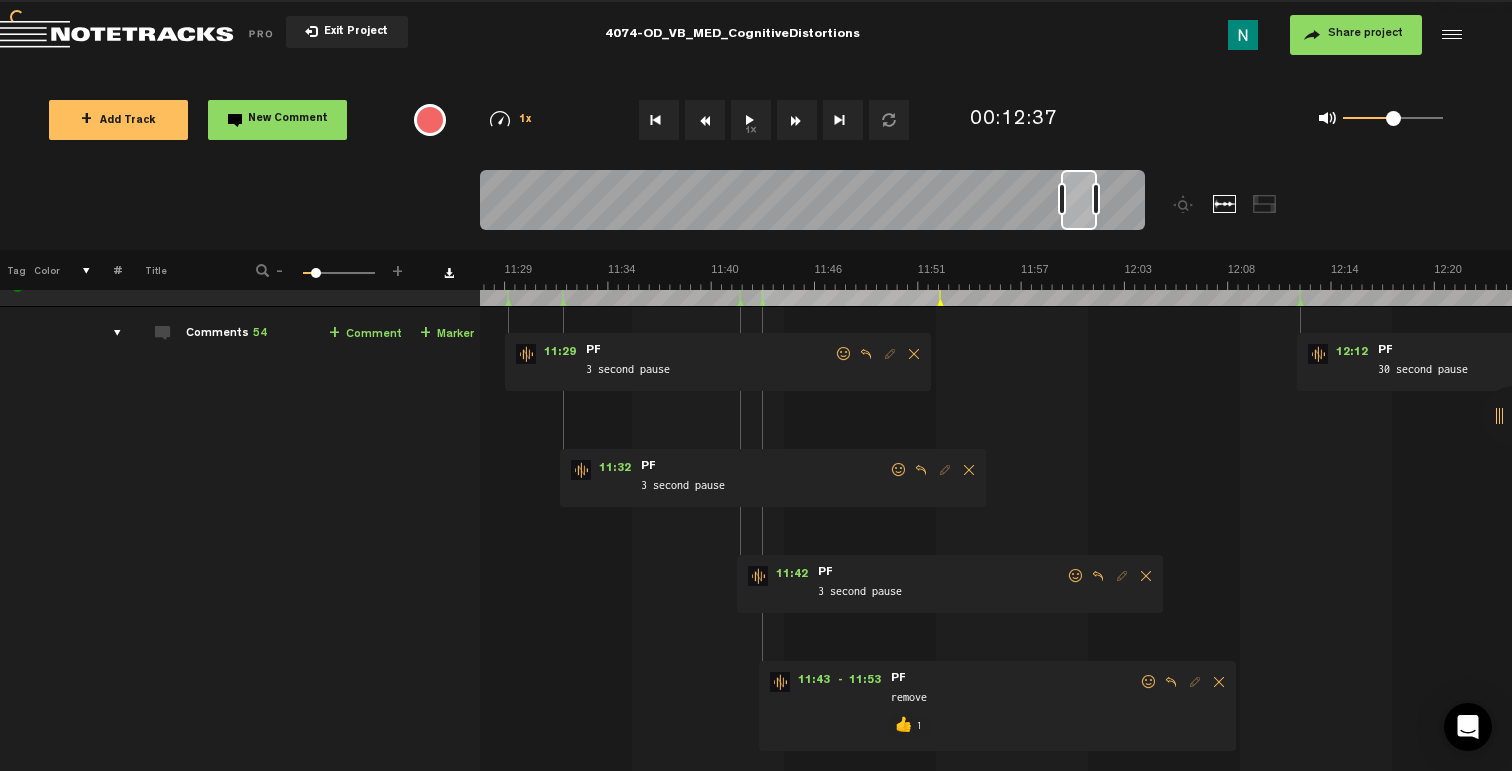 scroll, scrollTop: 64, scrollLeft: 16, axis: both 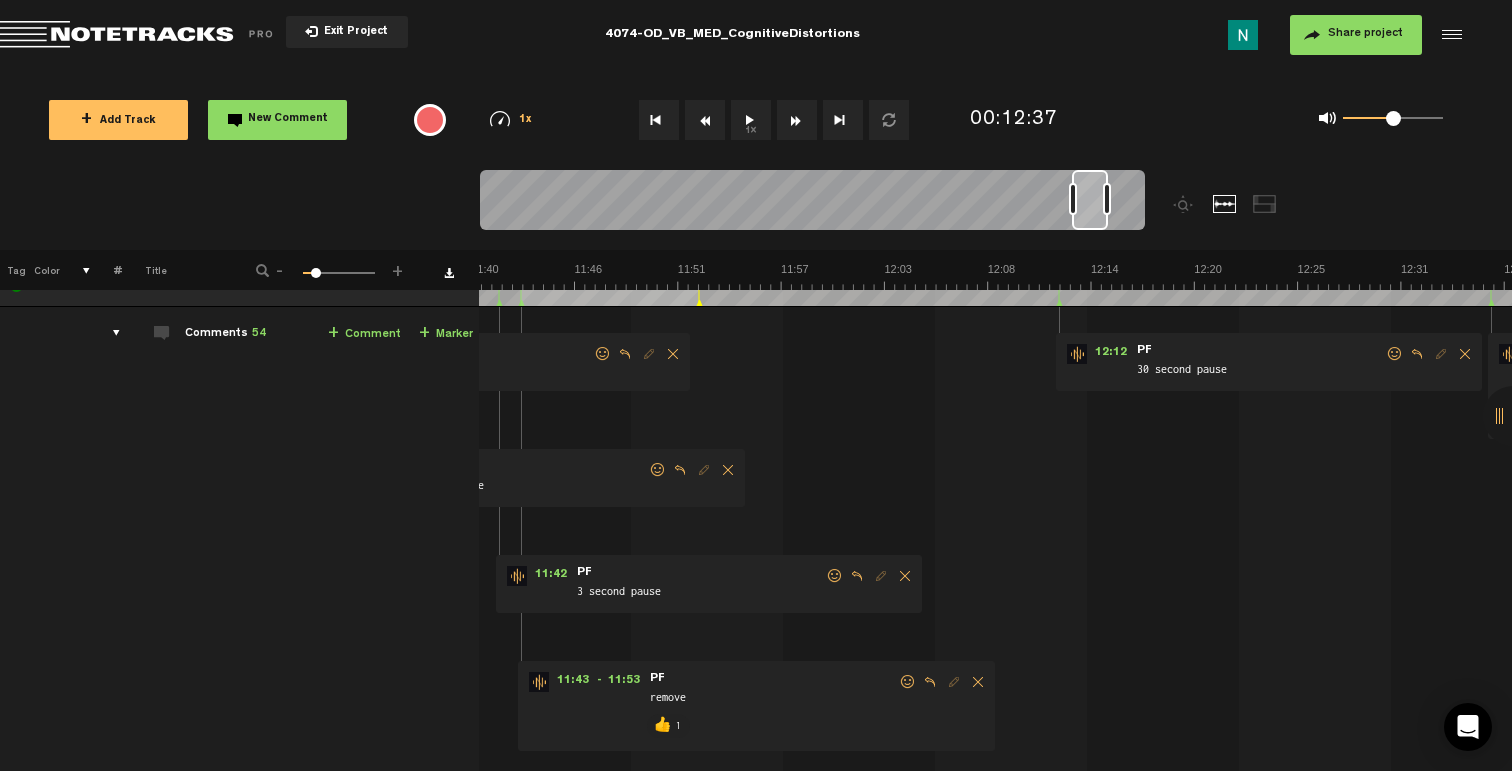 click at bounding box center [1395, 354] 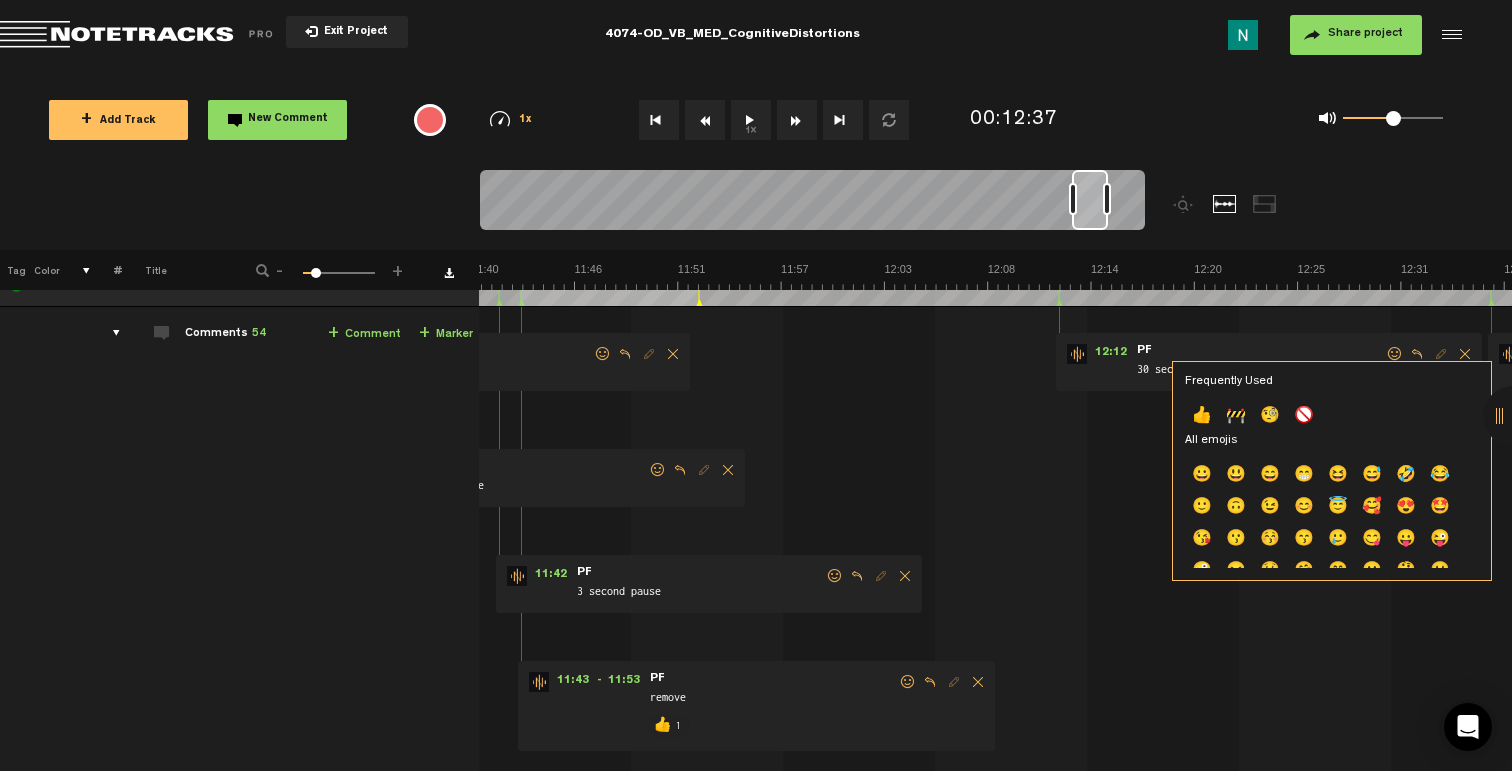 click on "👍" 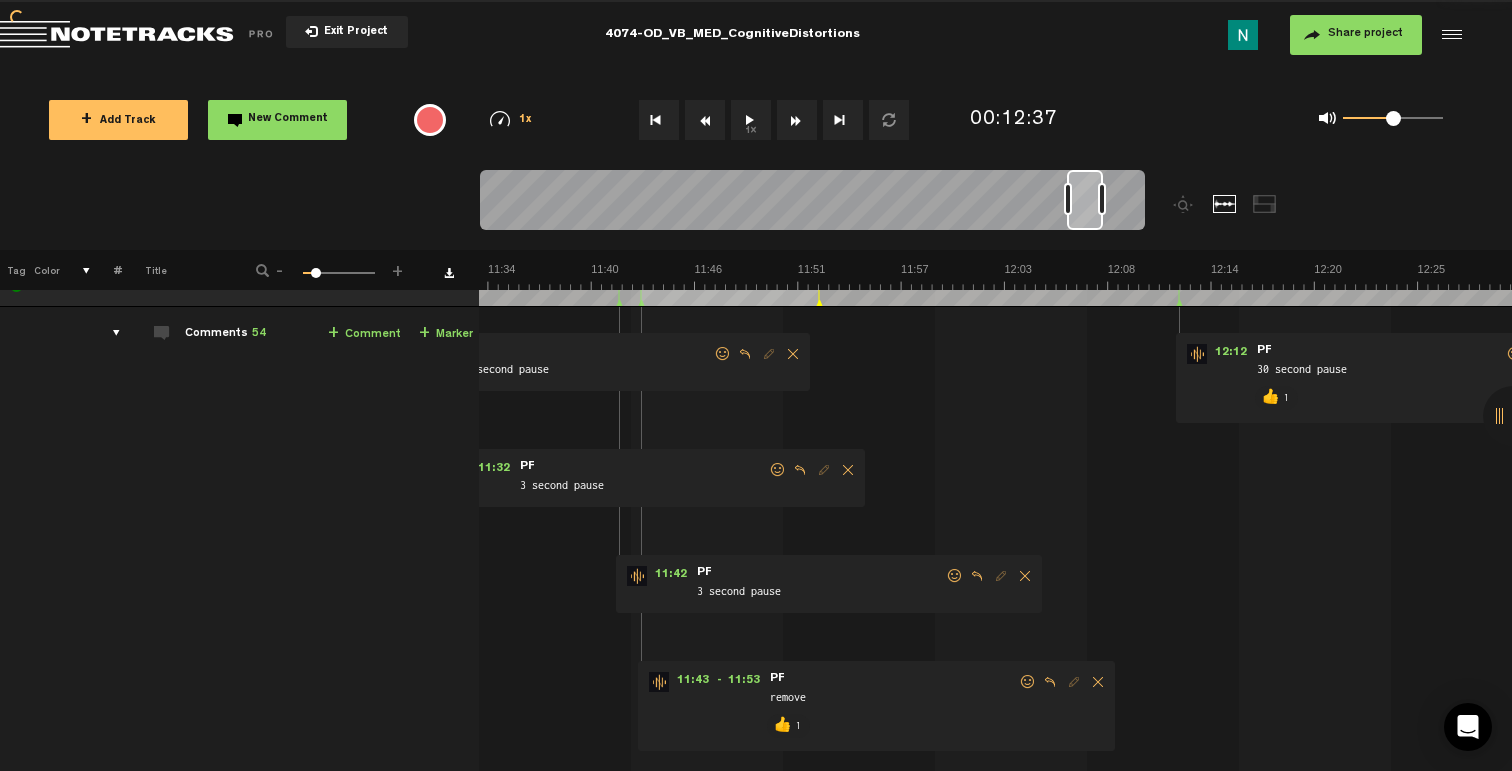 scroll, scrollTop: 64, scrollLeft: 0, axis: vertical 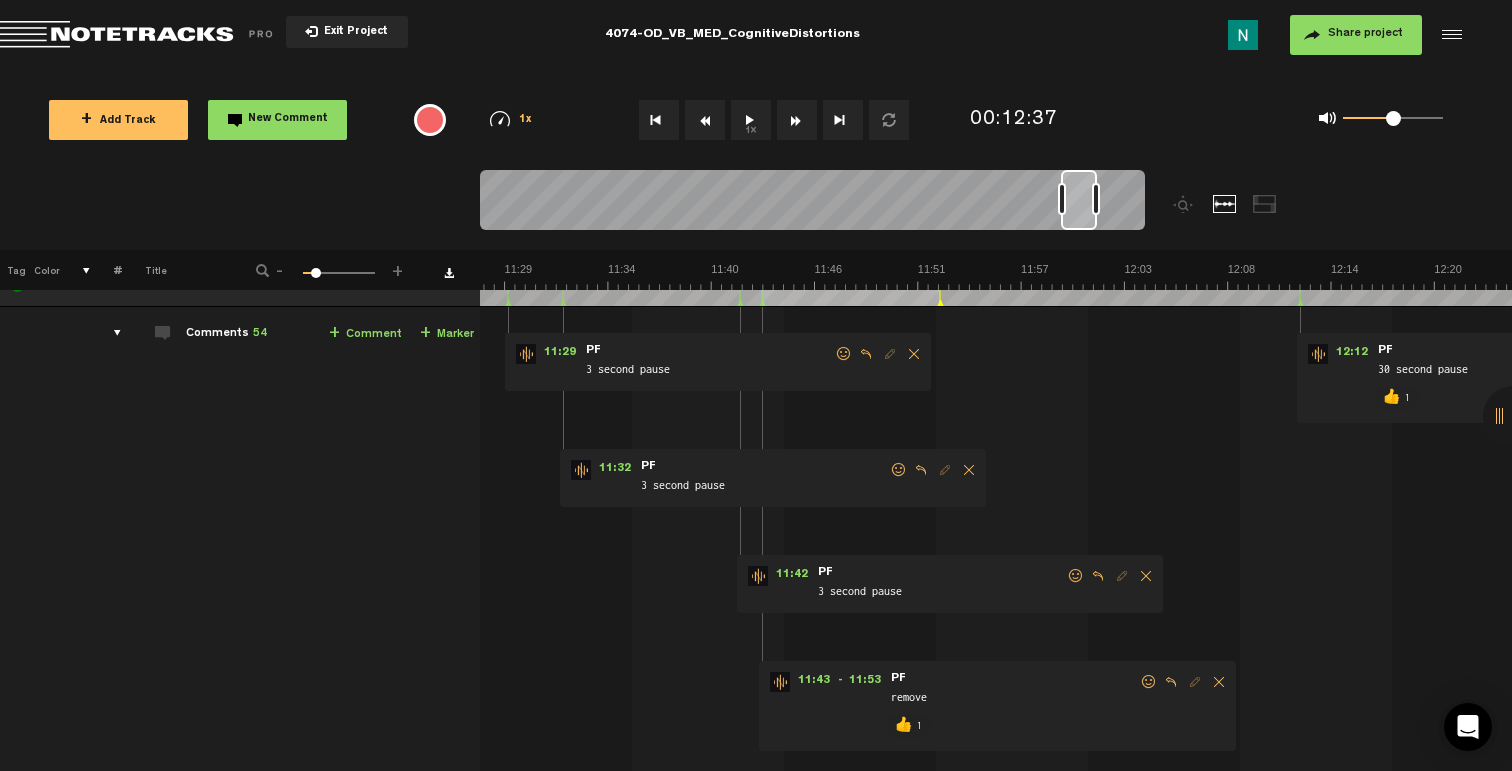 click at bounding box center [1076, 576] 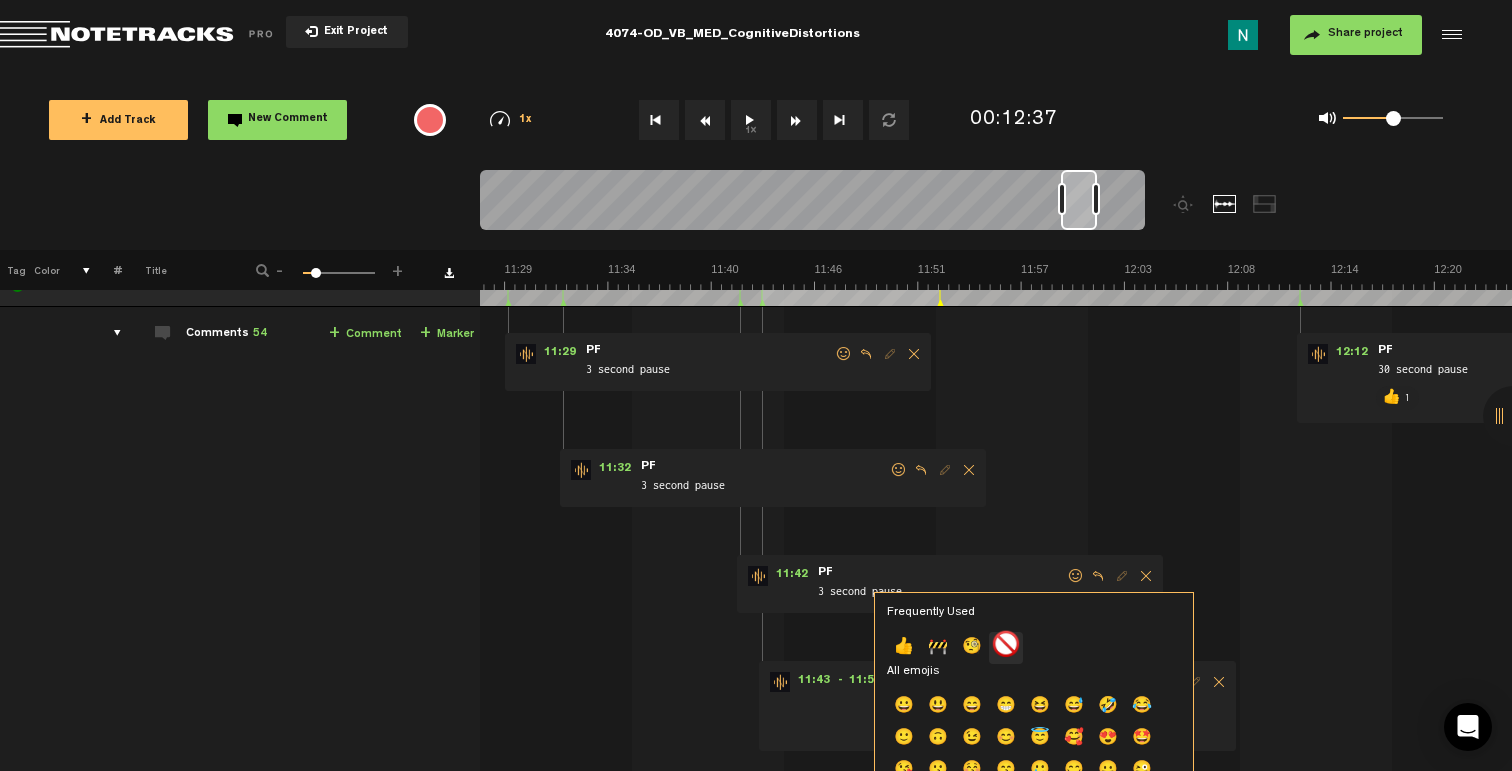 click on "🚫" 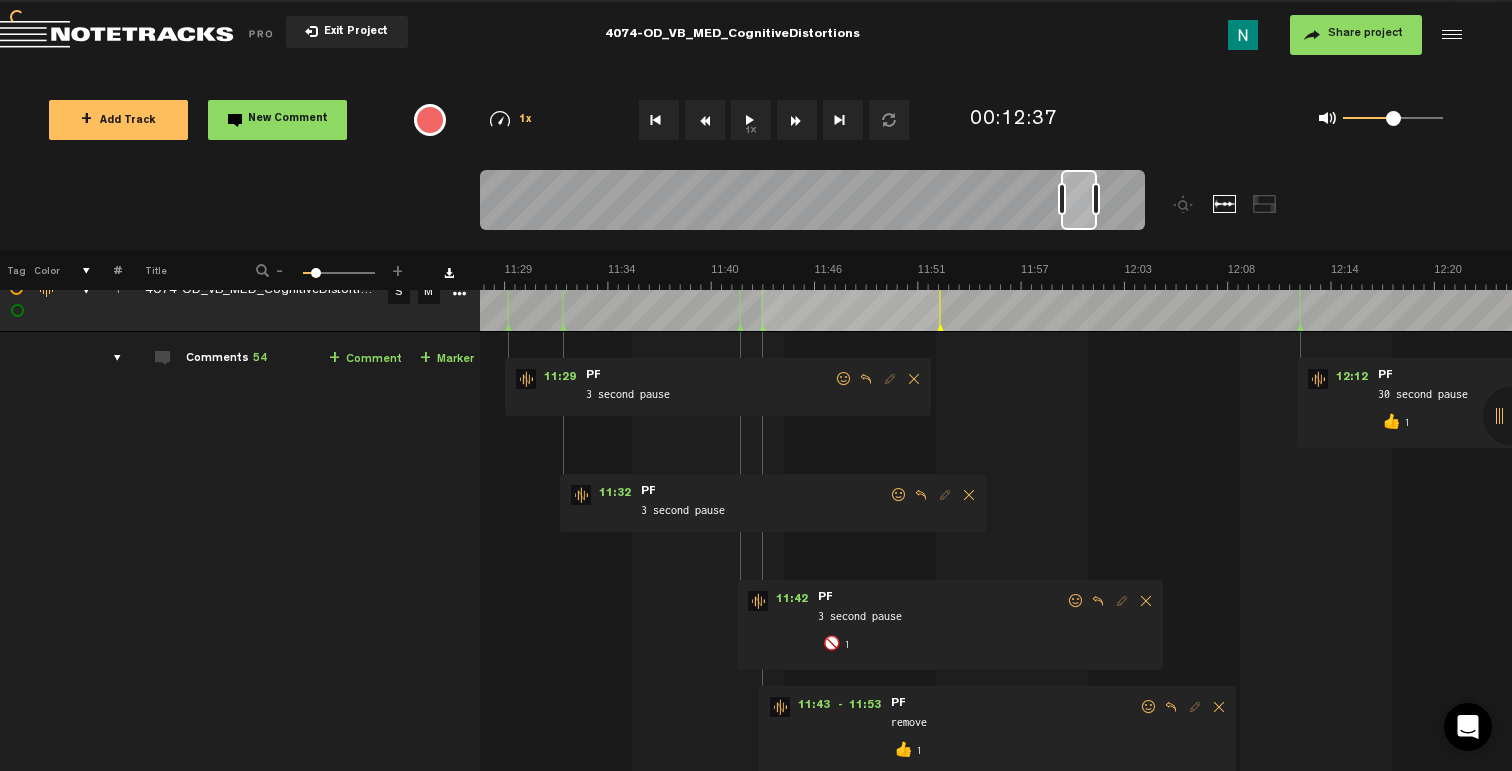 scroll, scrollTop: 0, scrollLeft: 0, axis: both 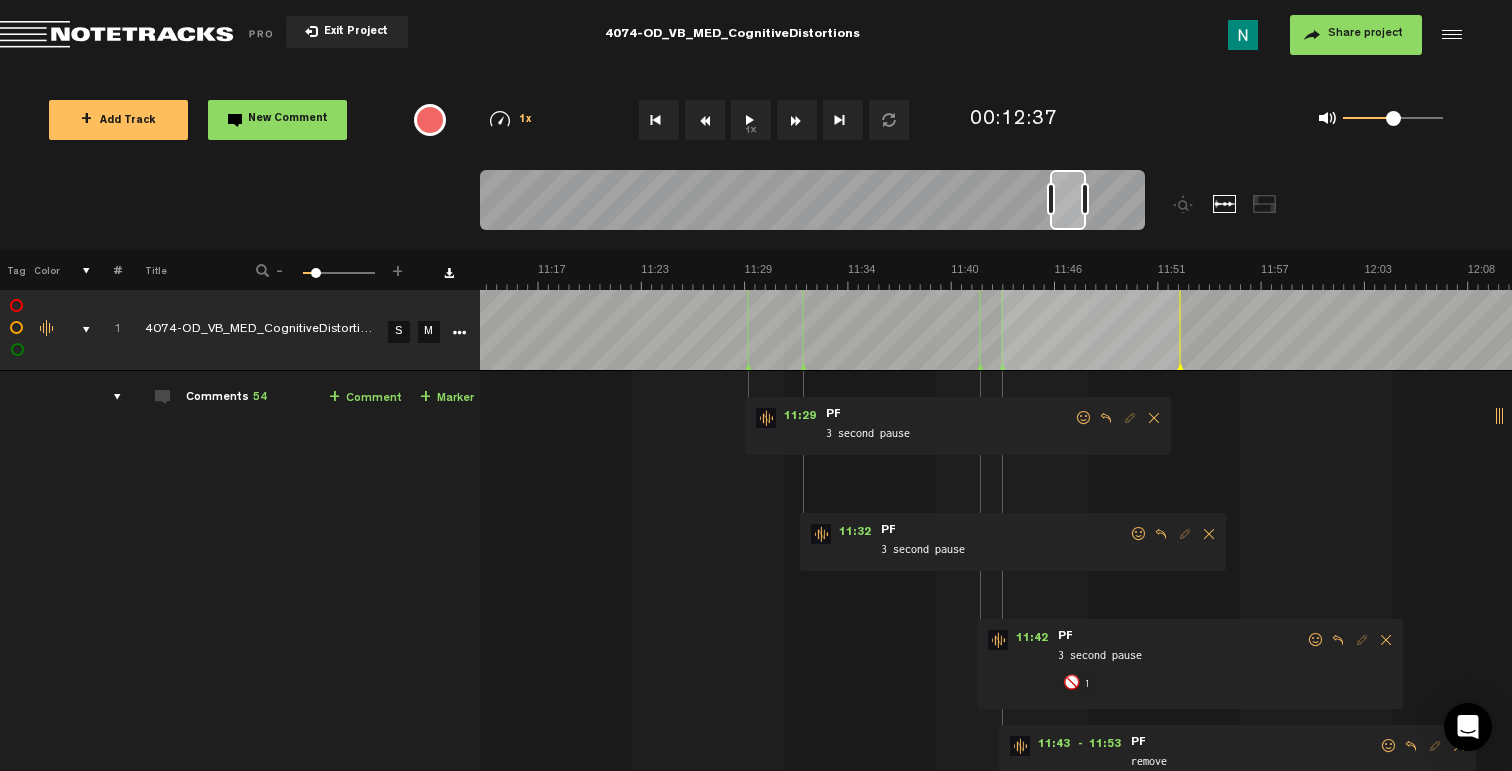 click at bounding box center [1139, 534] 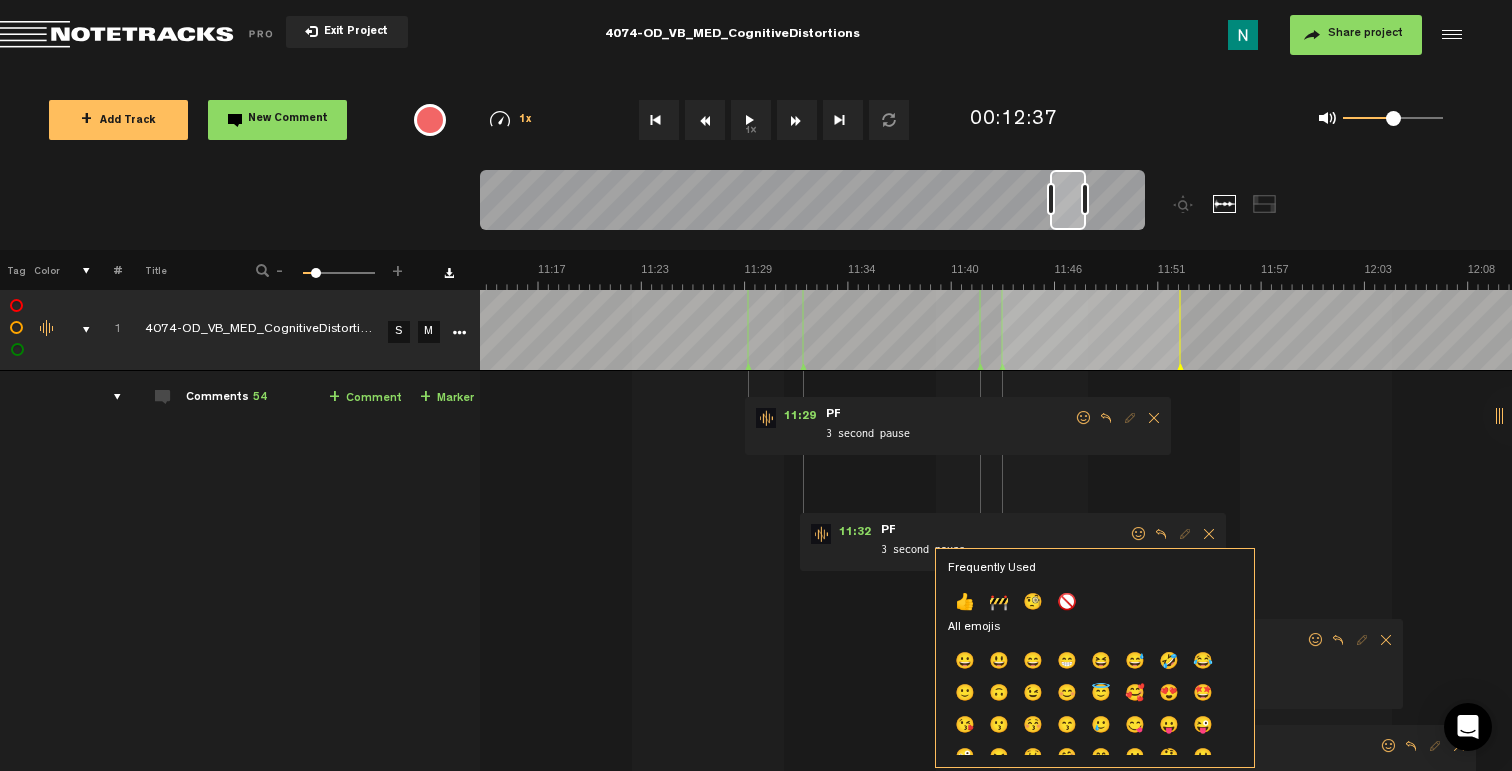 click on "👍" 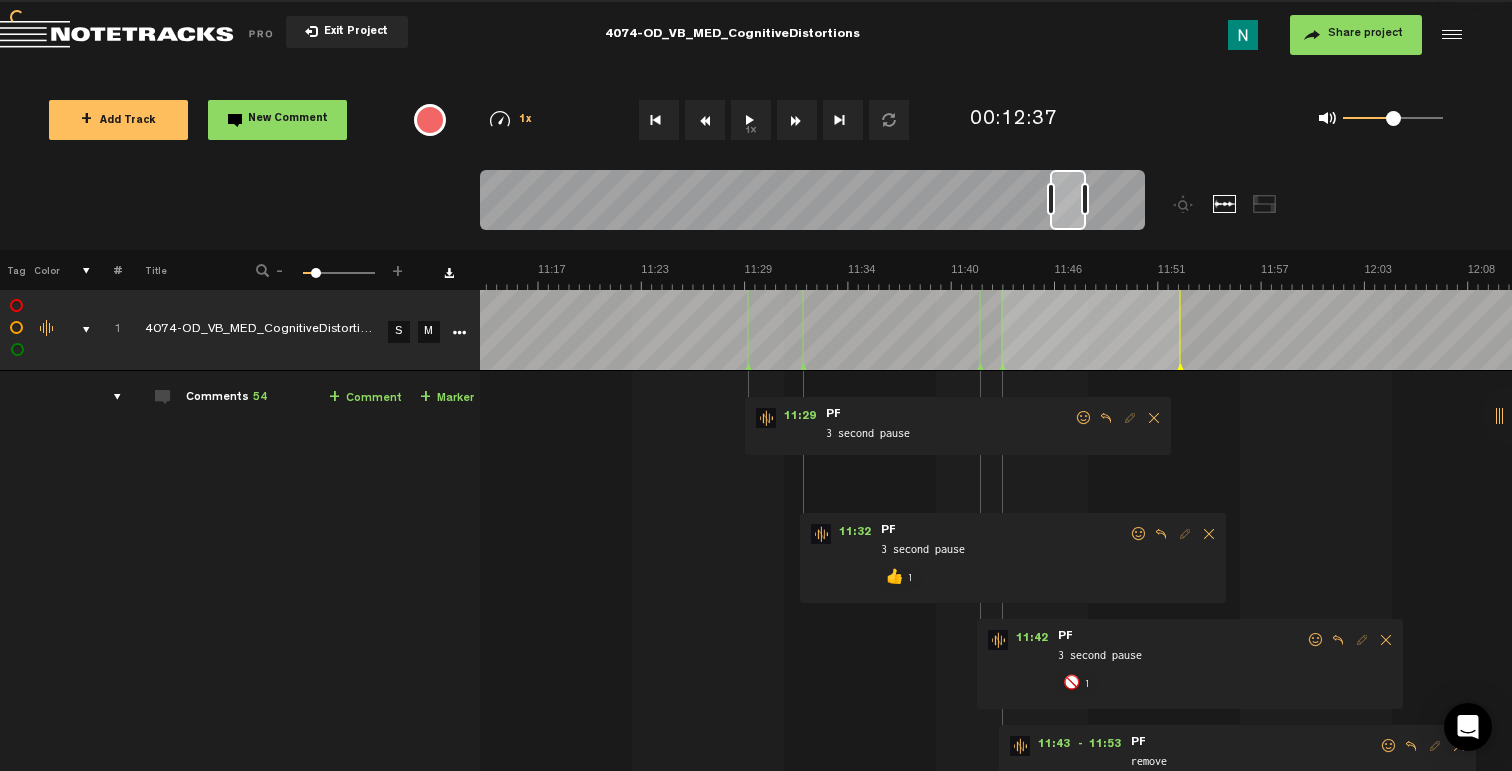 click at bounding box center [1084, 418] 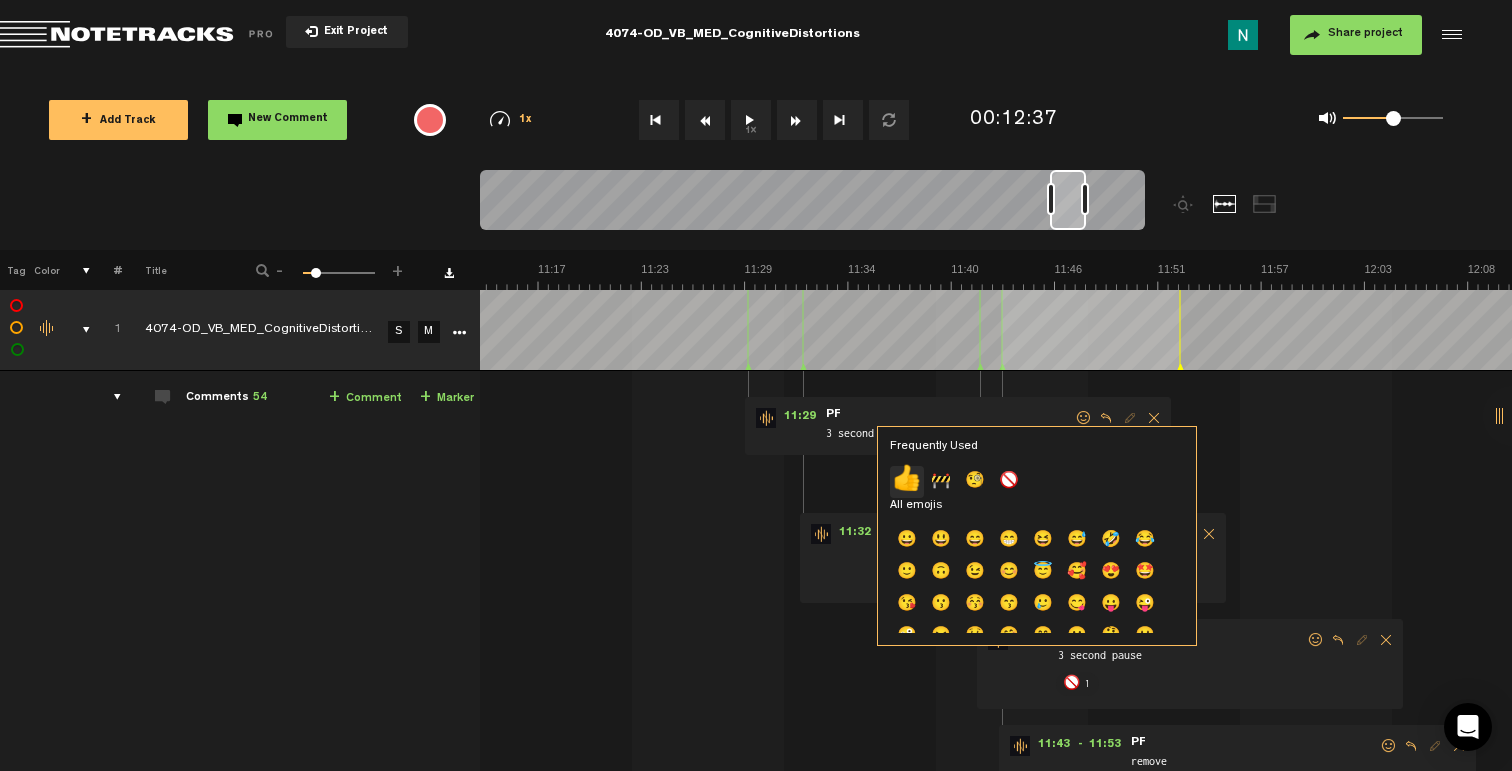 click on "👍" 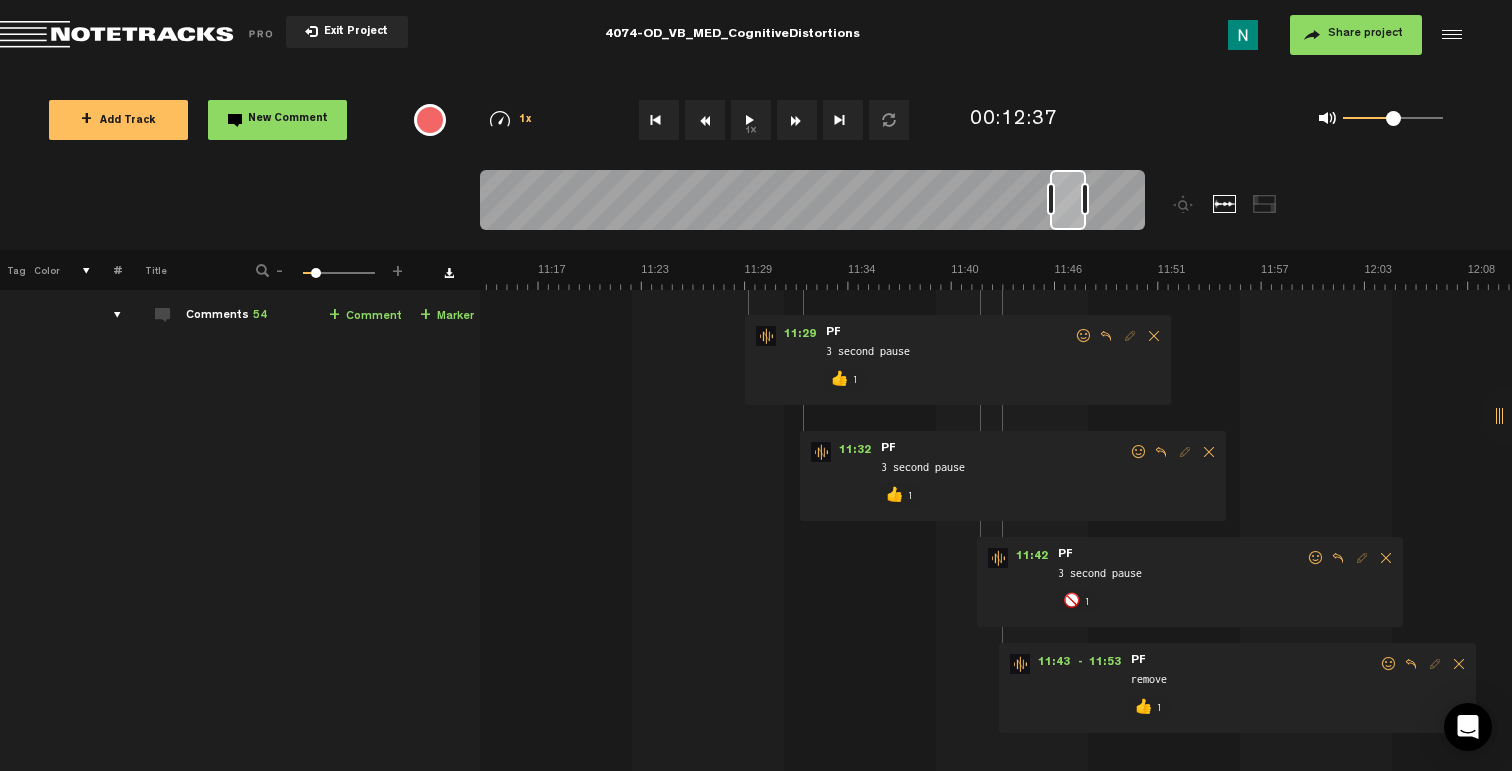 scroll, scrollTop: 0, scrollLeft: 0, axis: both 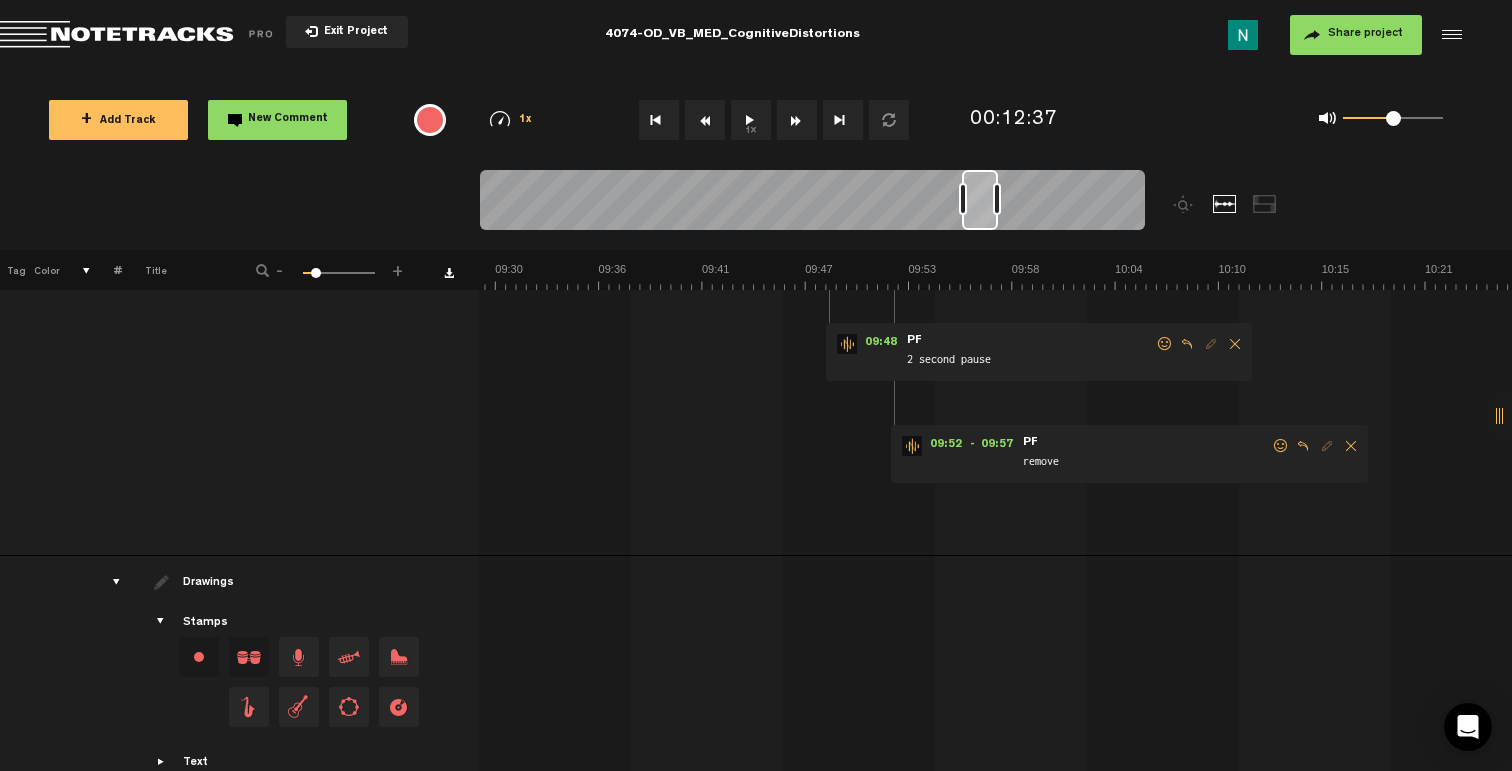click at bounding box center (1281, 446) 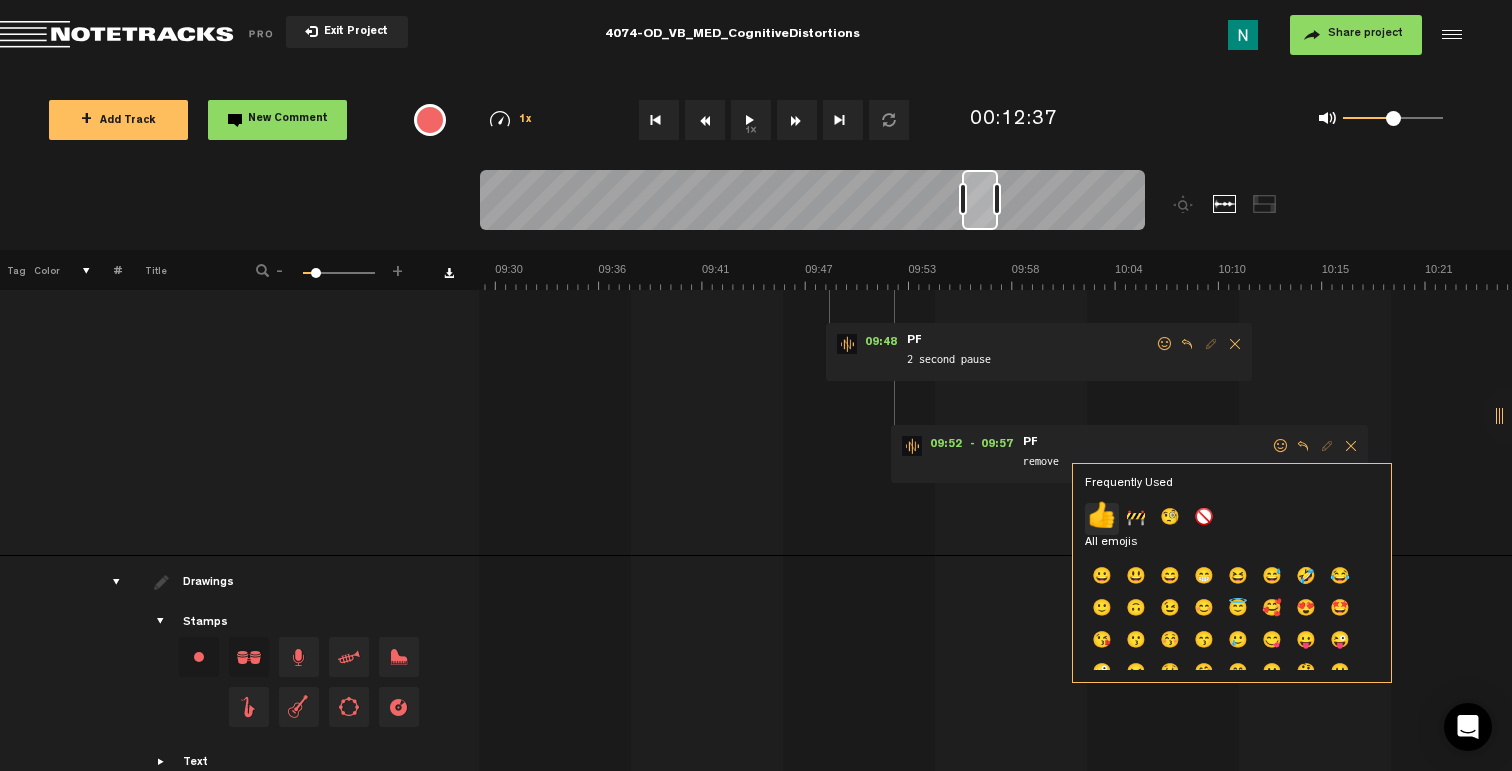 click on "👍" 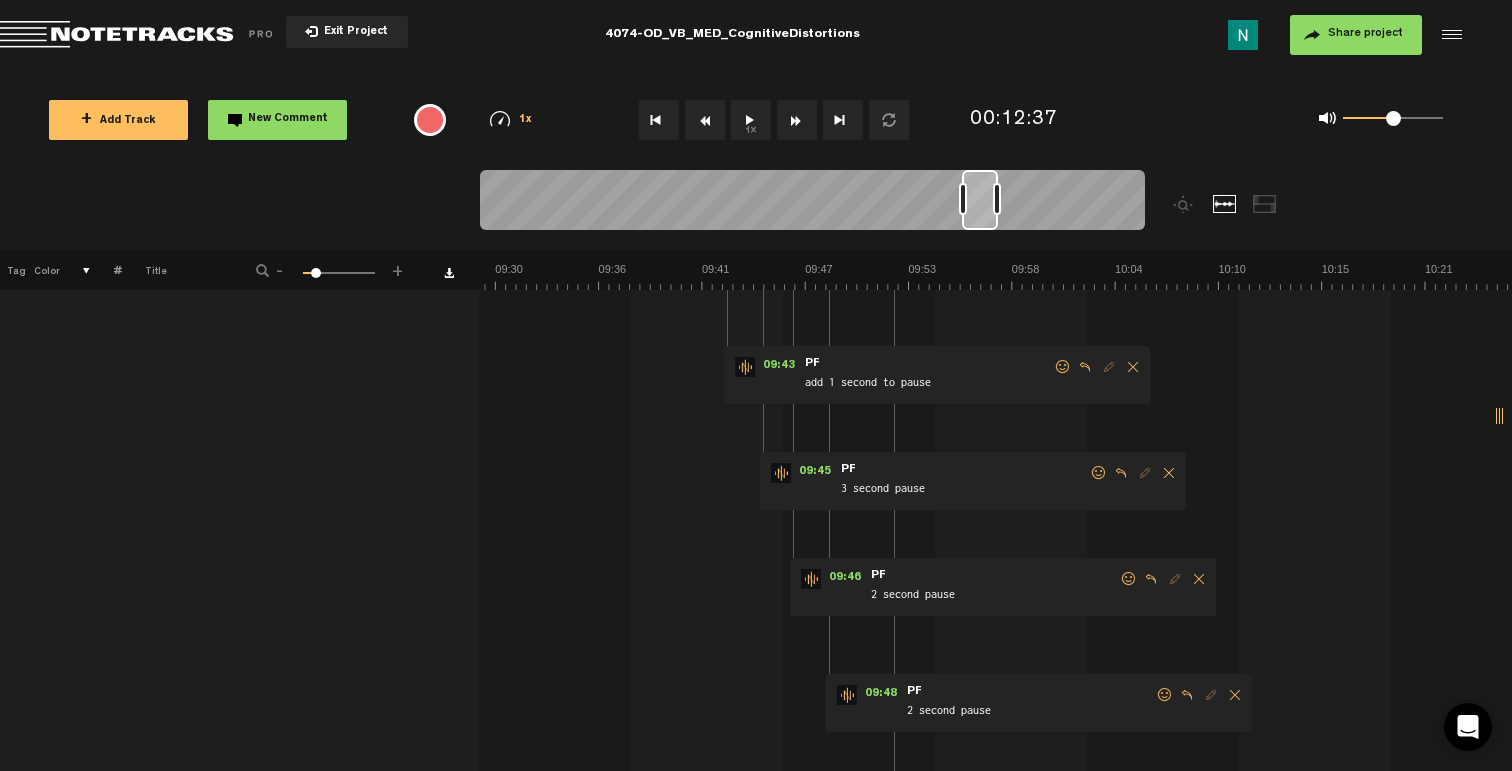 scroll, scrollTop: 180, scrollLeft: 12, axis: both 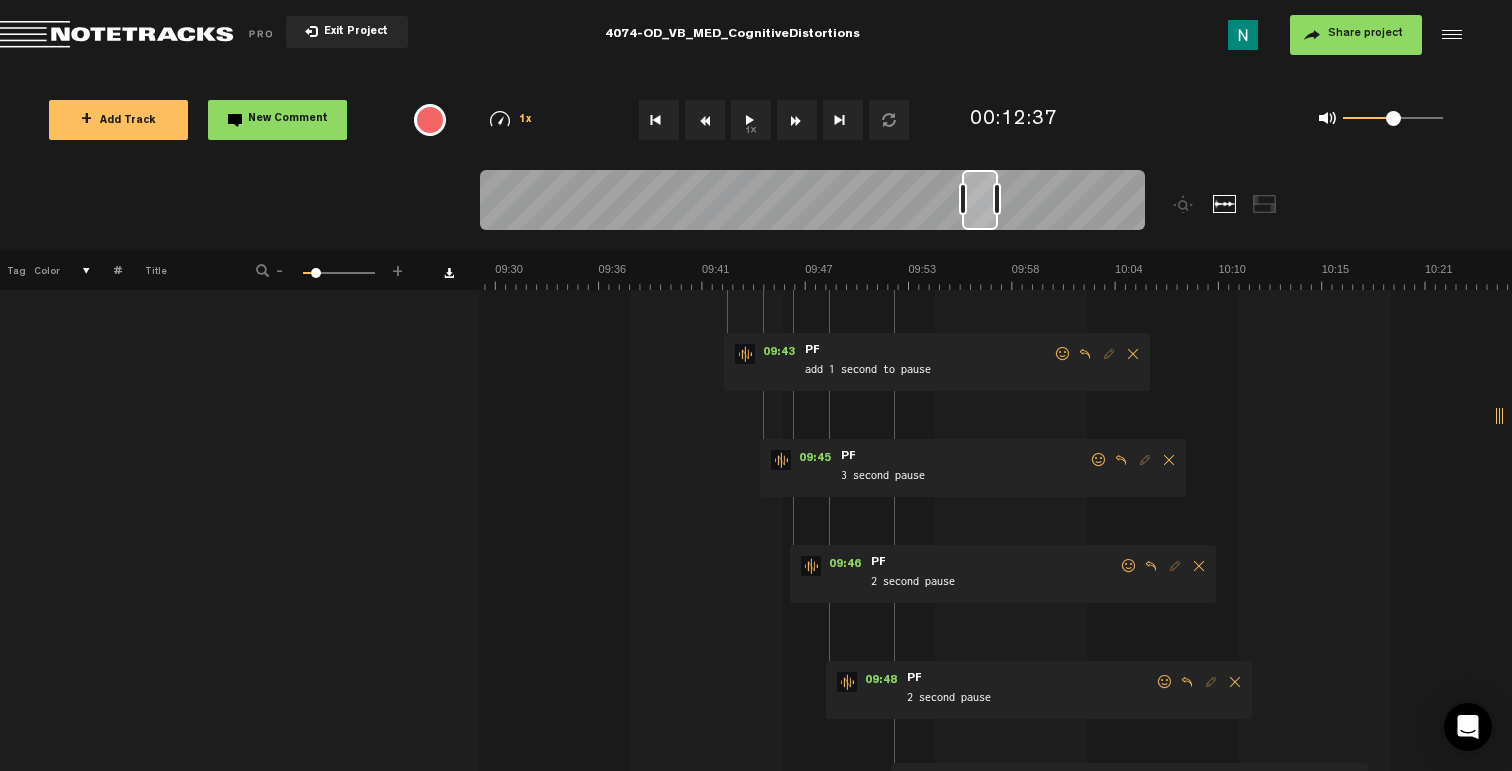 click on "09:48 -     •  :  "2 second pause" PF 2 second pause" at bounding box center (1039, 690) 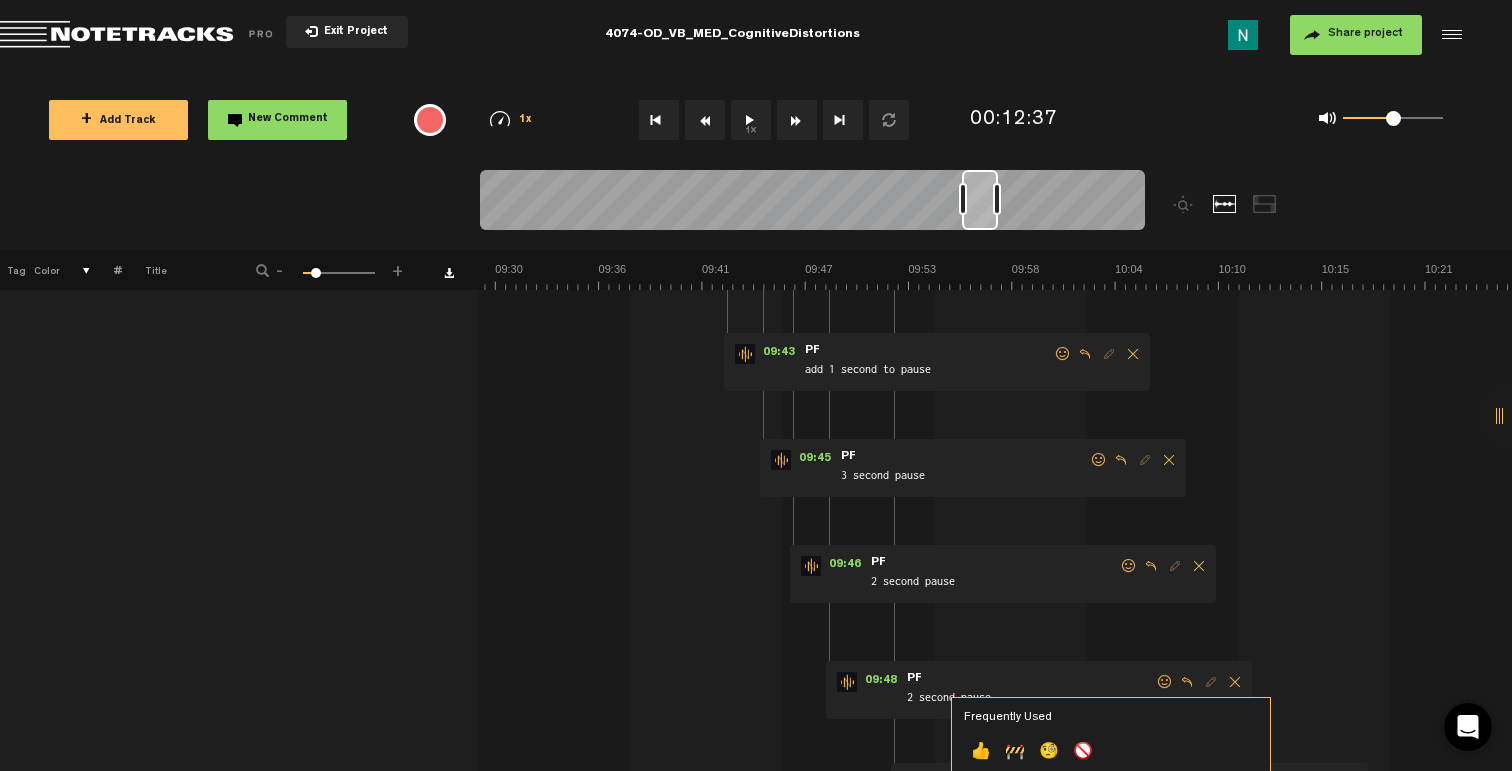 click on "👍" 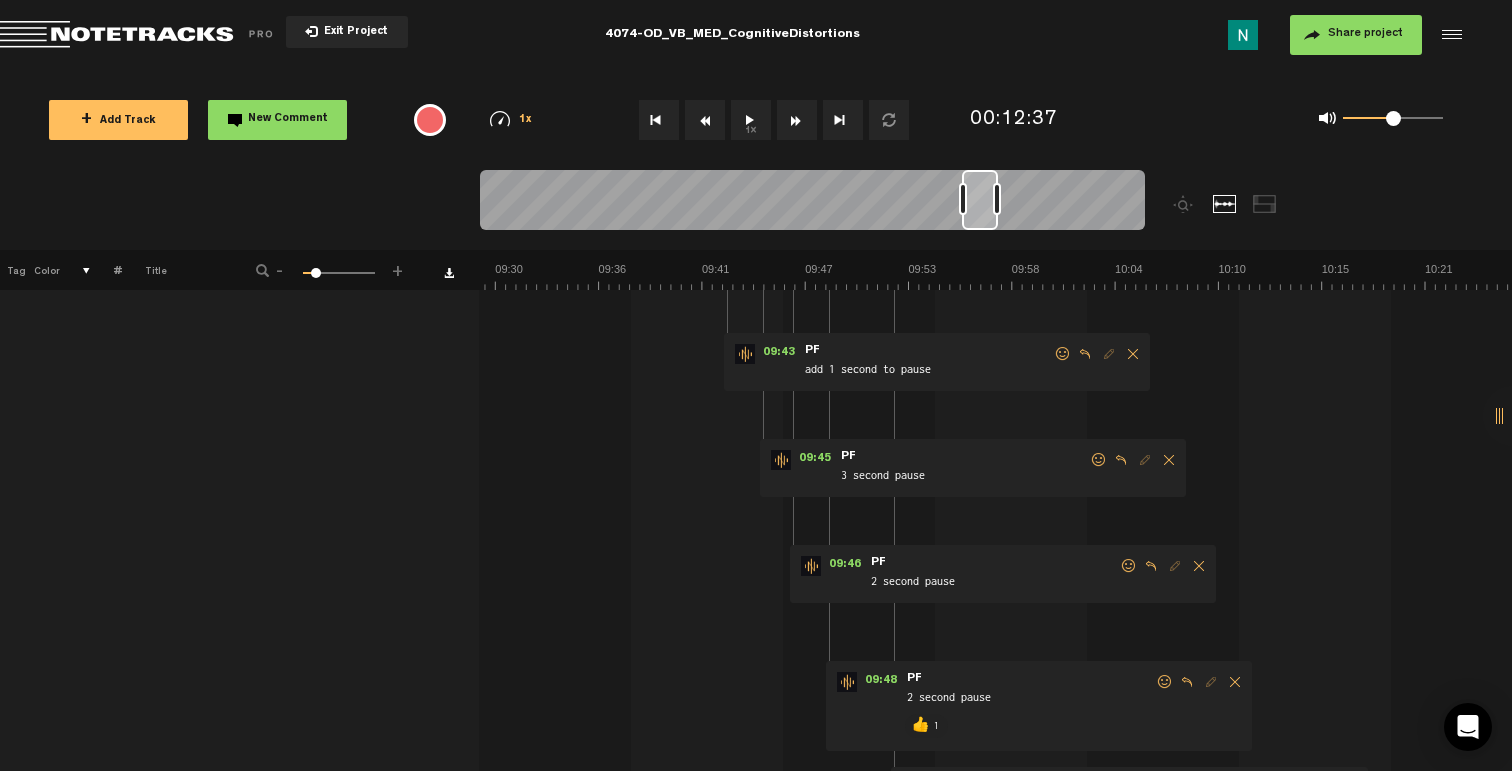 click at bounding box center (1129, 566) 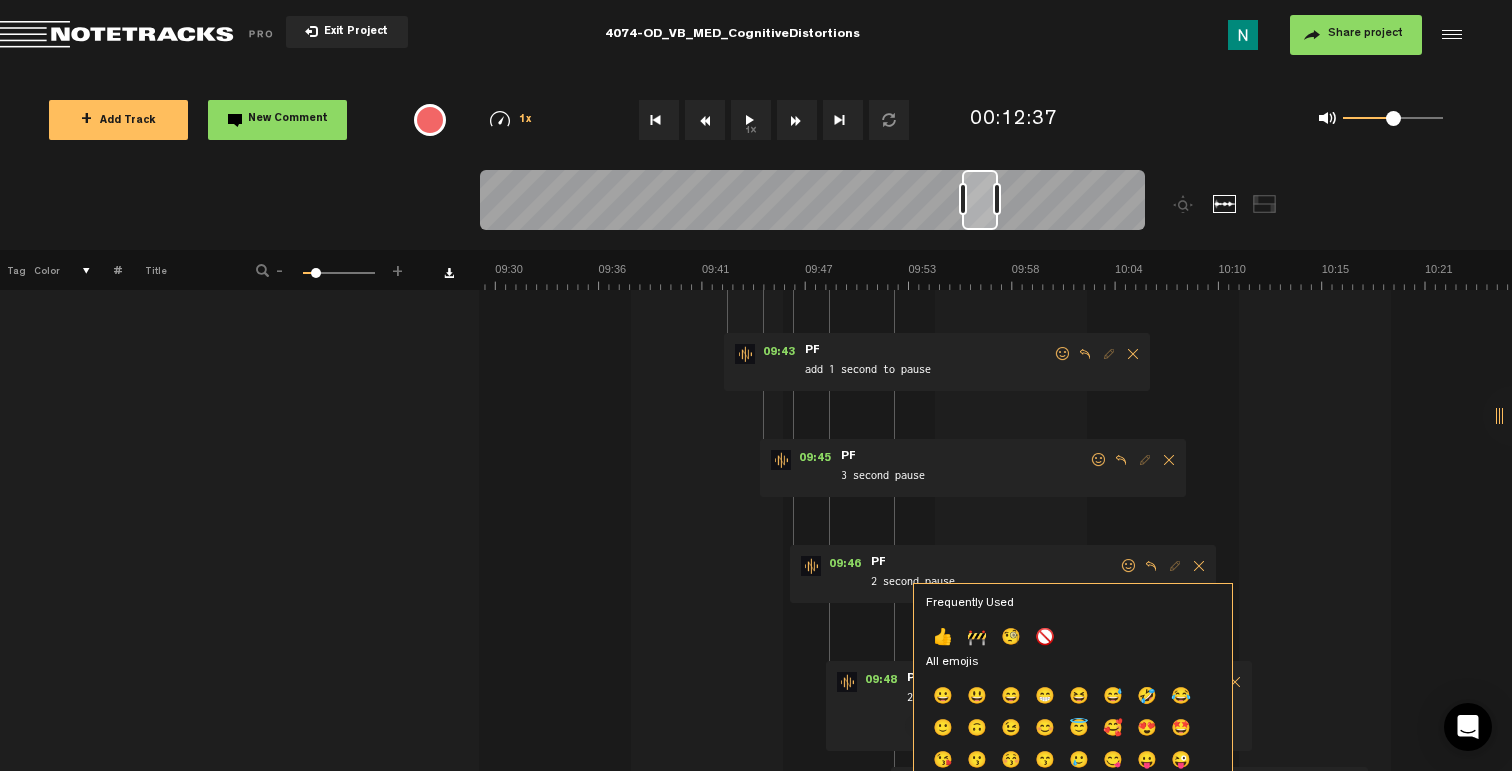 click on "👍" 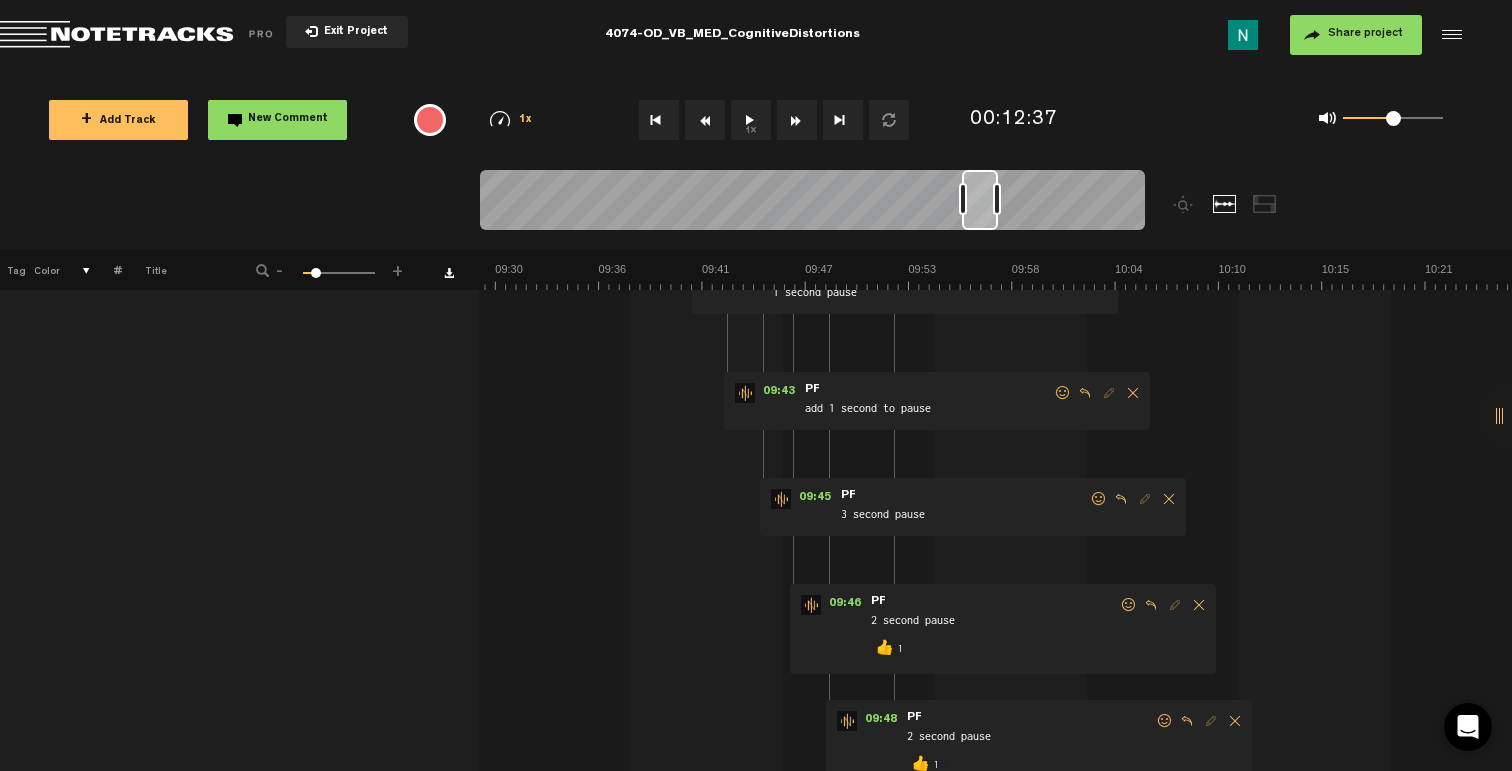 scroll, scrollTop: 62, scrollLeft: 12, axis: both 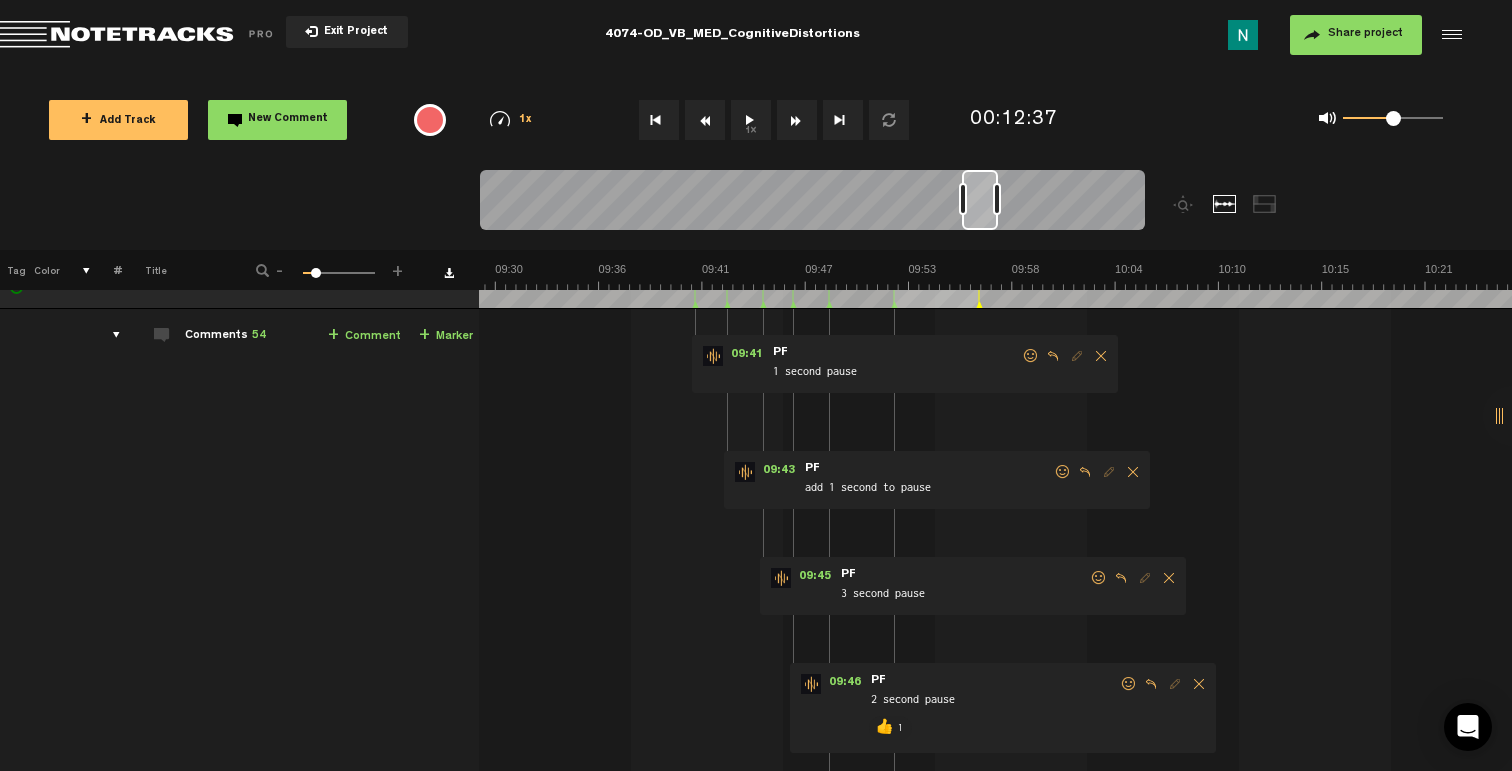 click at bounding box center [1099, 578] 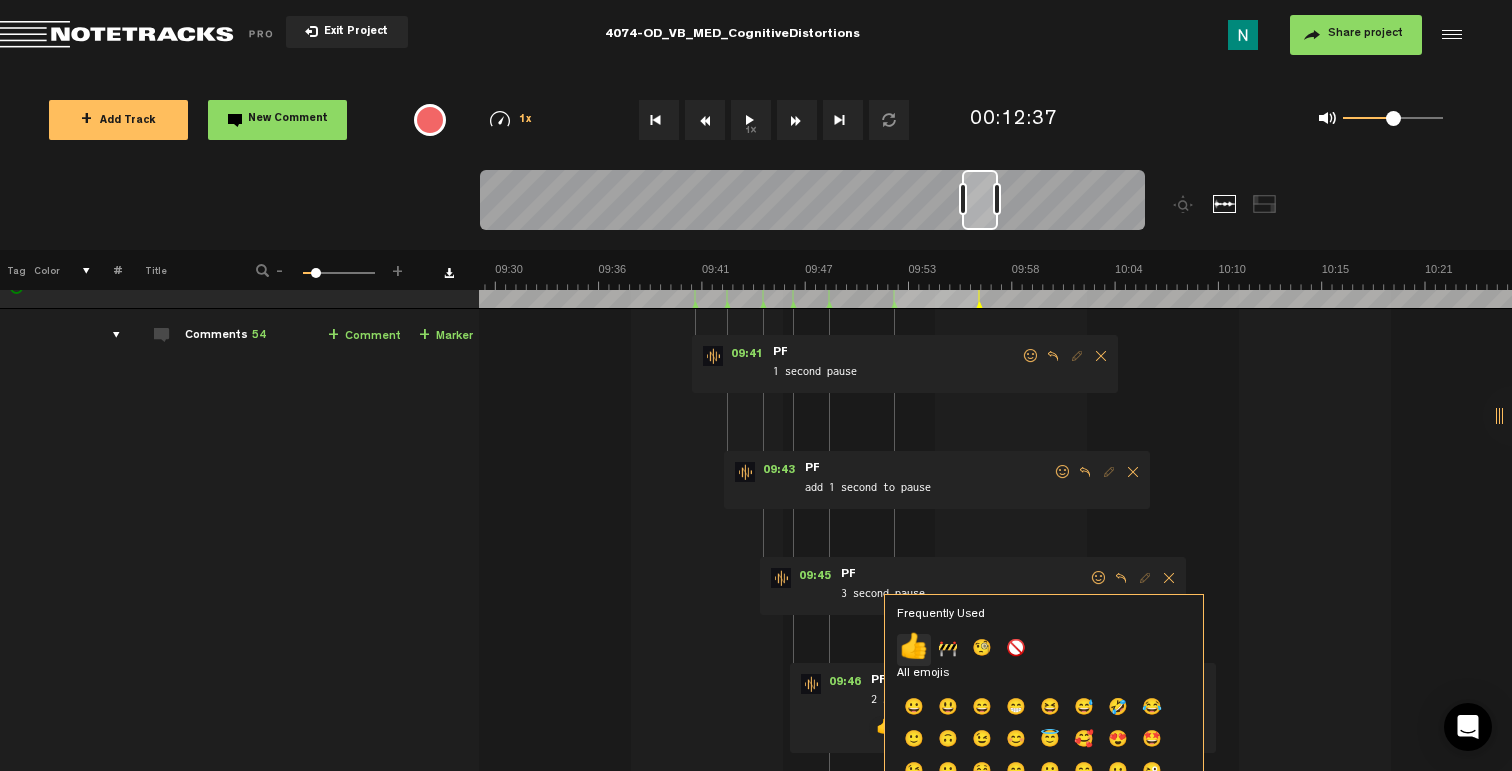 click on "👍" 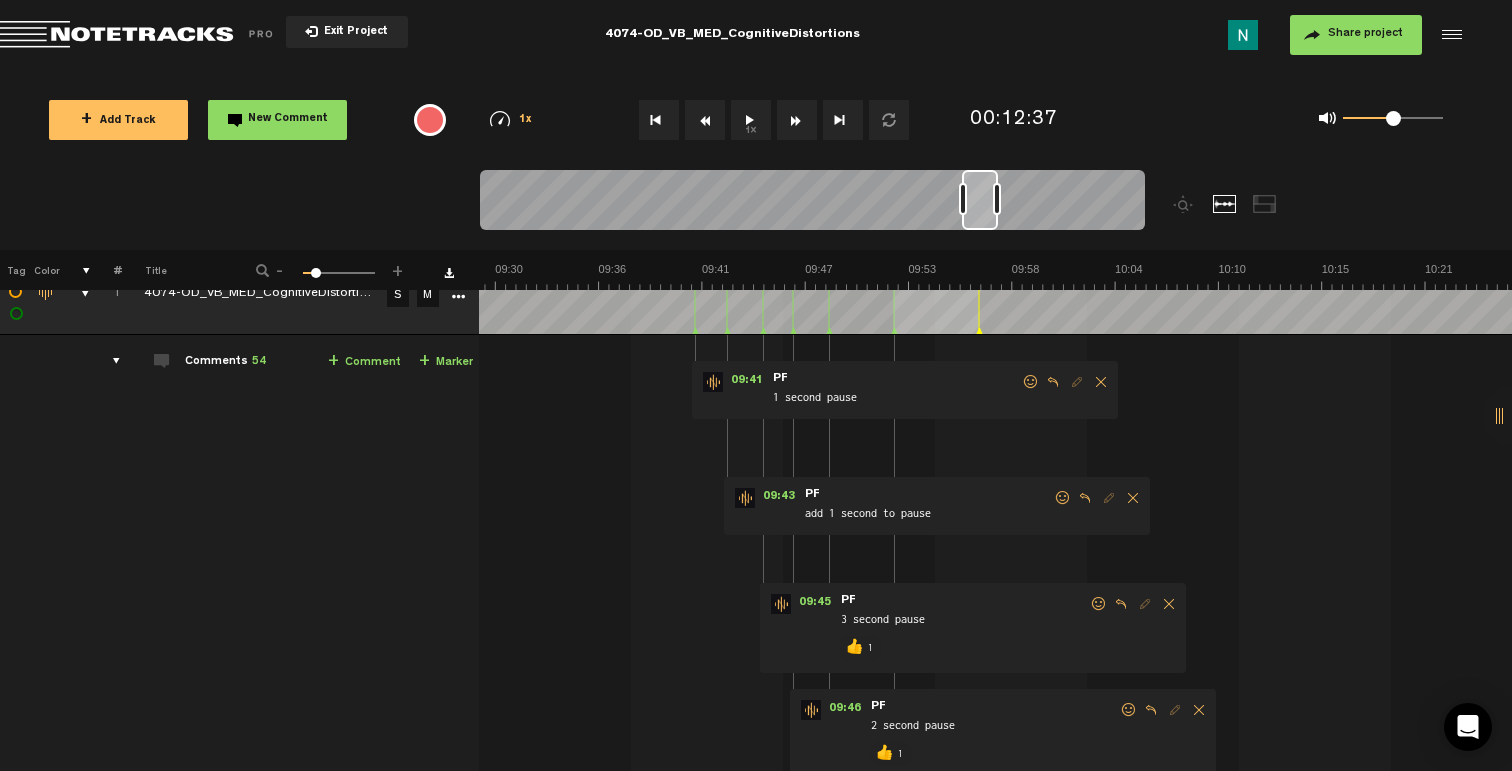 scroll, scrollTop: 24, scrollLeft: 12, axis: both 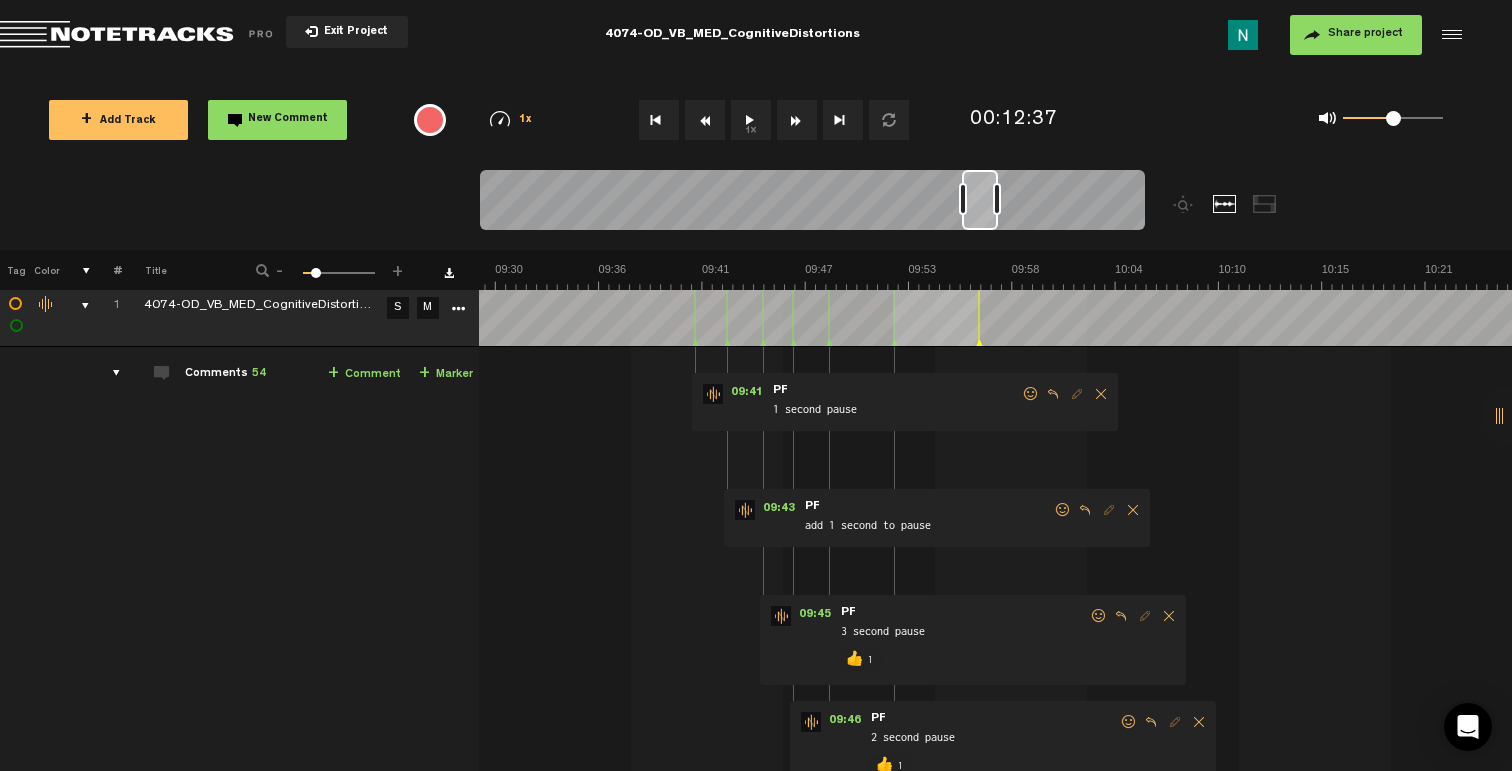 click at bounding box center [1063, 510] 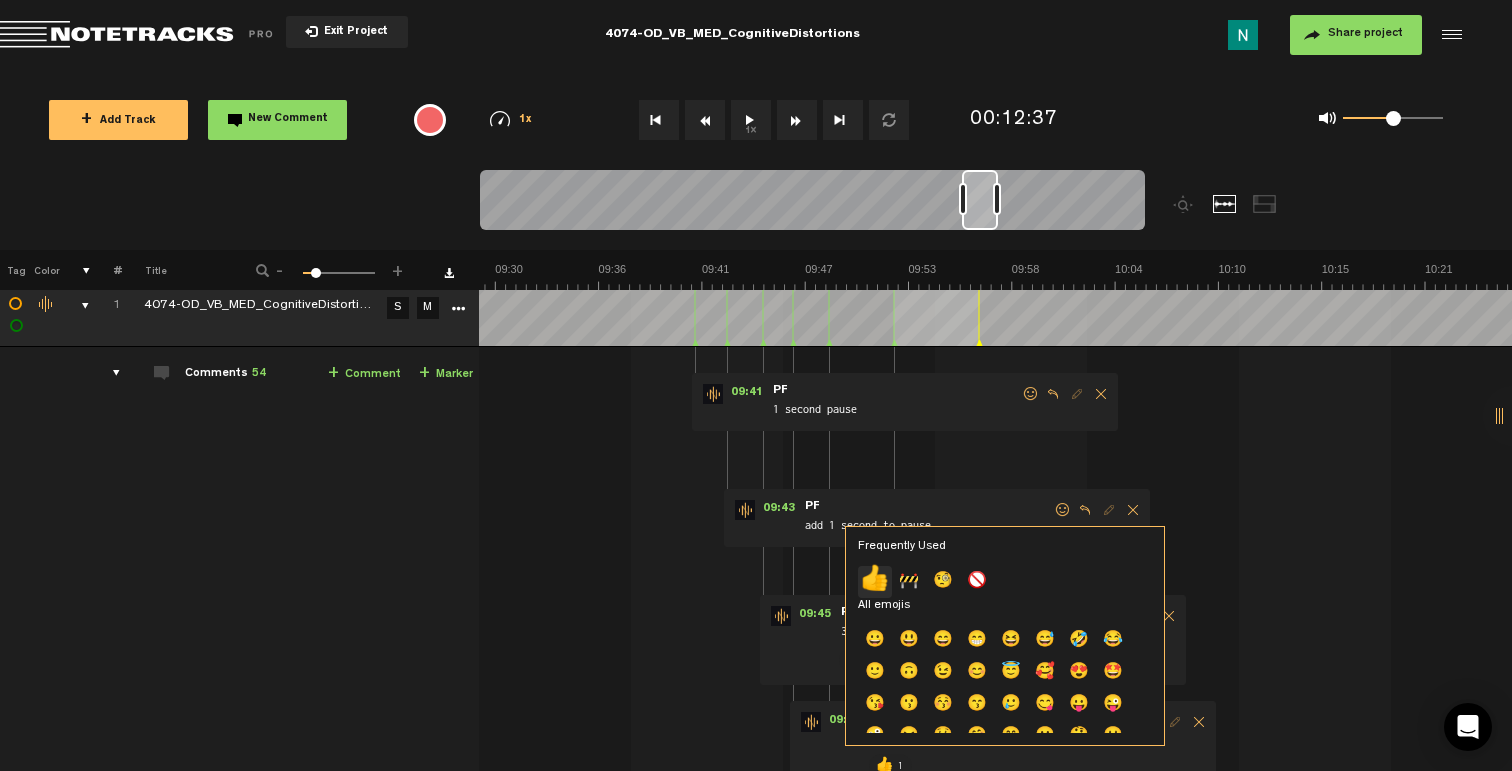 click on "👍" 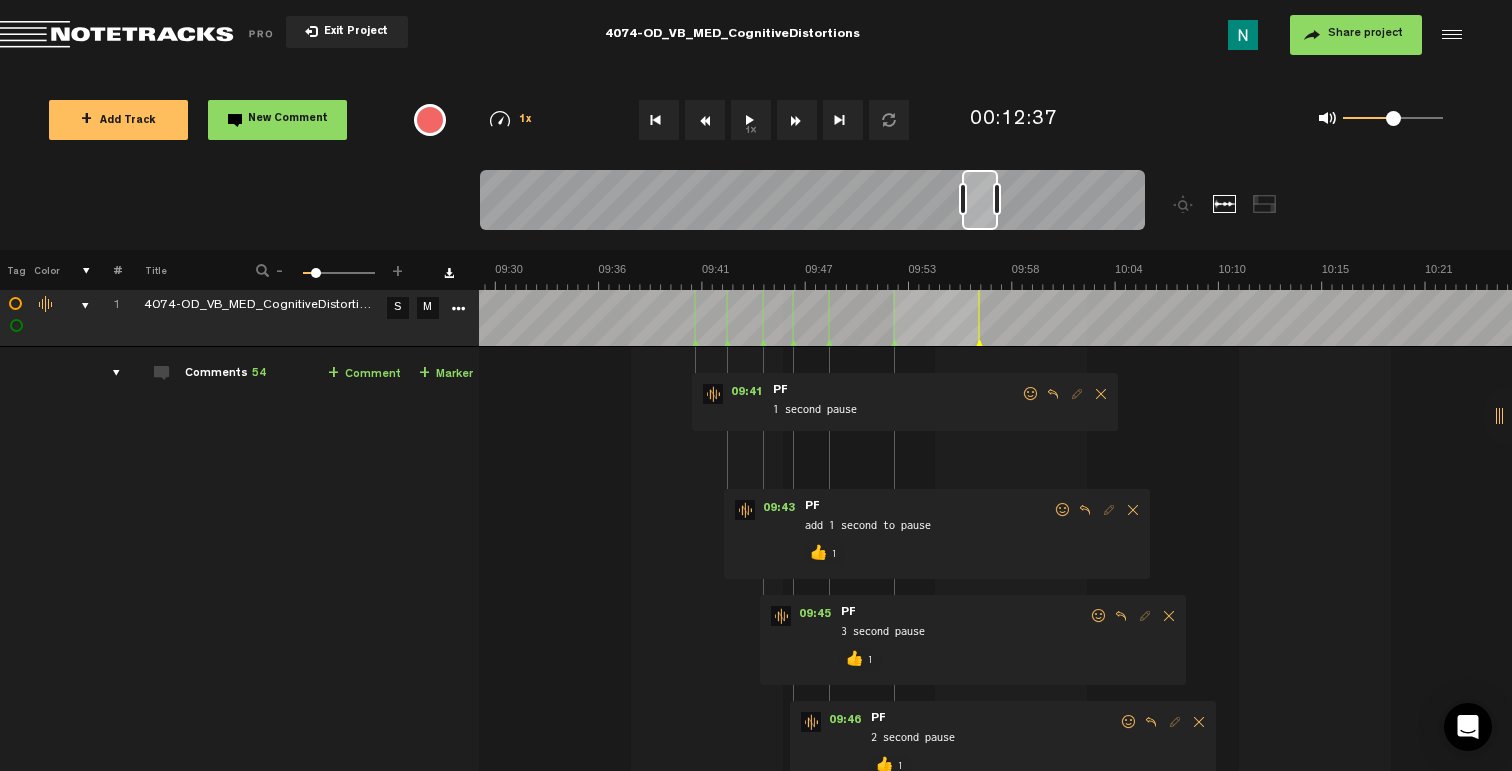 click at bounding box center (1031, 394) 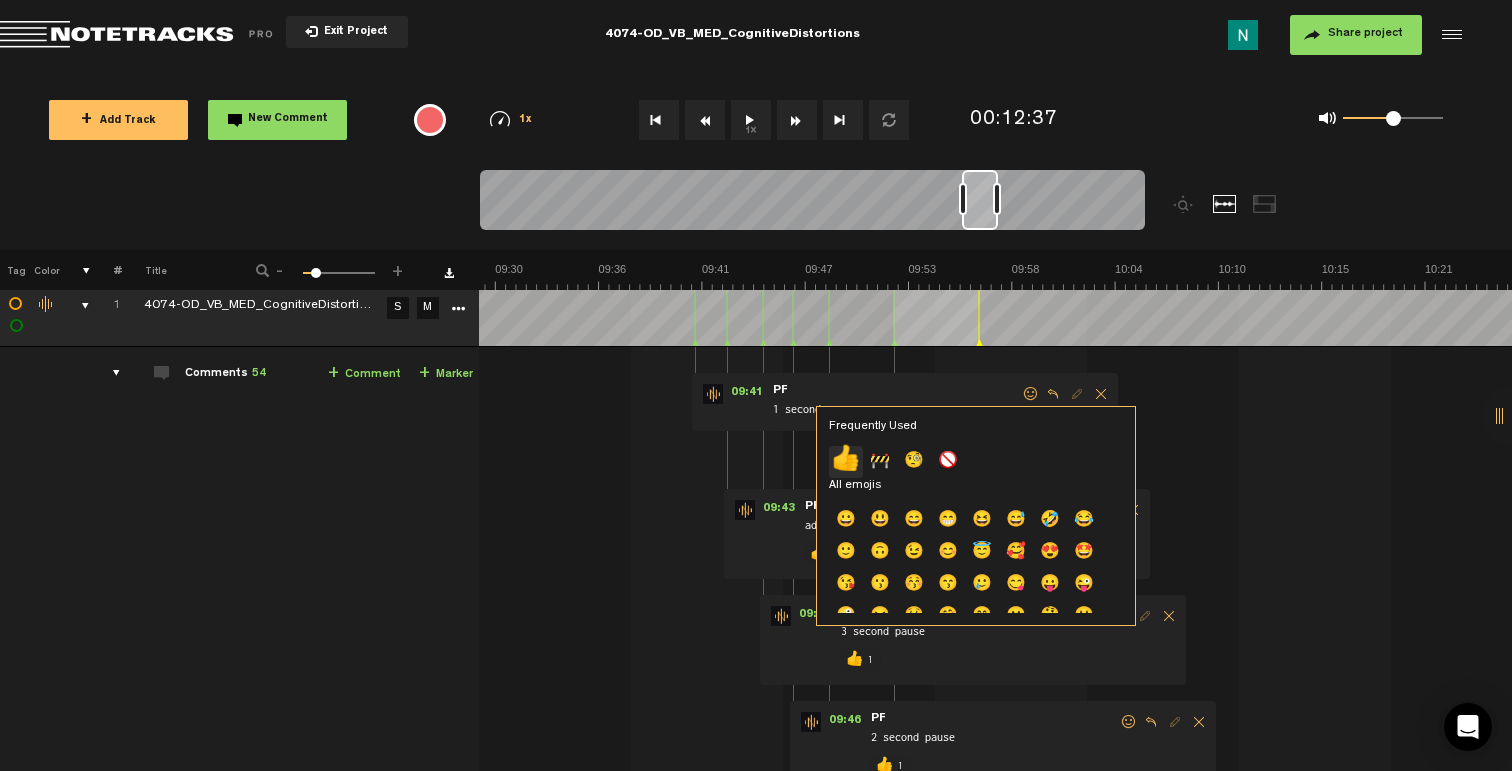 click on "👍" 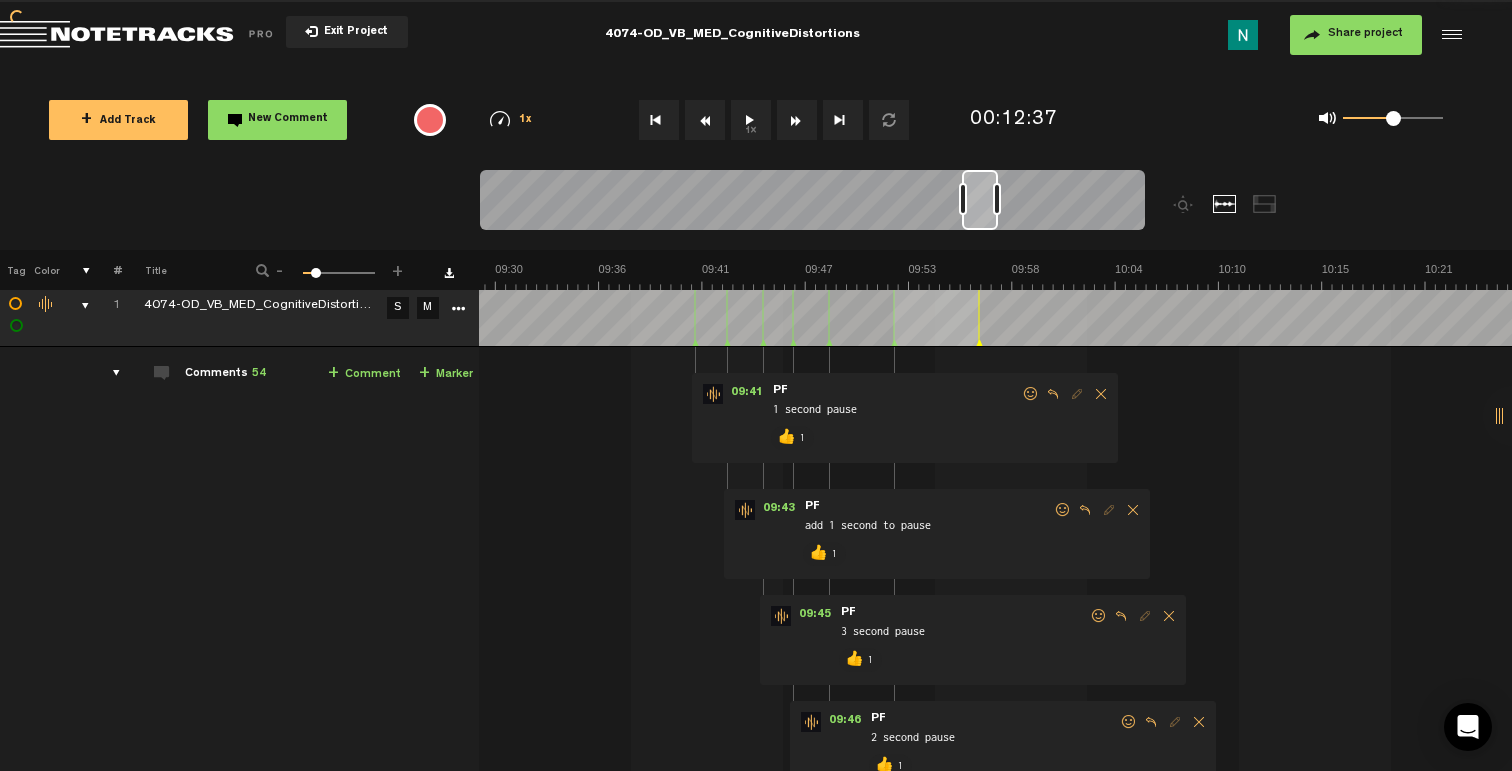scroll, scrollTop: 24, scrollLeft: 0, axis: vertical 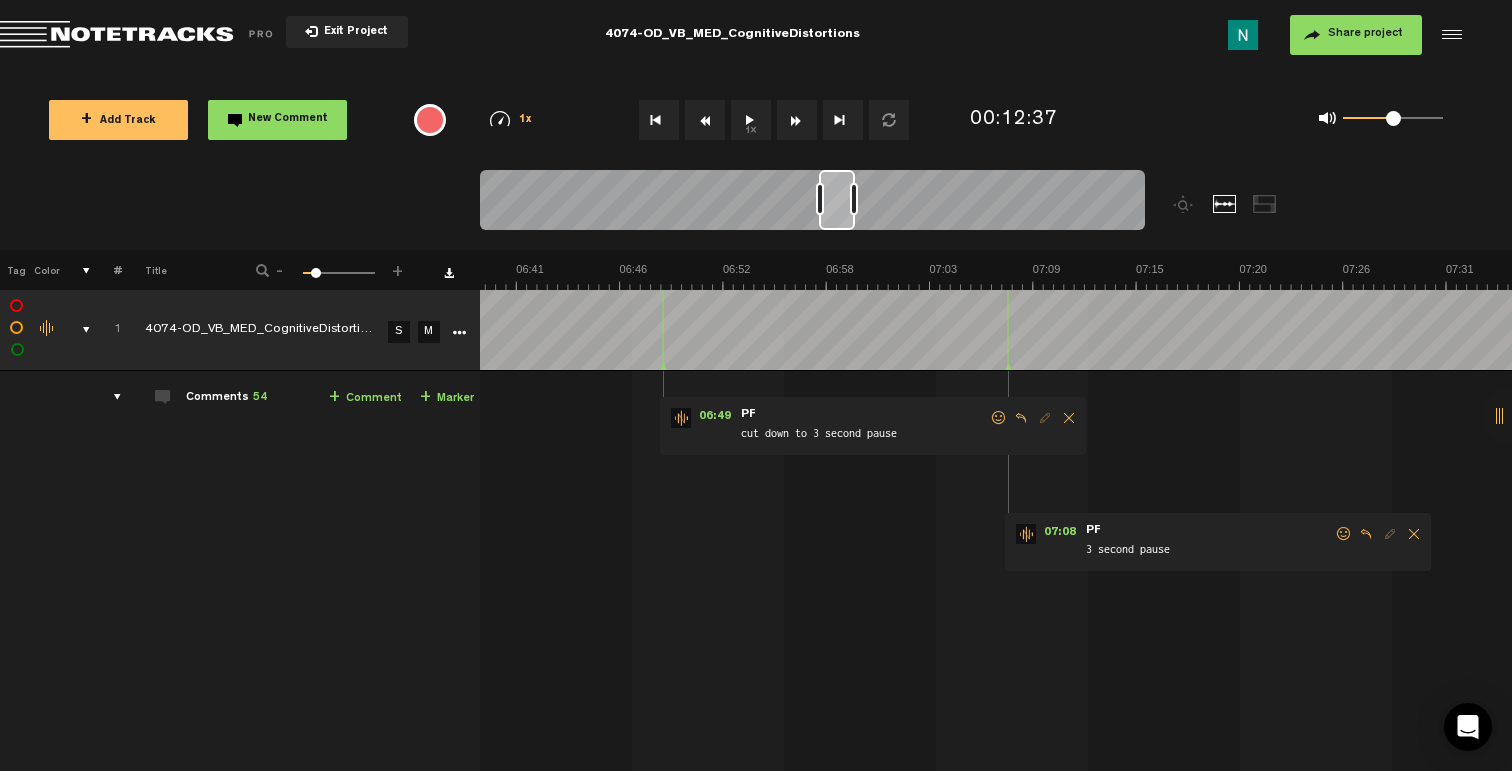click at bounding box center (1344, 534) 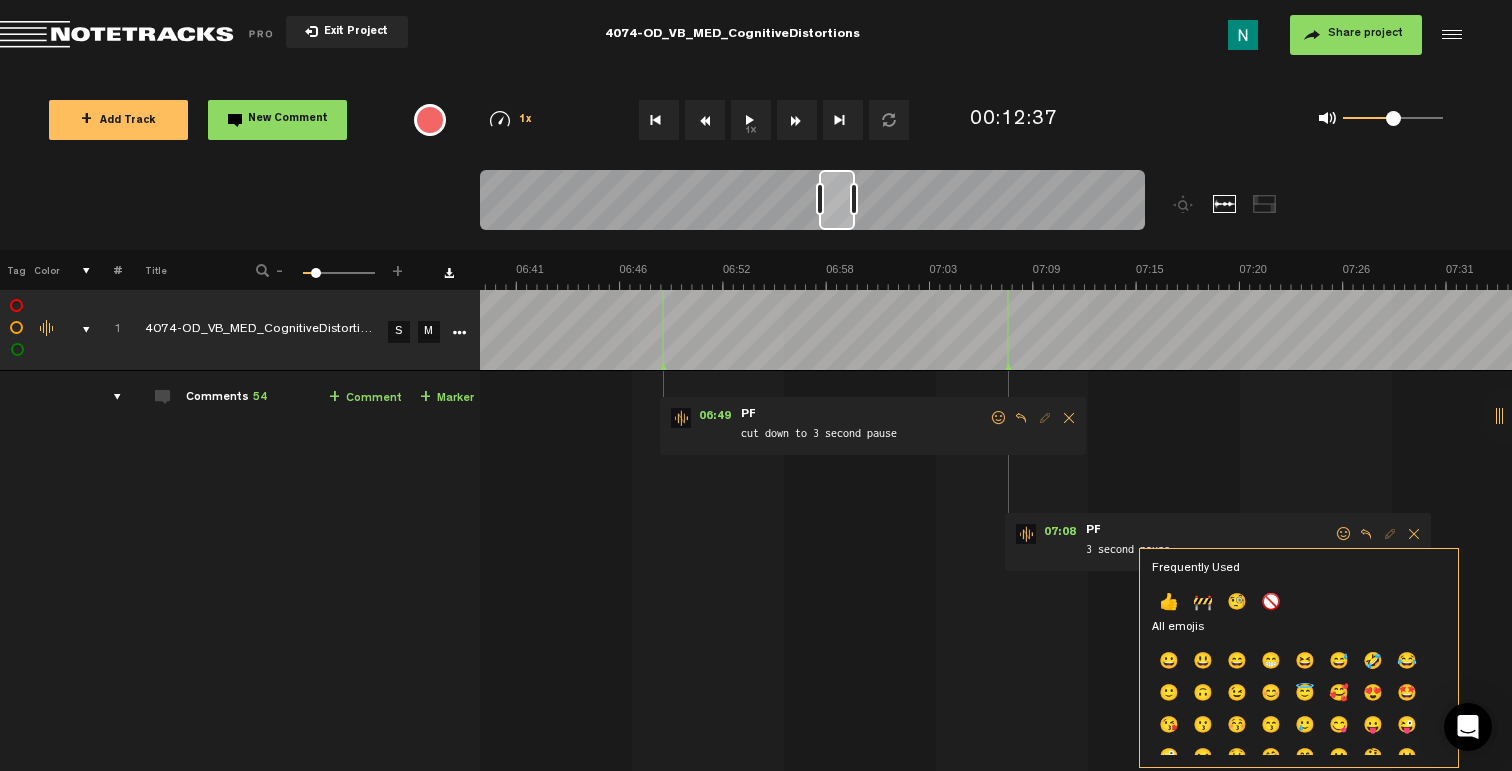 click on "👍" 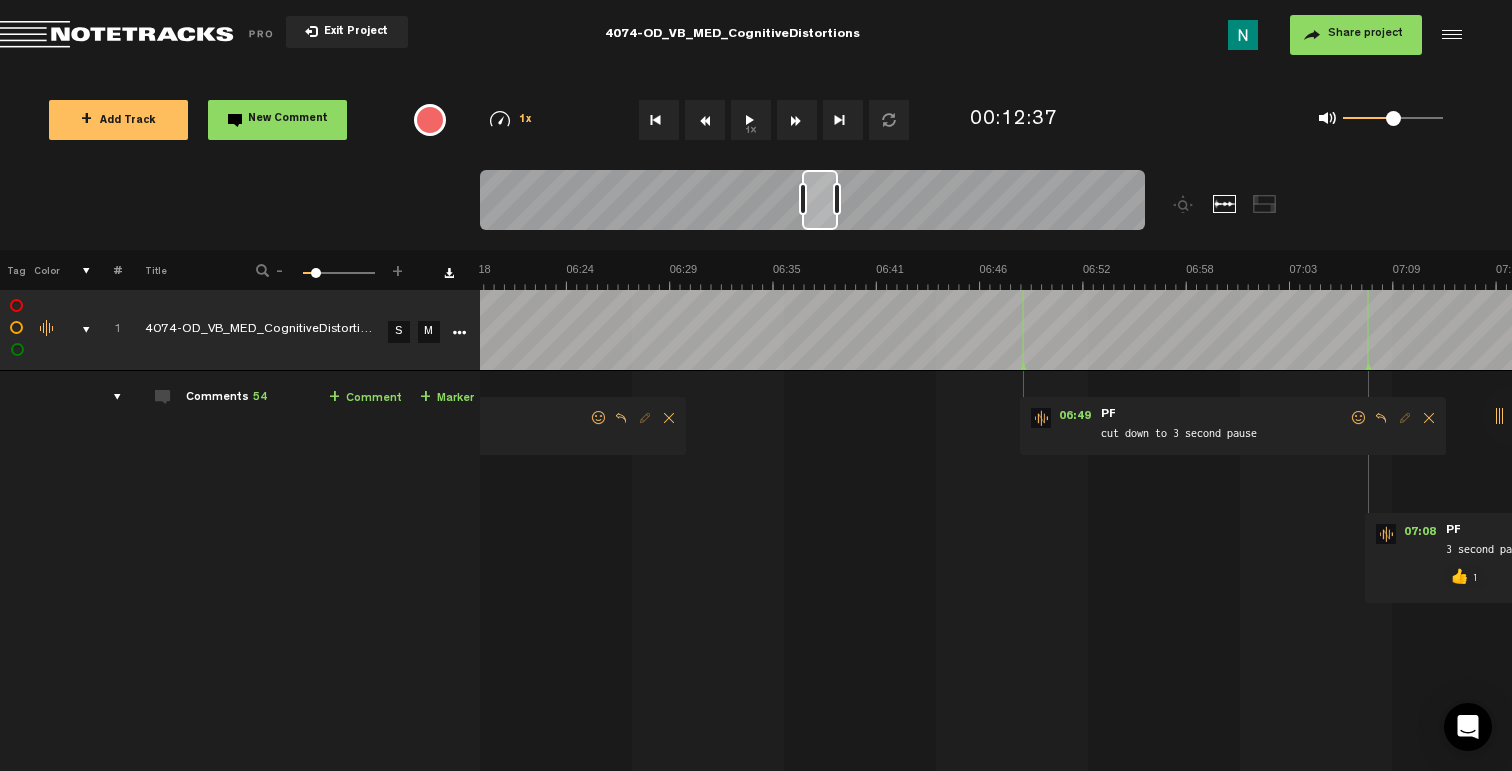 scroll, scrollTop: 0, scrollLeft: 6937, axis: horizontal 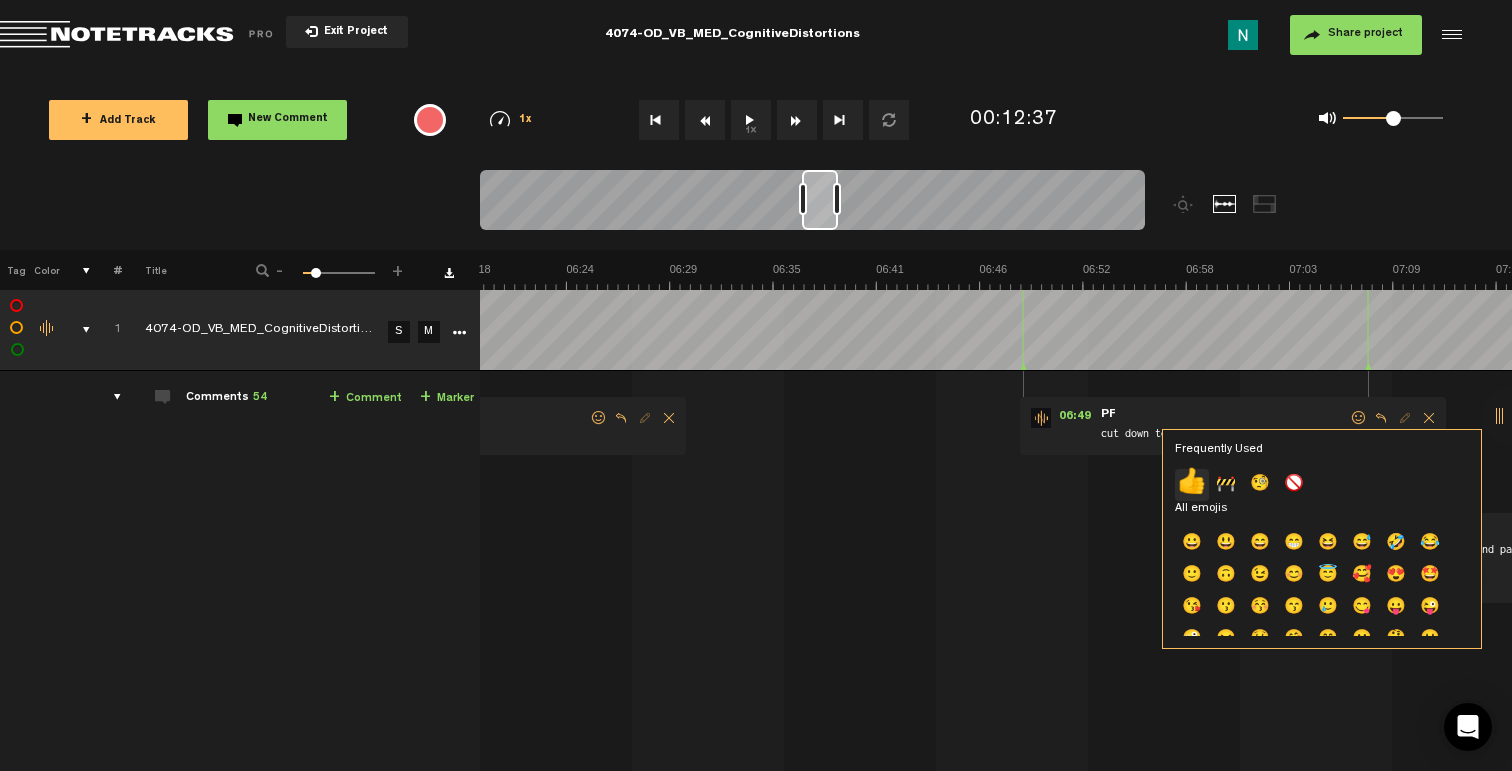 click on "👍" 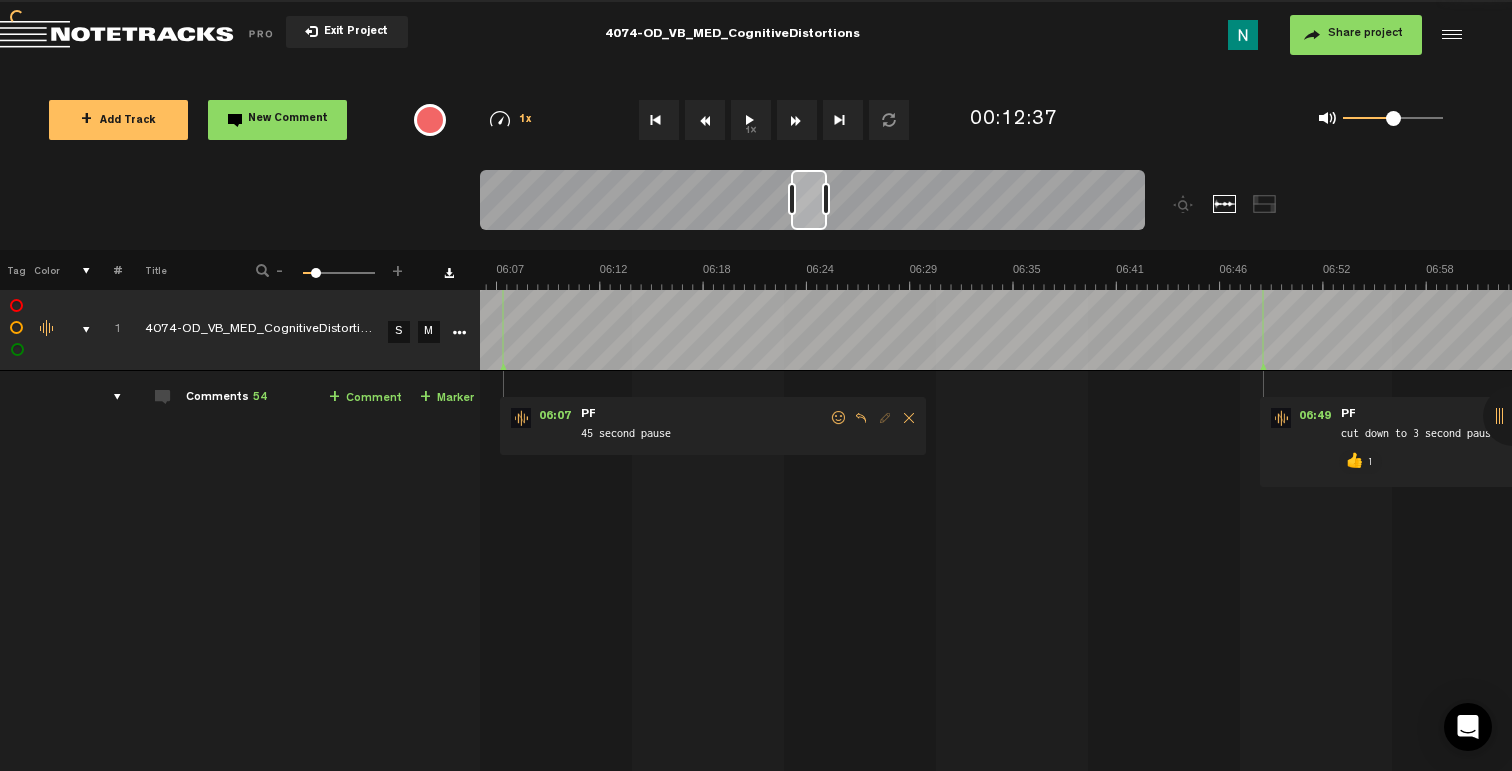 scroll, scrollTop: 0, scrollLeft: 6337, axis: horizontal 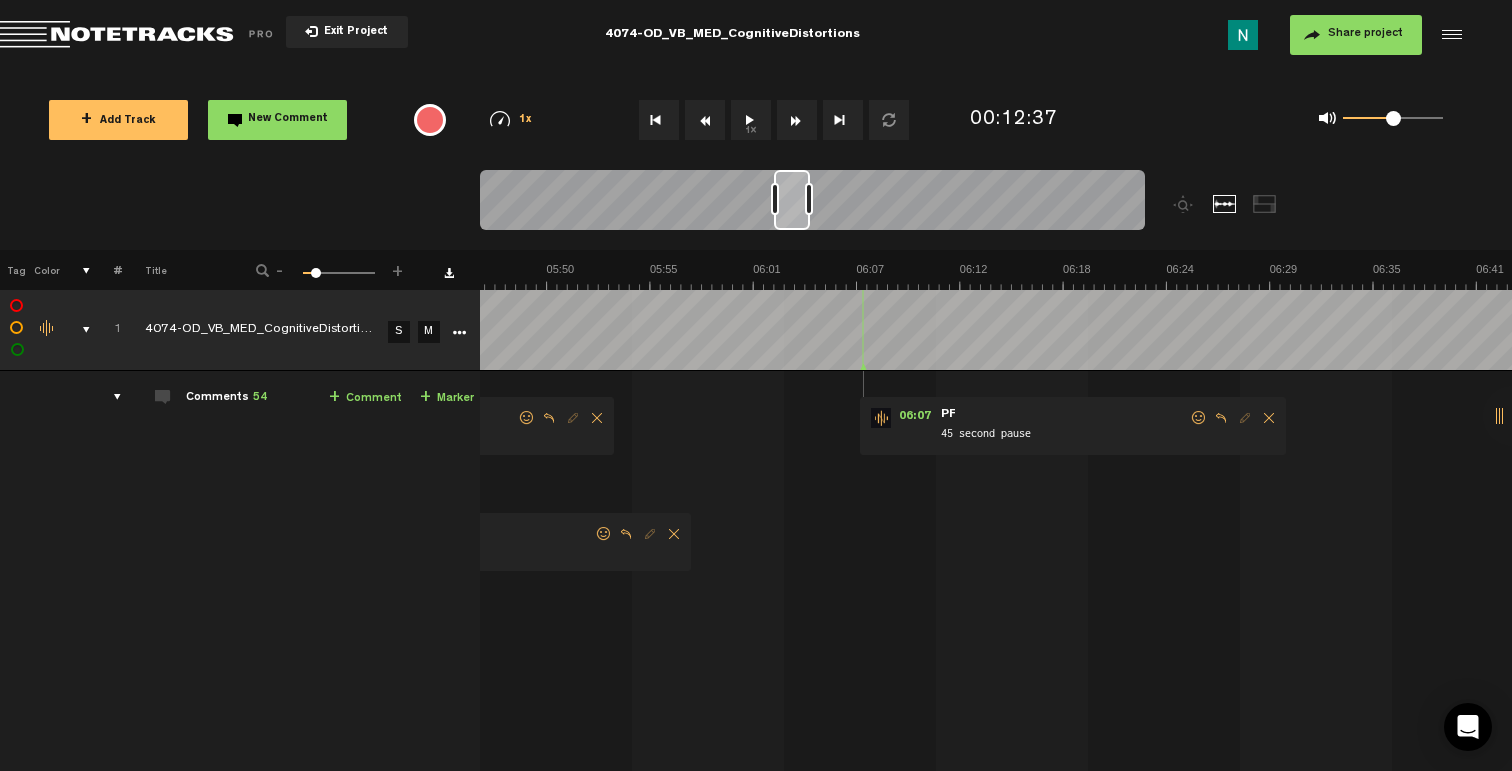 click at bounding box center [1199, 418] 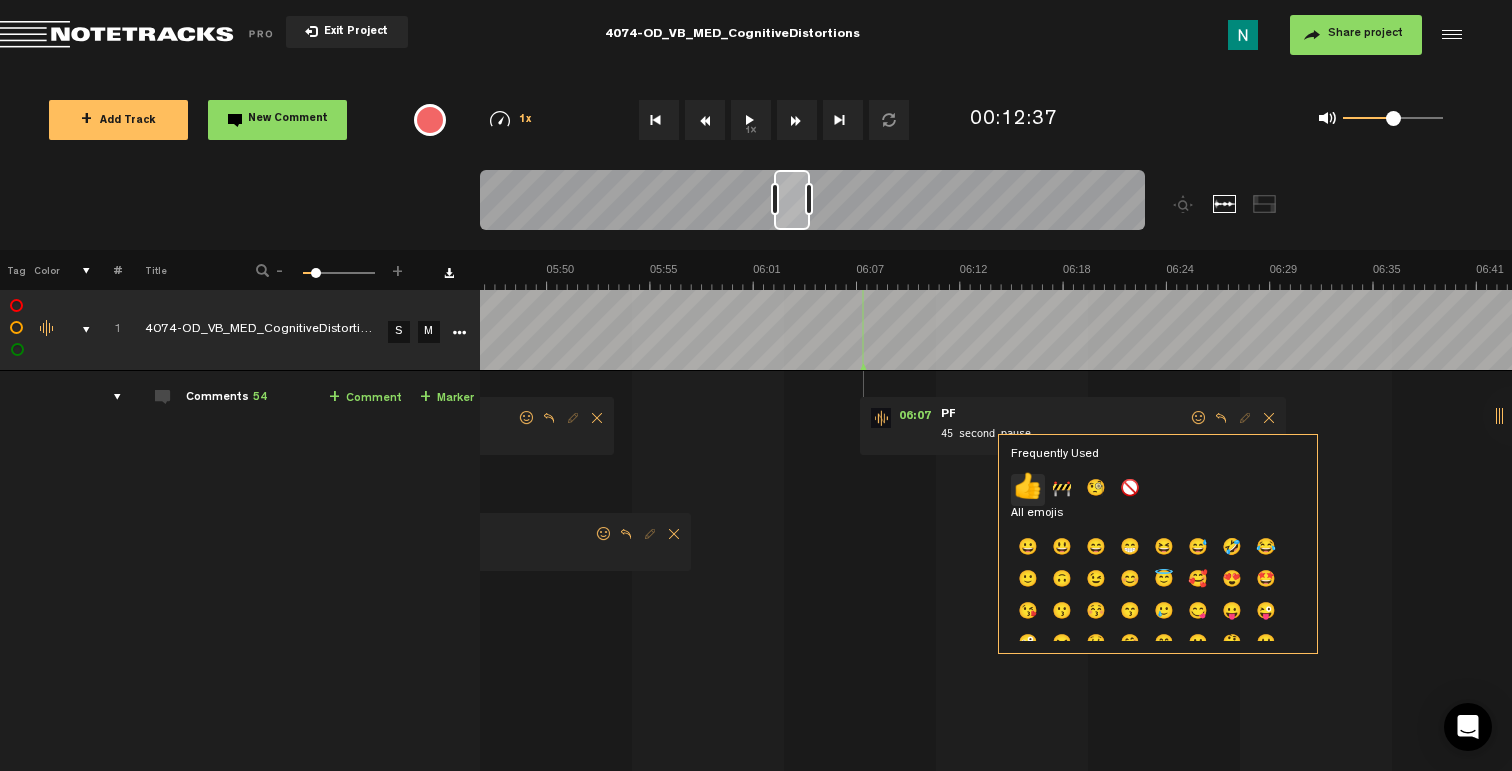 click on "👍" 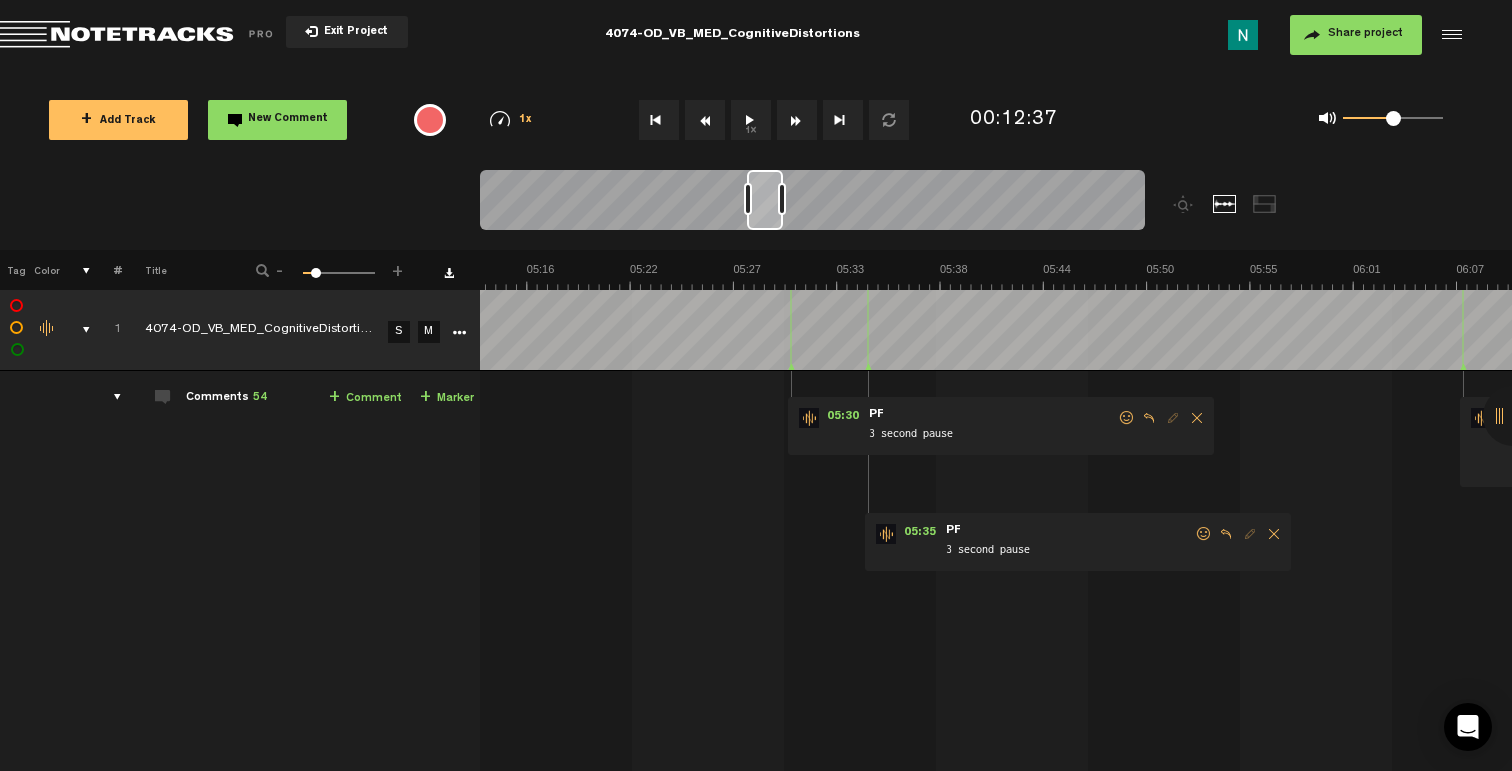 scroll, scrollTop: 0, scrollLeft: 5737, axis: horizontal 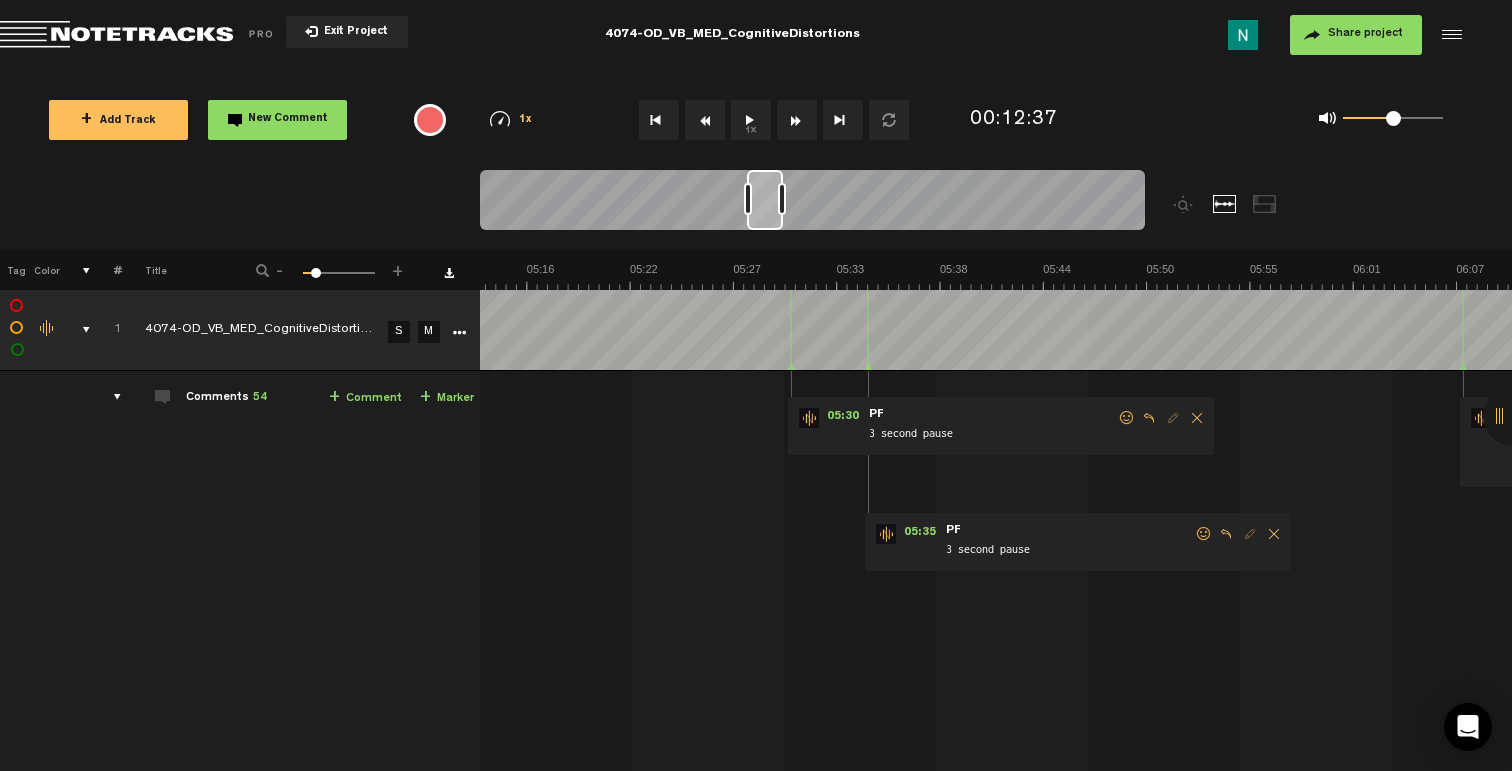 click at bounding box center (812, 203) 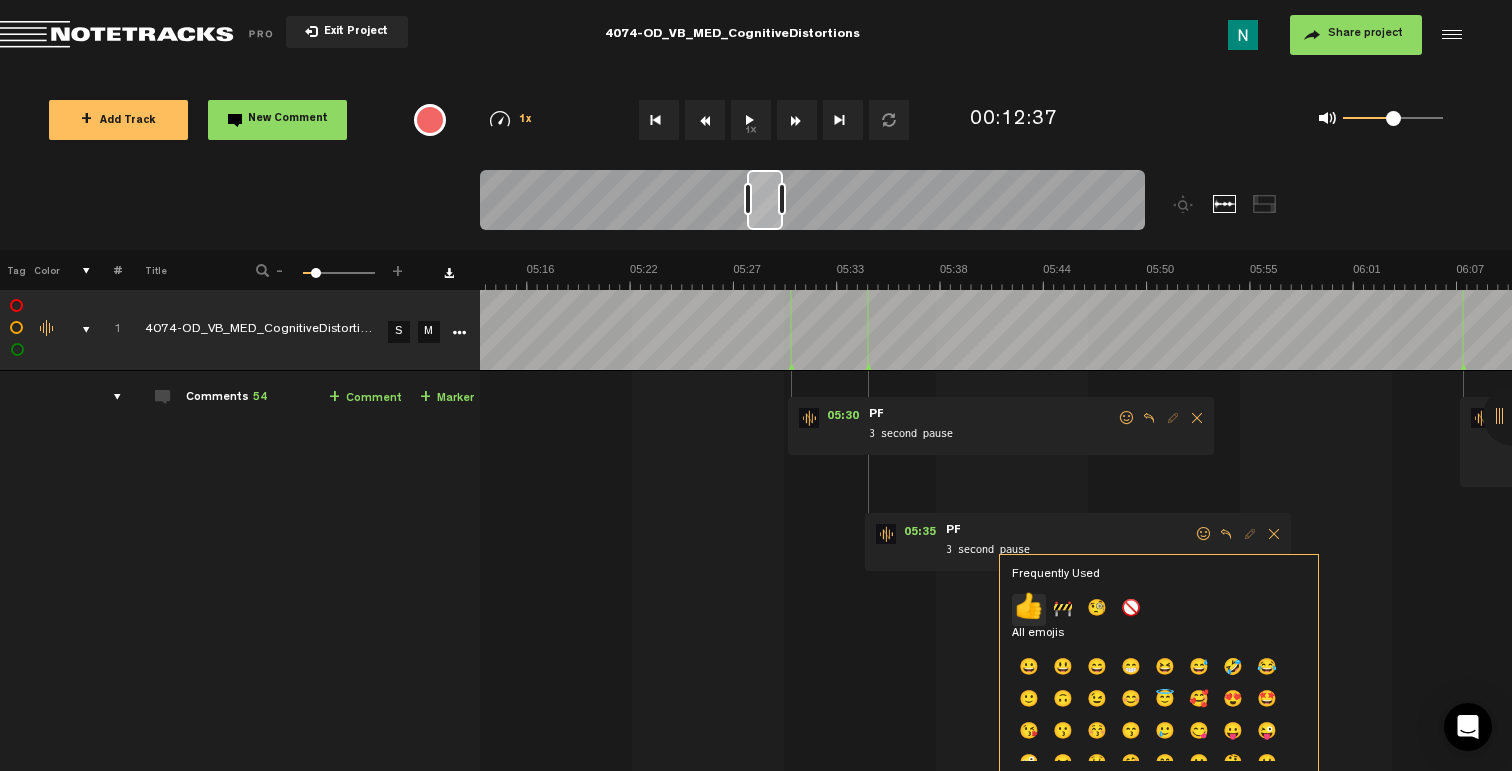 click on "👍" 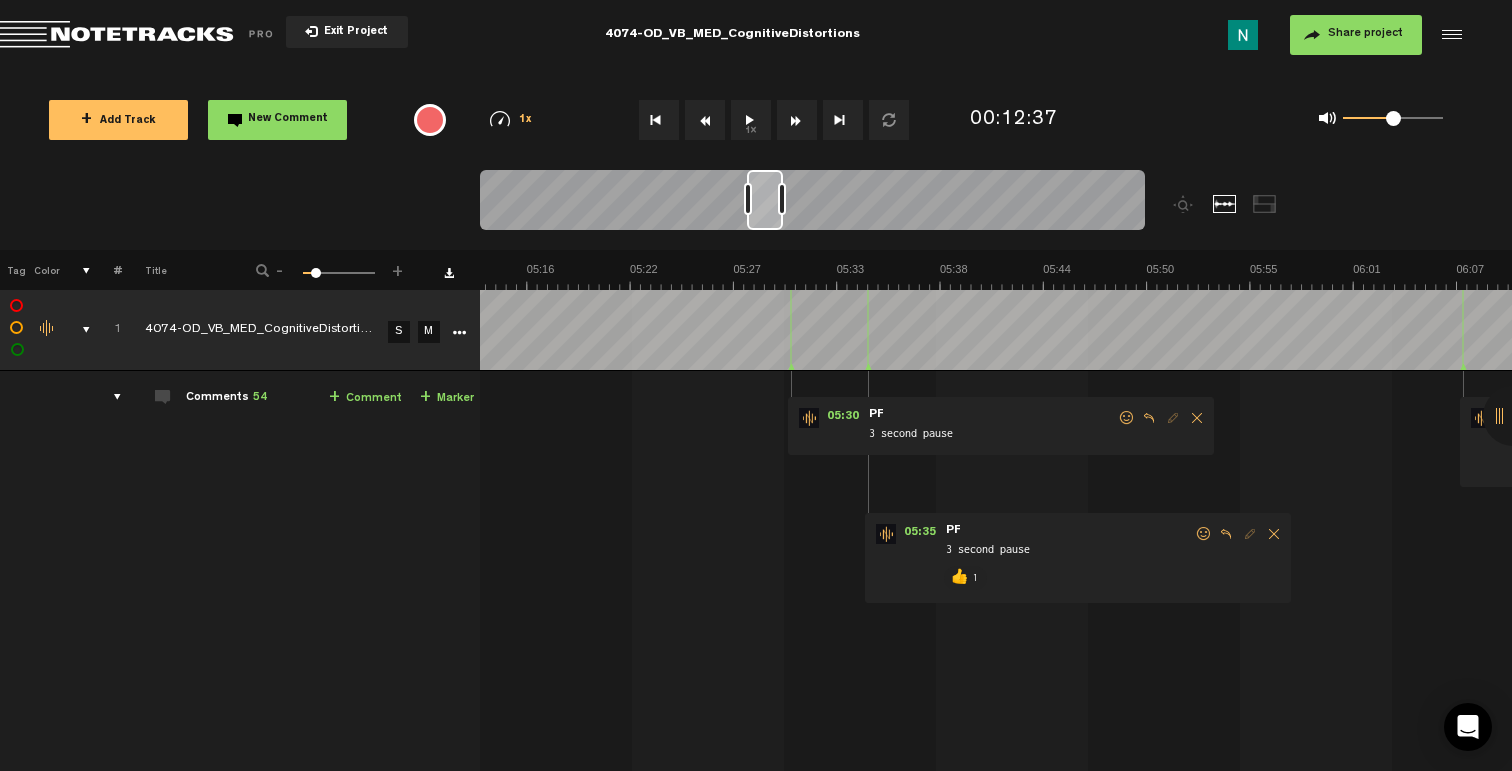 click at bounding box center [1127, 418] 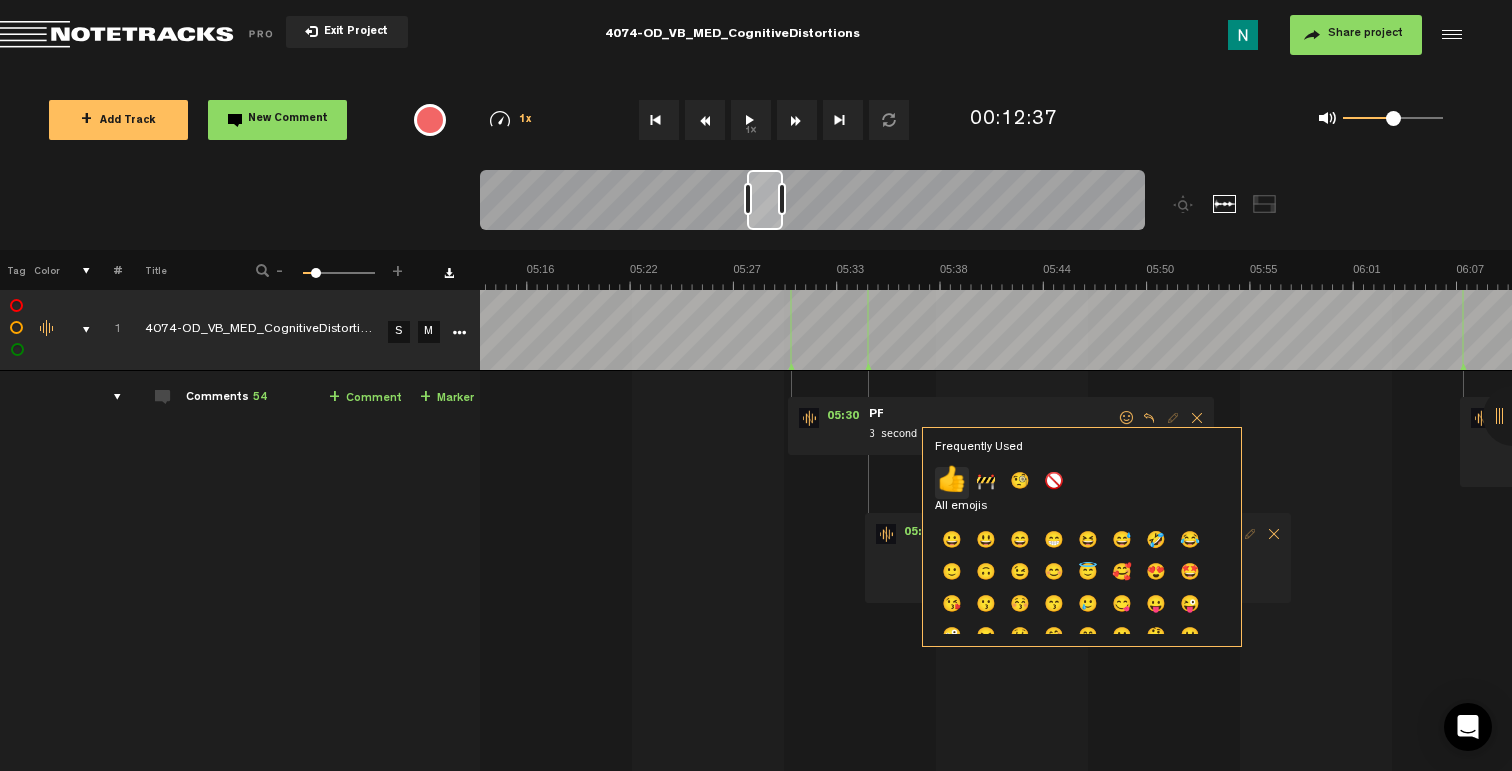 click on "👍" 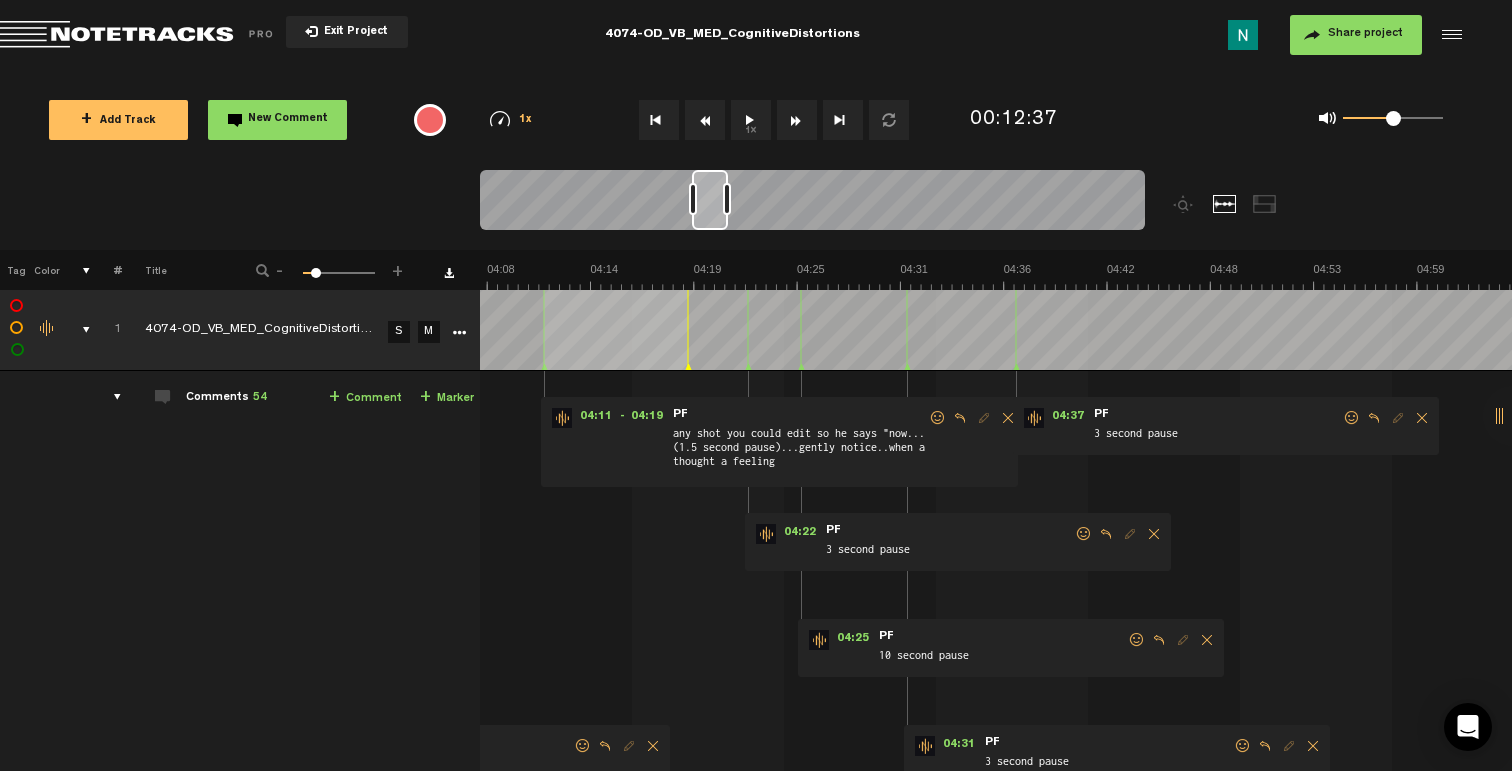 scroll, scrollTop: 0, scrollLeft: 4537, axis: horizontal 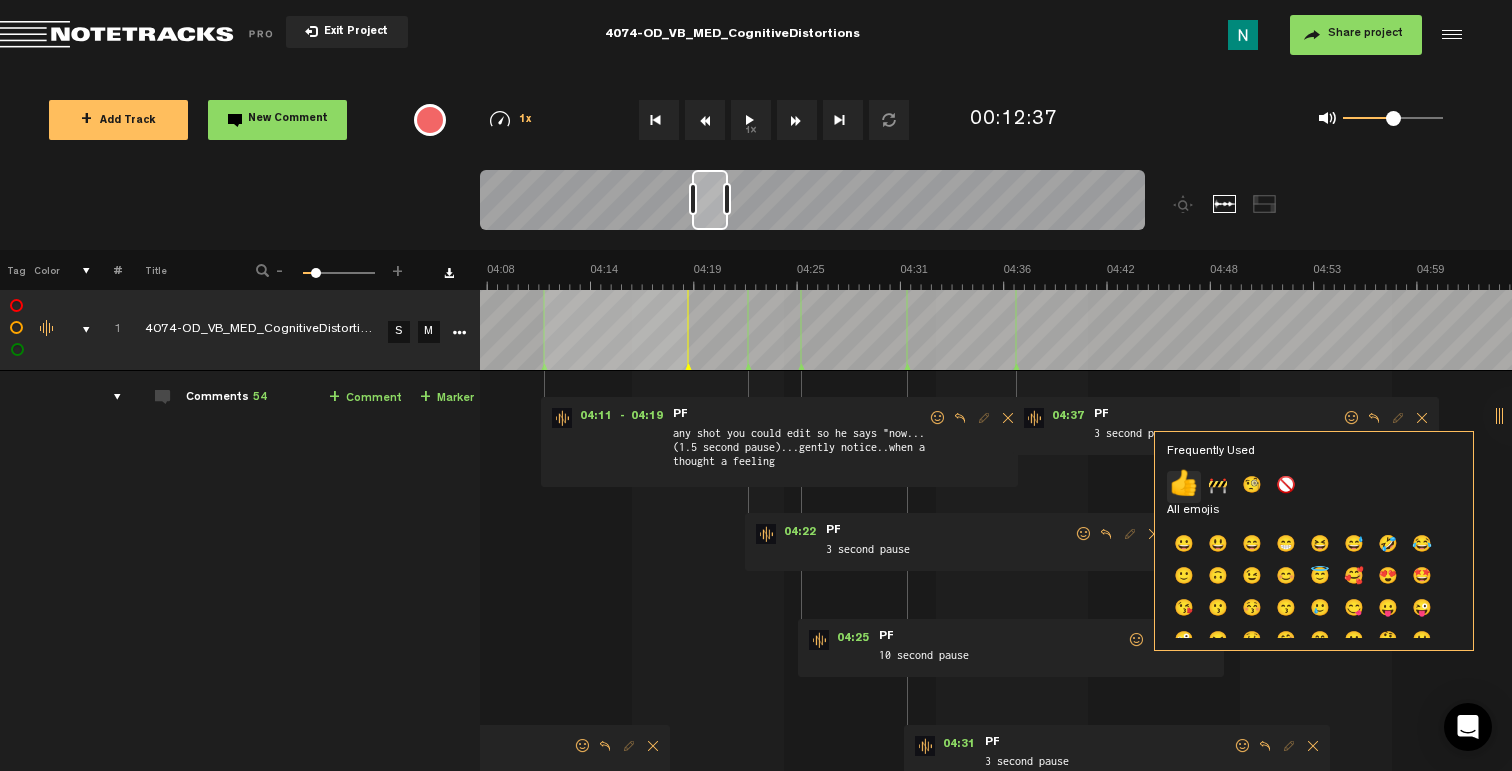 click on "👍" 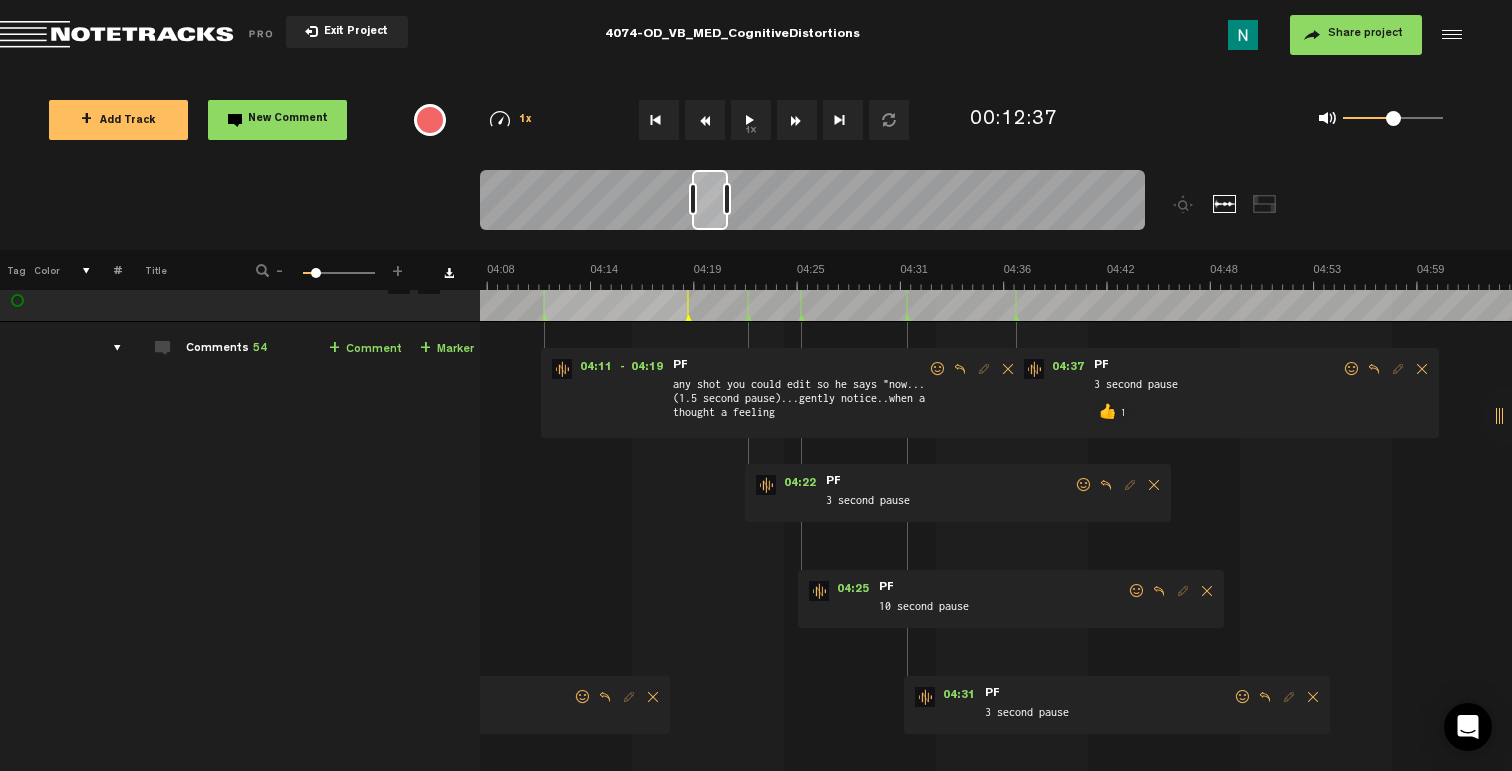 scroll, scrollTop: 62, scrollLeft: 0, axis: vertical 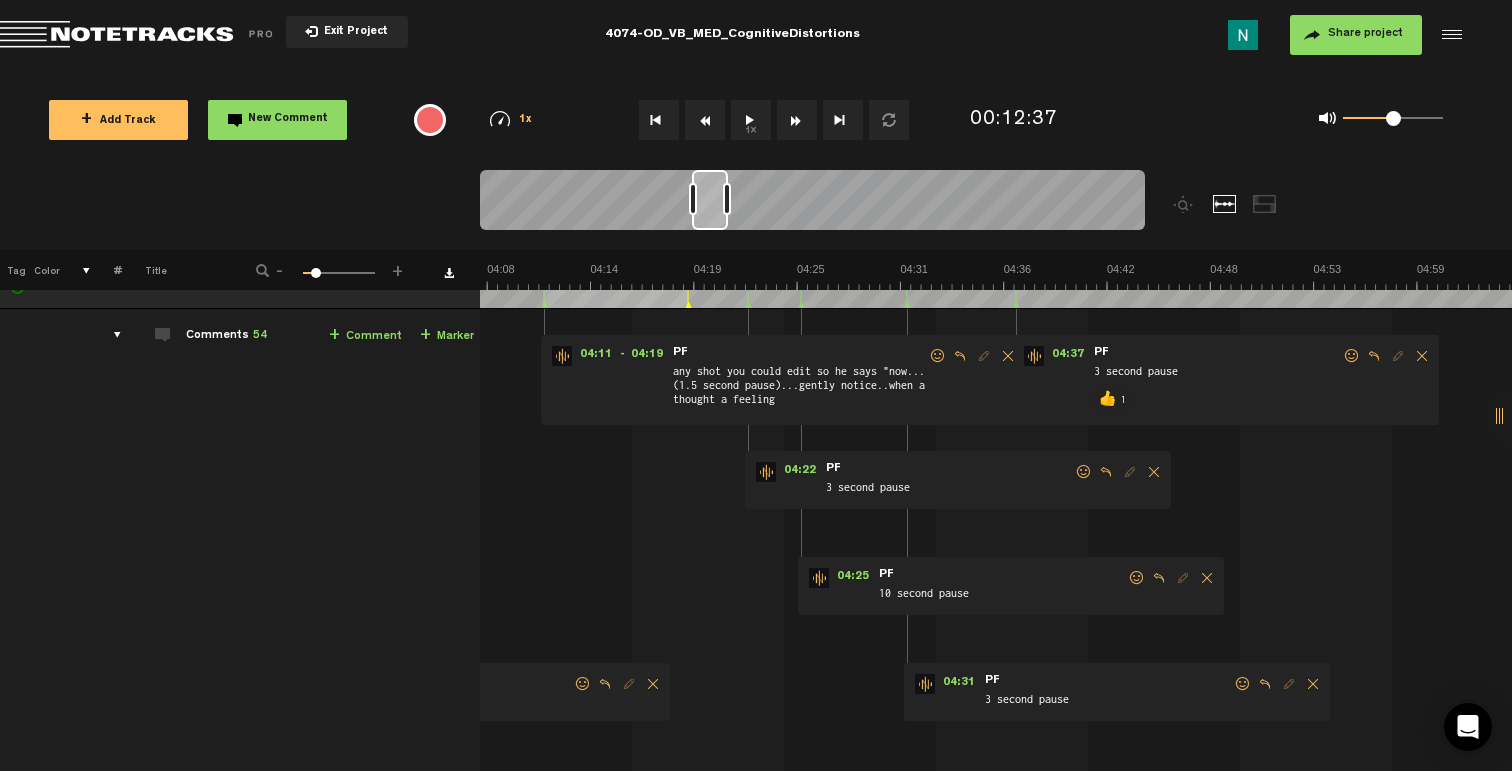 drag, startPoint x: 1248, startPoint y: 689, endPoint x: 1234, endPoint y: 693, distance: 14.56022 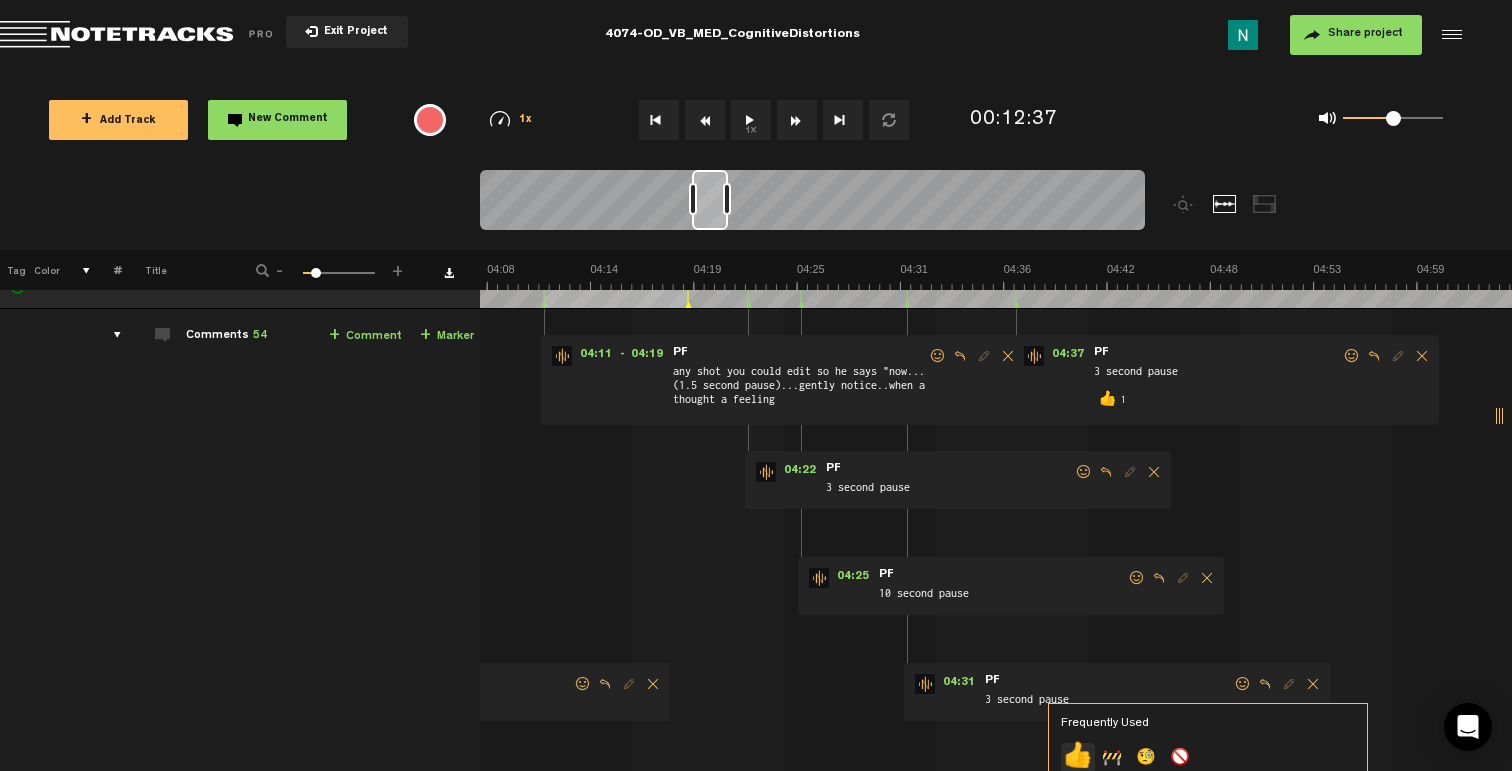 click on "👍" 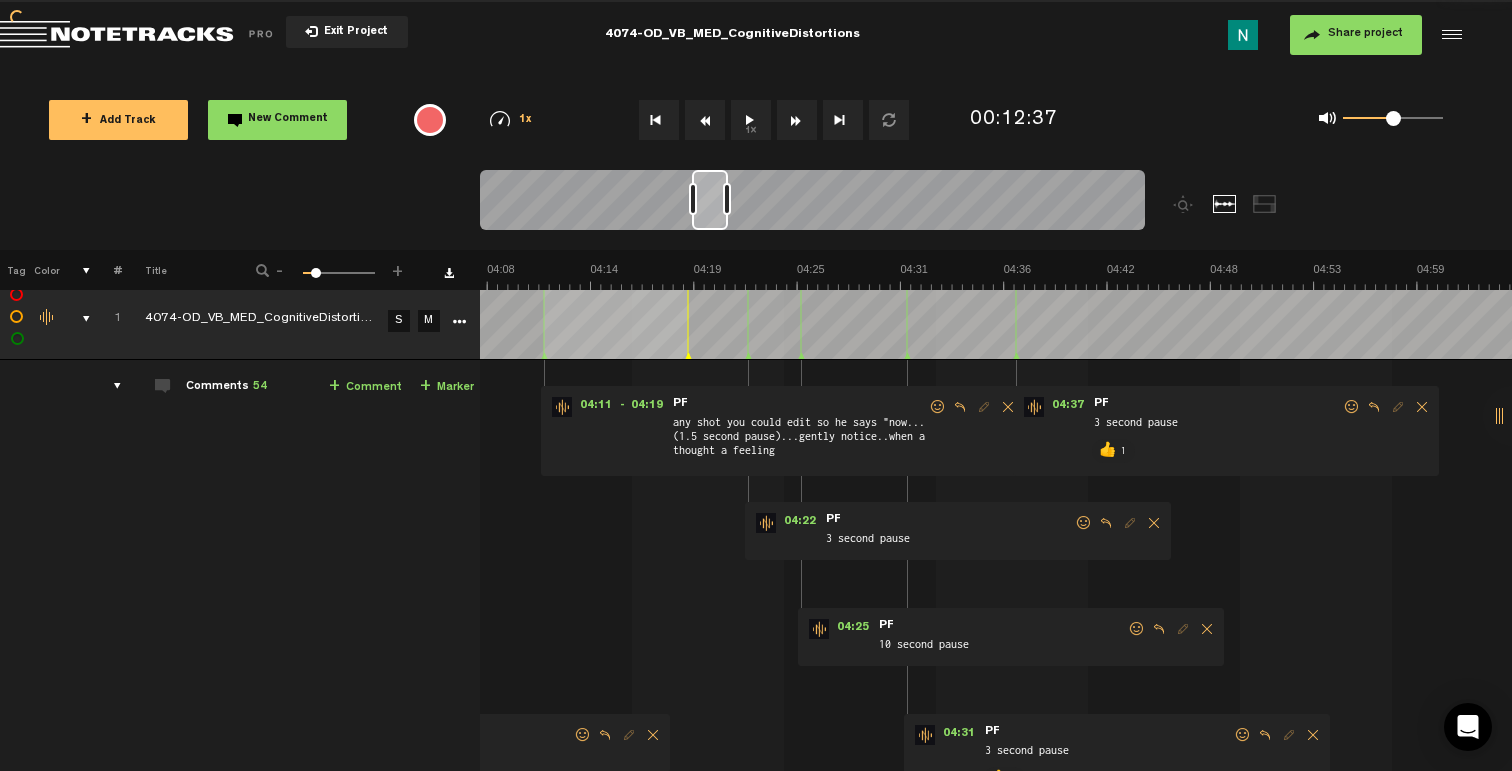 scroll, scrollTop: 0, scrollLeft: 0, axis: both 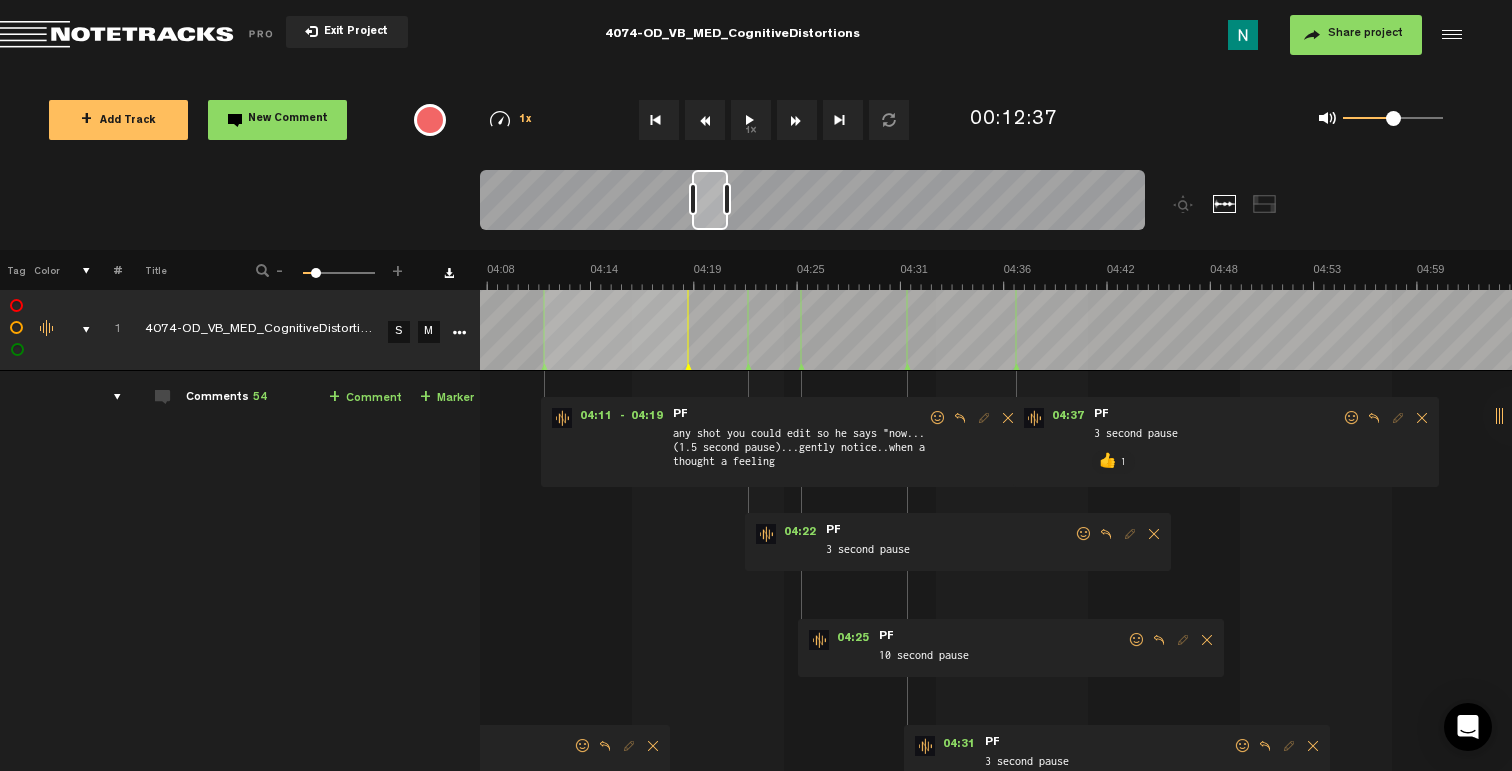 click at bounding box center [1137, 640] 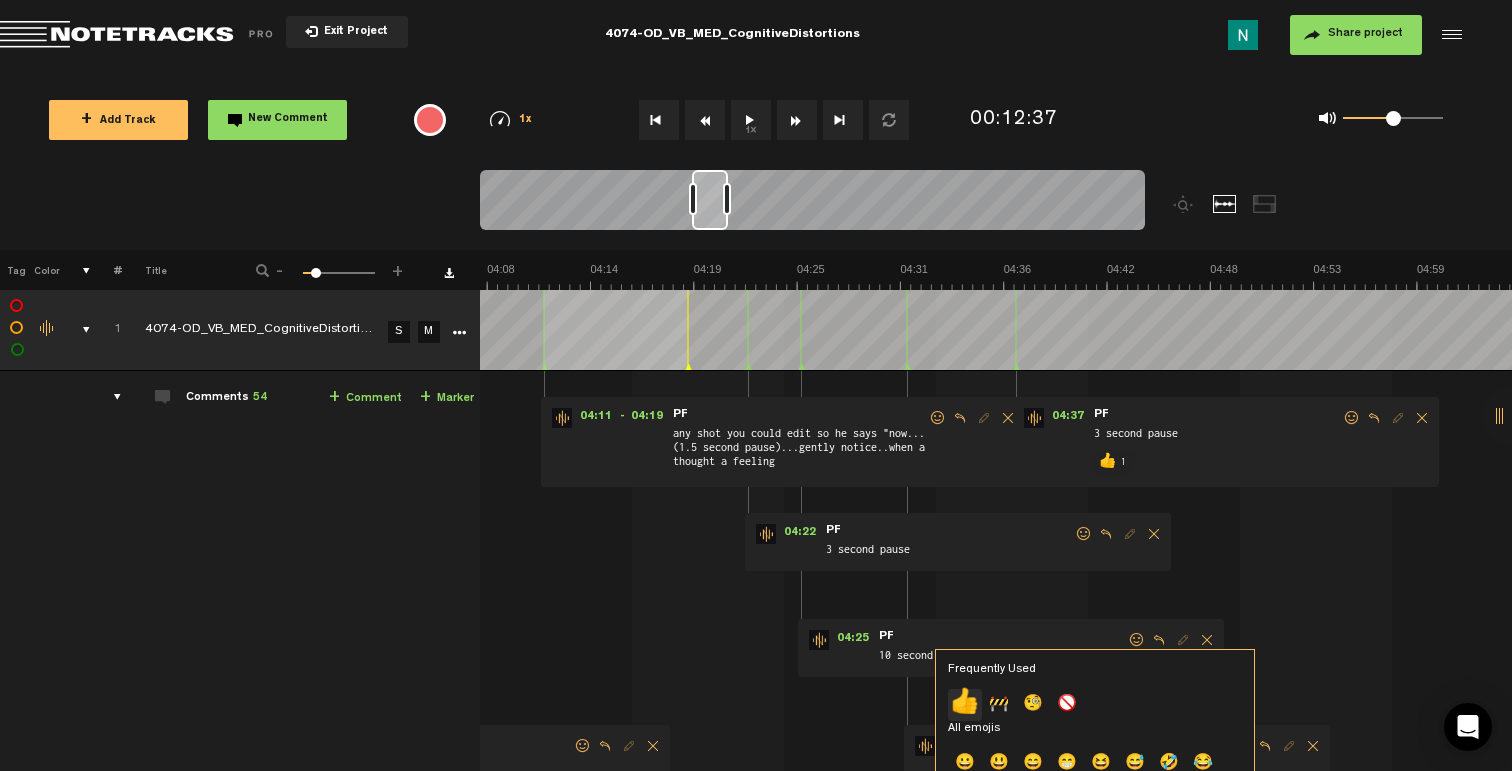 click on "👍" 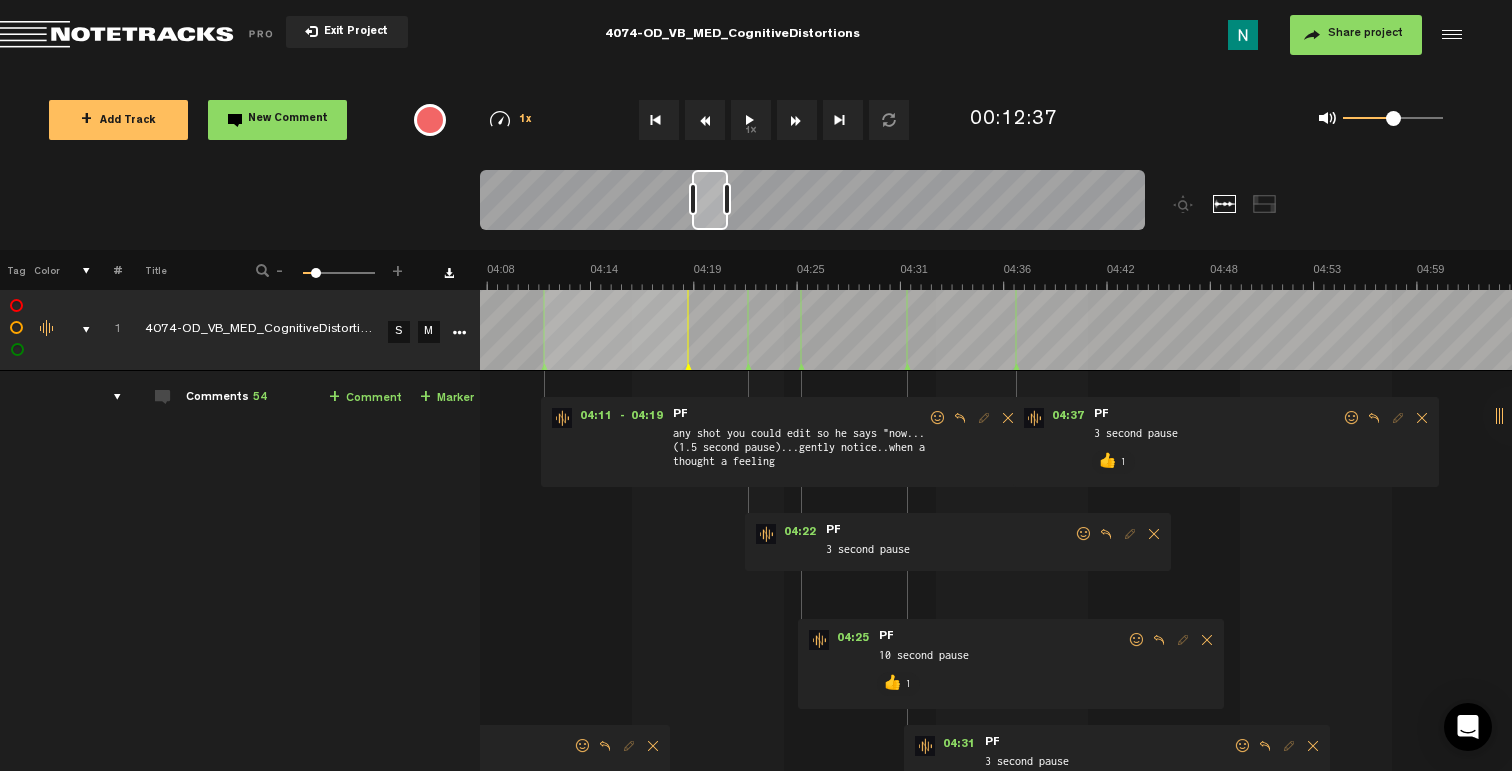 click at bounding box center [1084, 534] 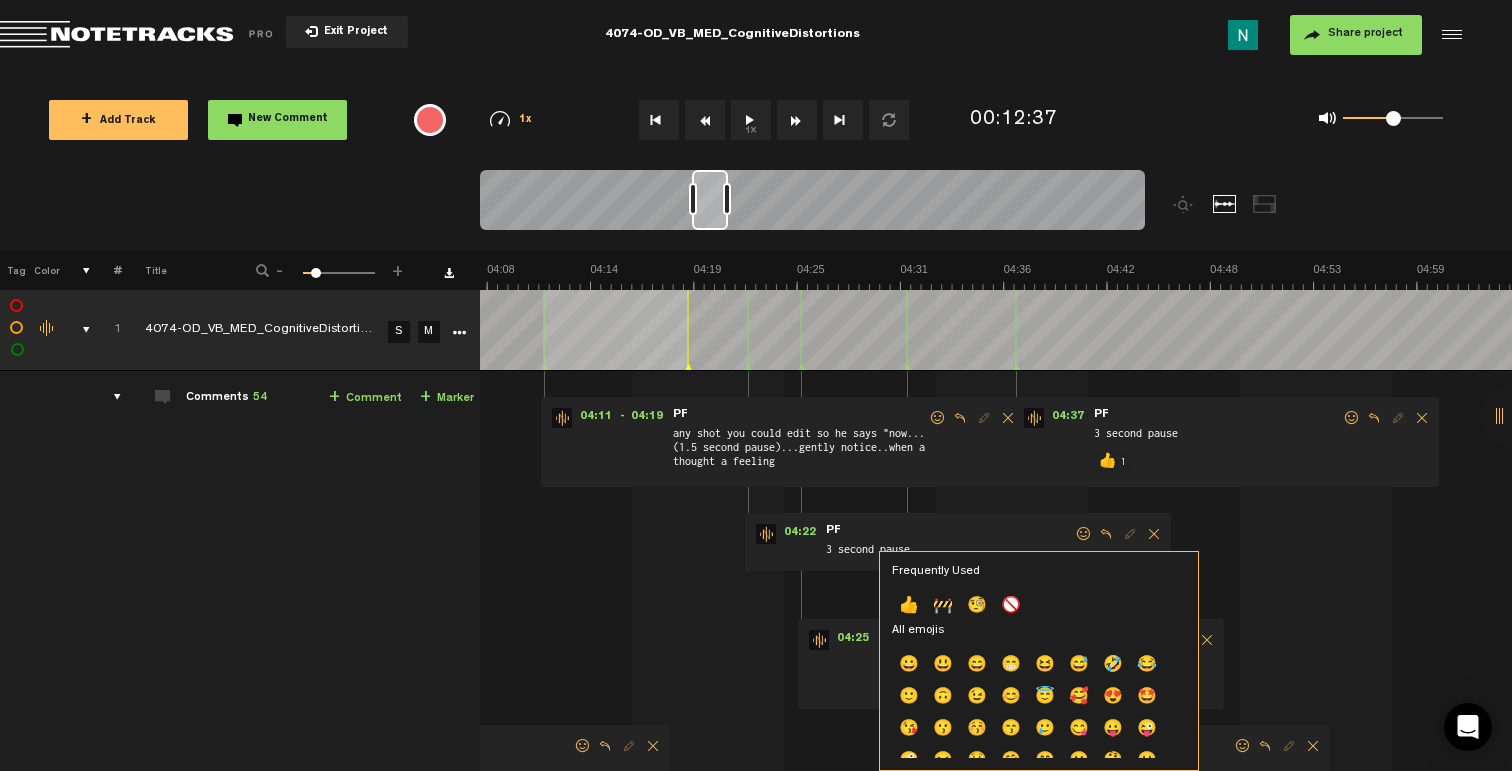 click on "👍" 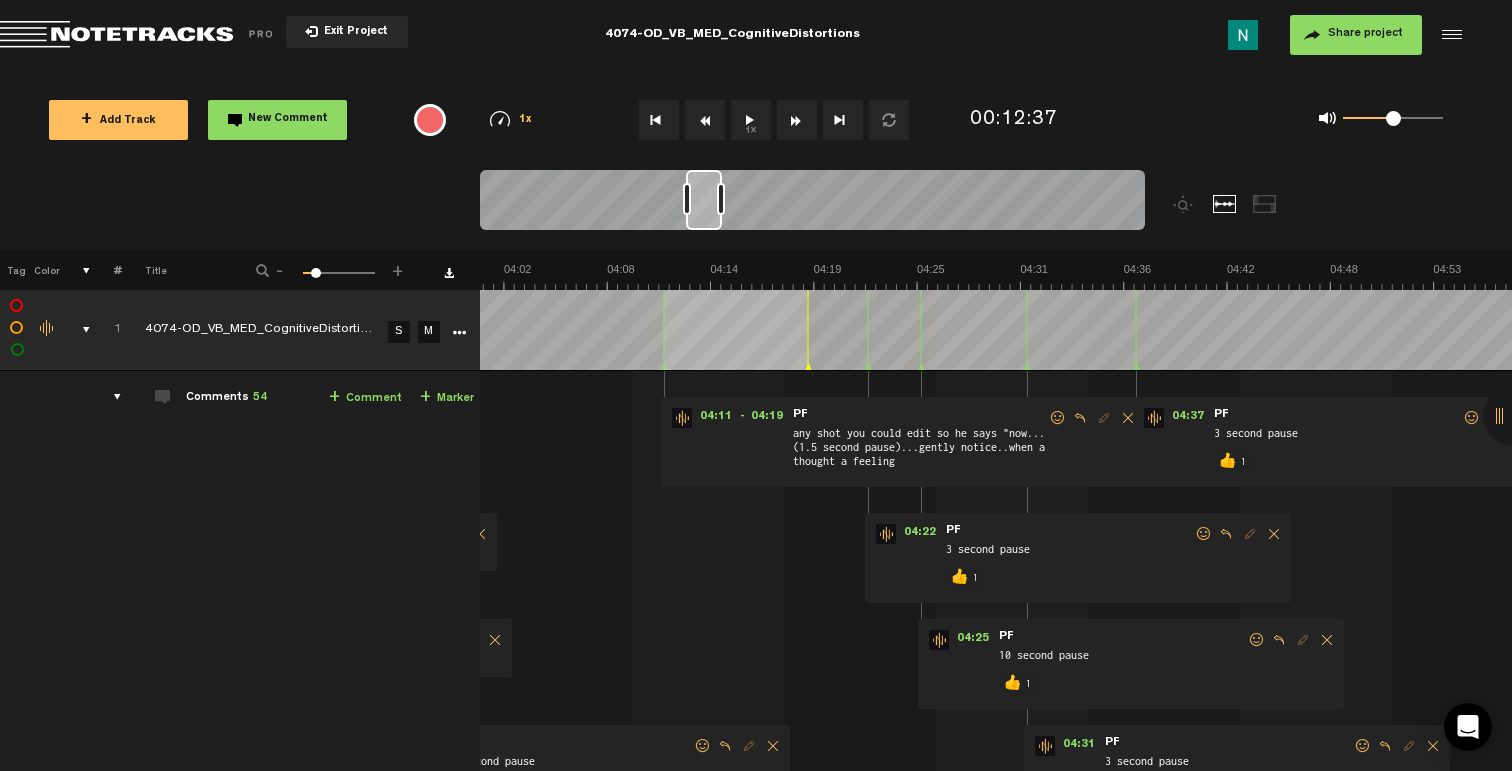 scroll, scrollTop: 0, scrollLeft: 4297, axis: horizontal 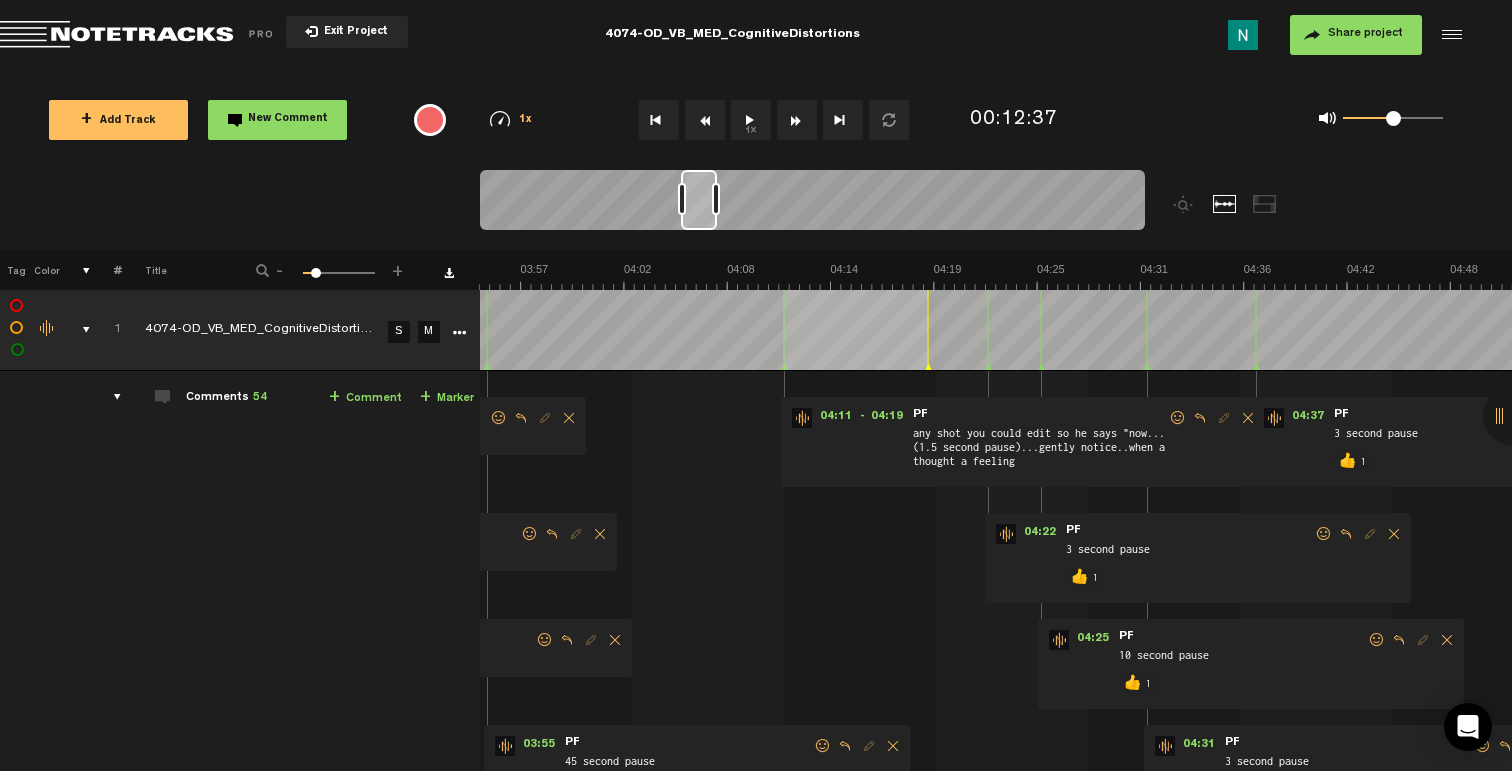 click at bounding box center (1178, 418) 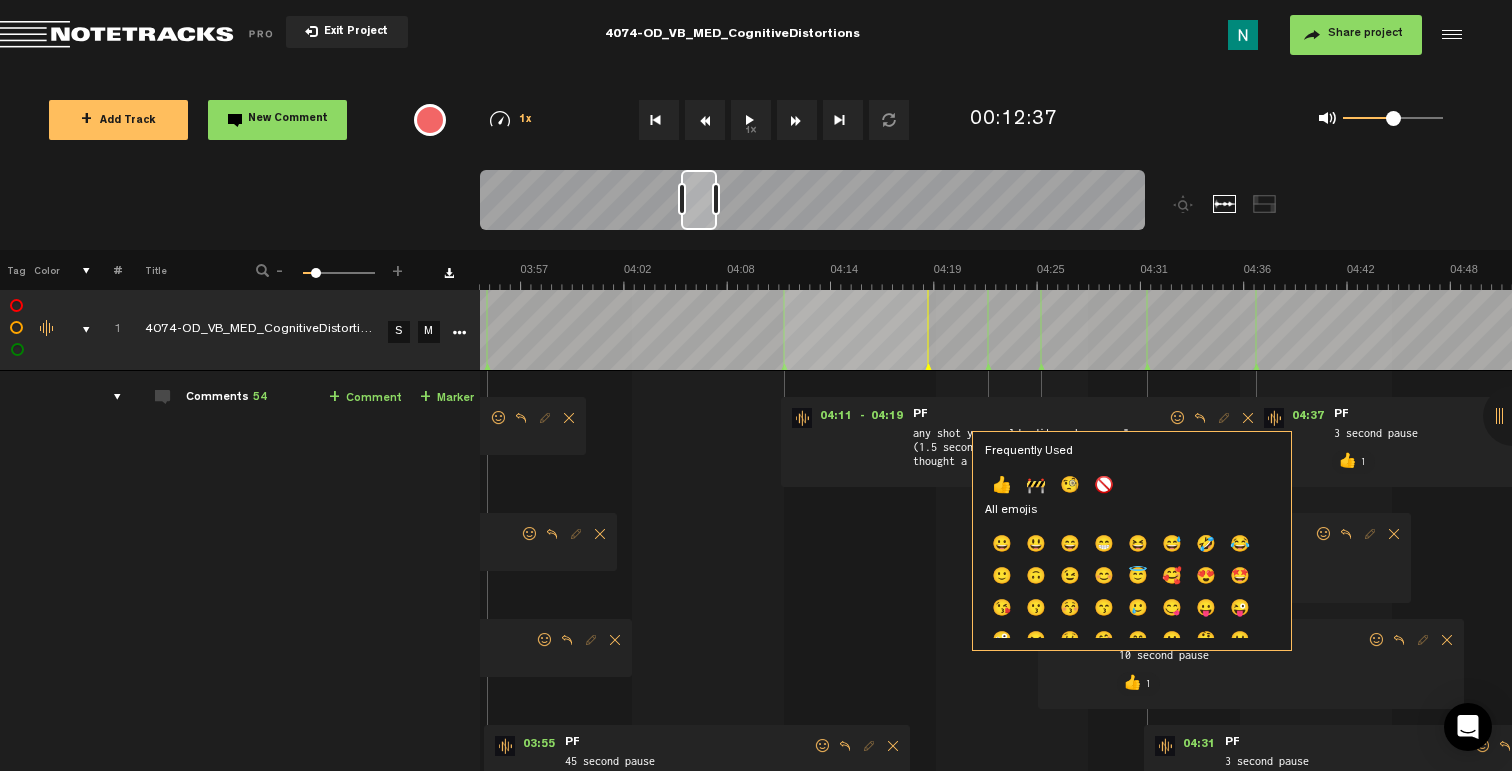 click on "🚧" 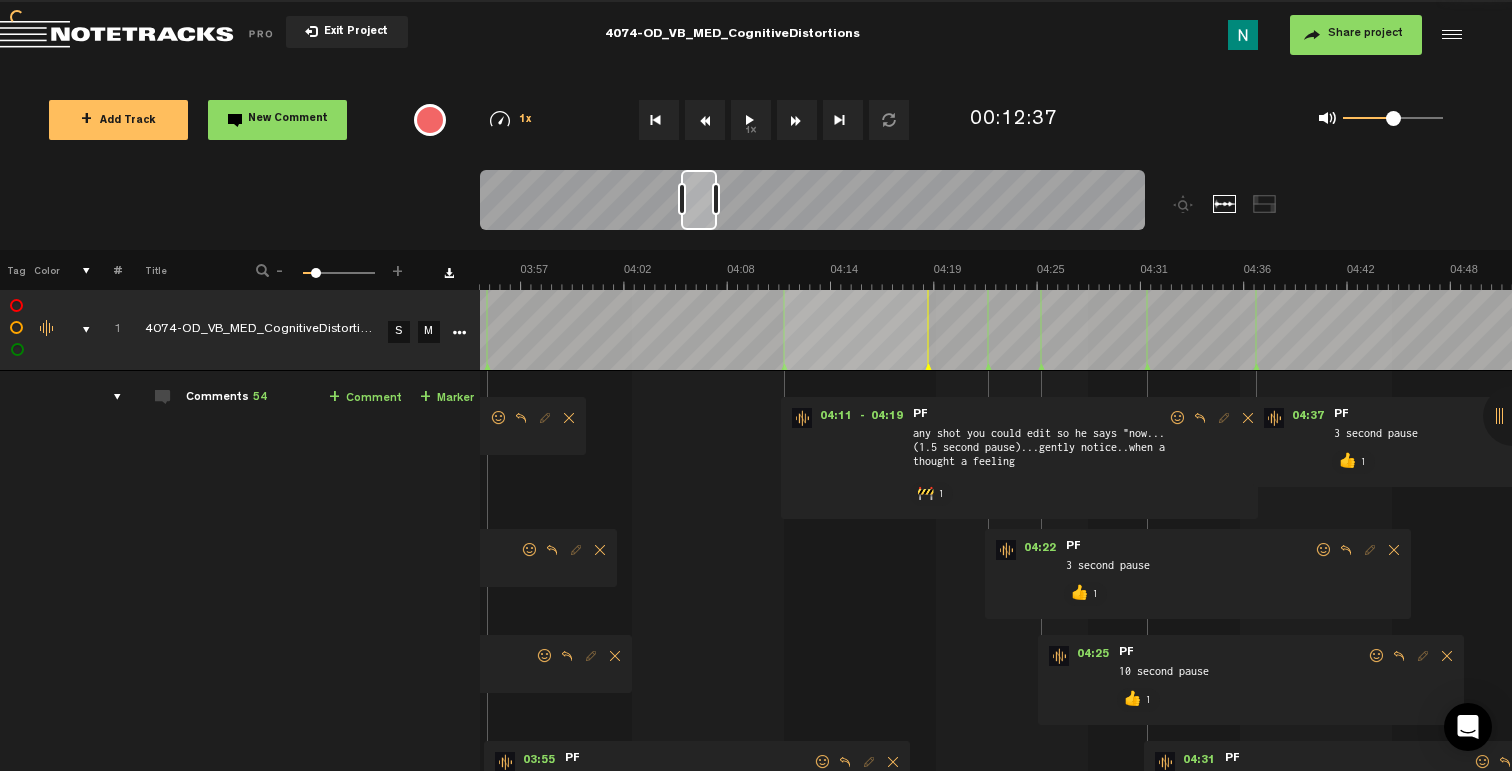 click at bounding box center [1200, 418] 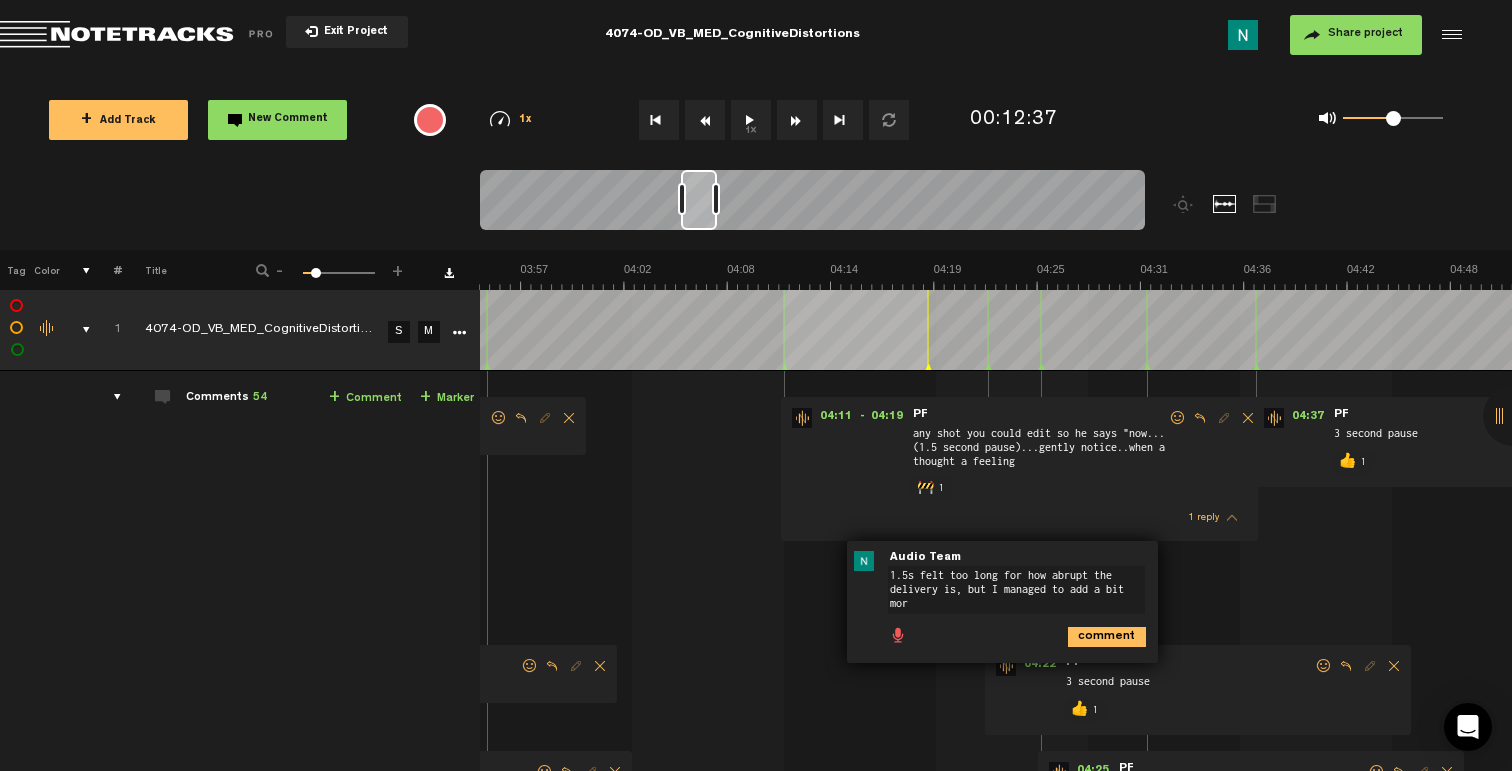 scroll, scrollTop: 0, scrollLeft: 0, axis: both 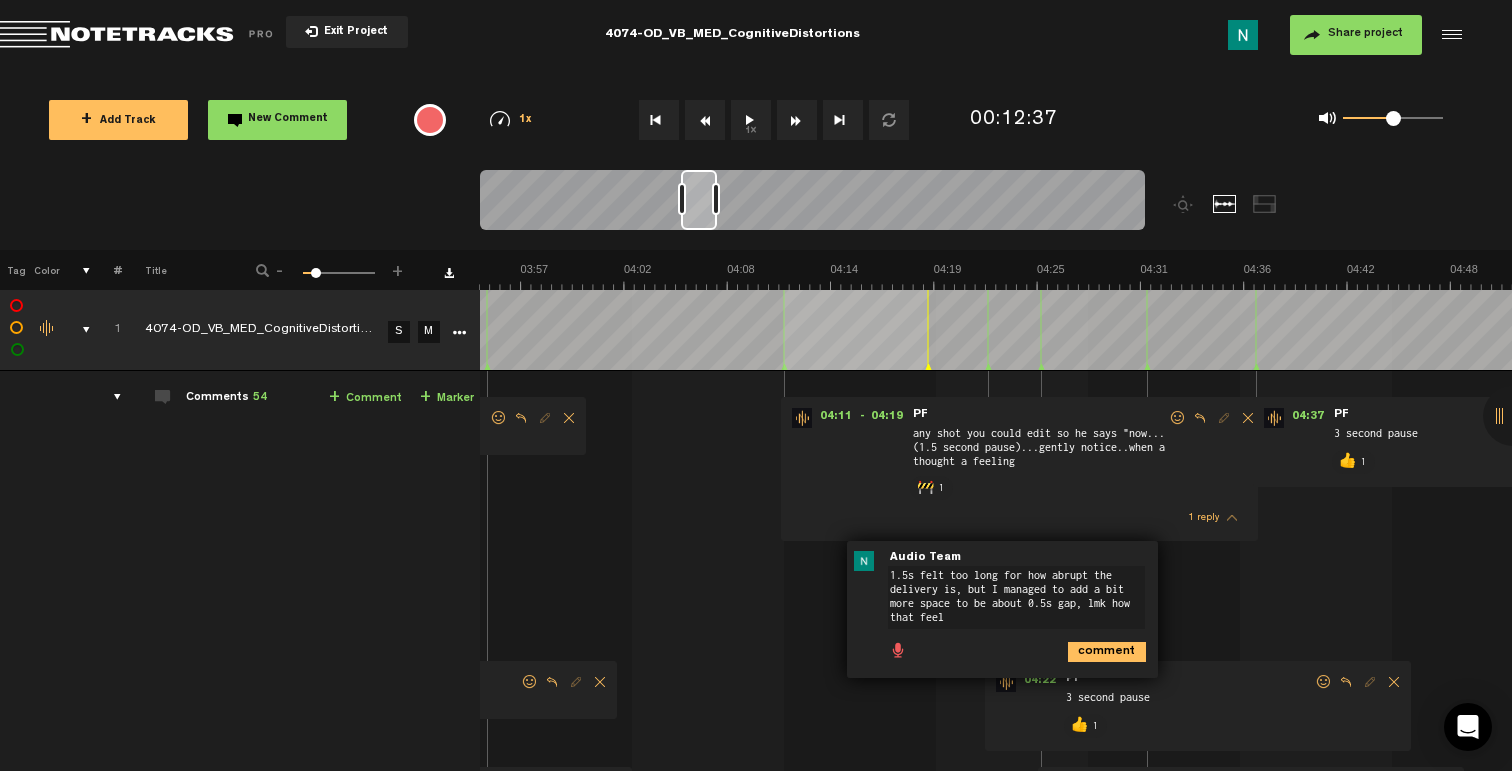type on "1.5s felt too long for how abrupt the delivery is, but I managed to add a bit more space to be about 0.5s gap, lmk how that feels" 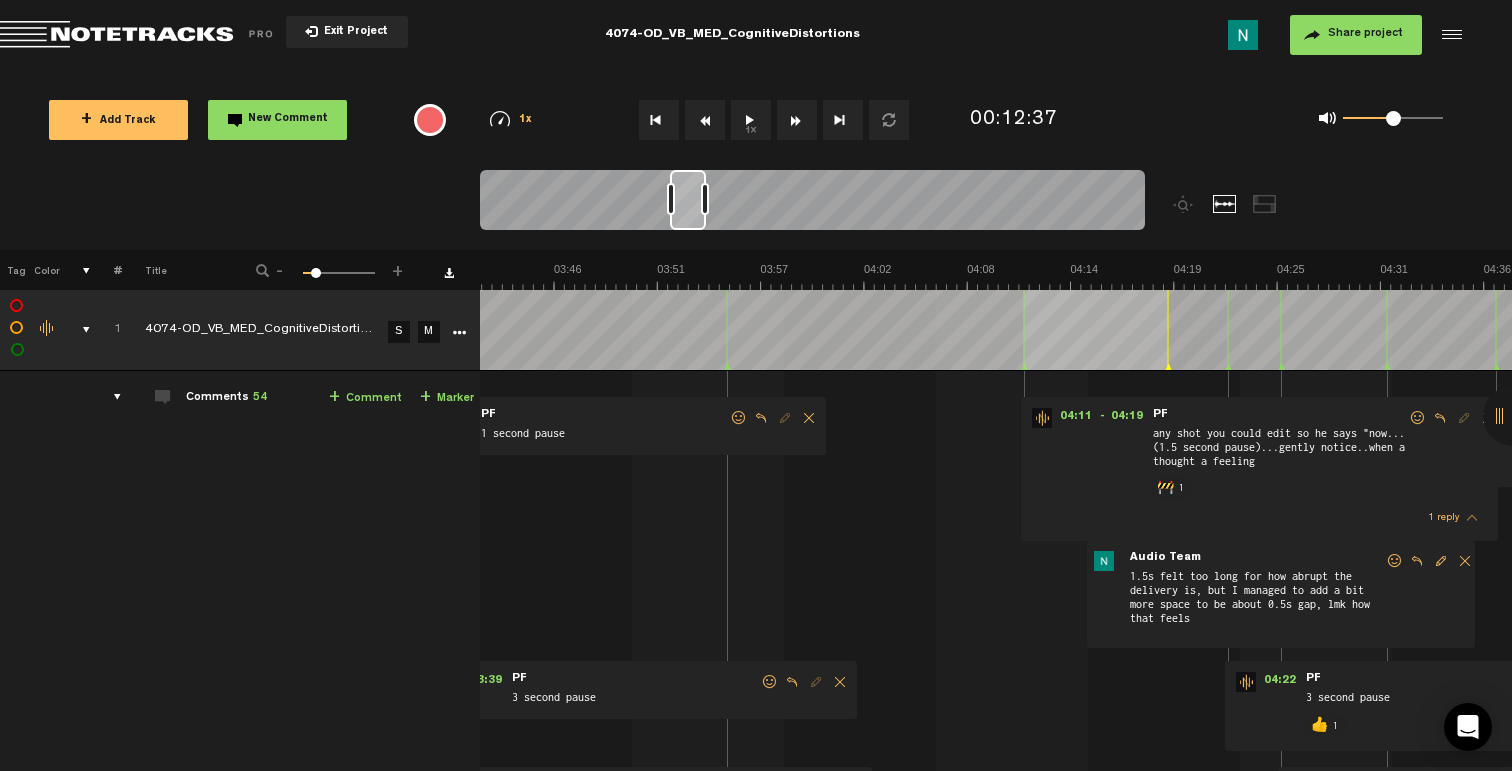 scroll, scrollTop: 0, scrollLeft: 3937, axis: horizontal 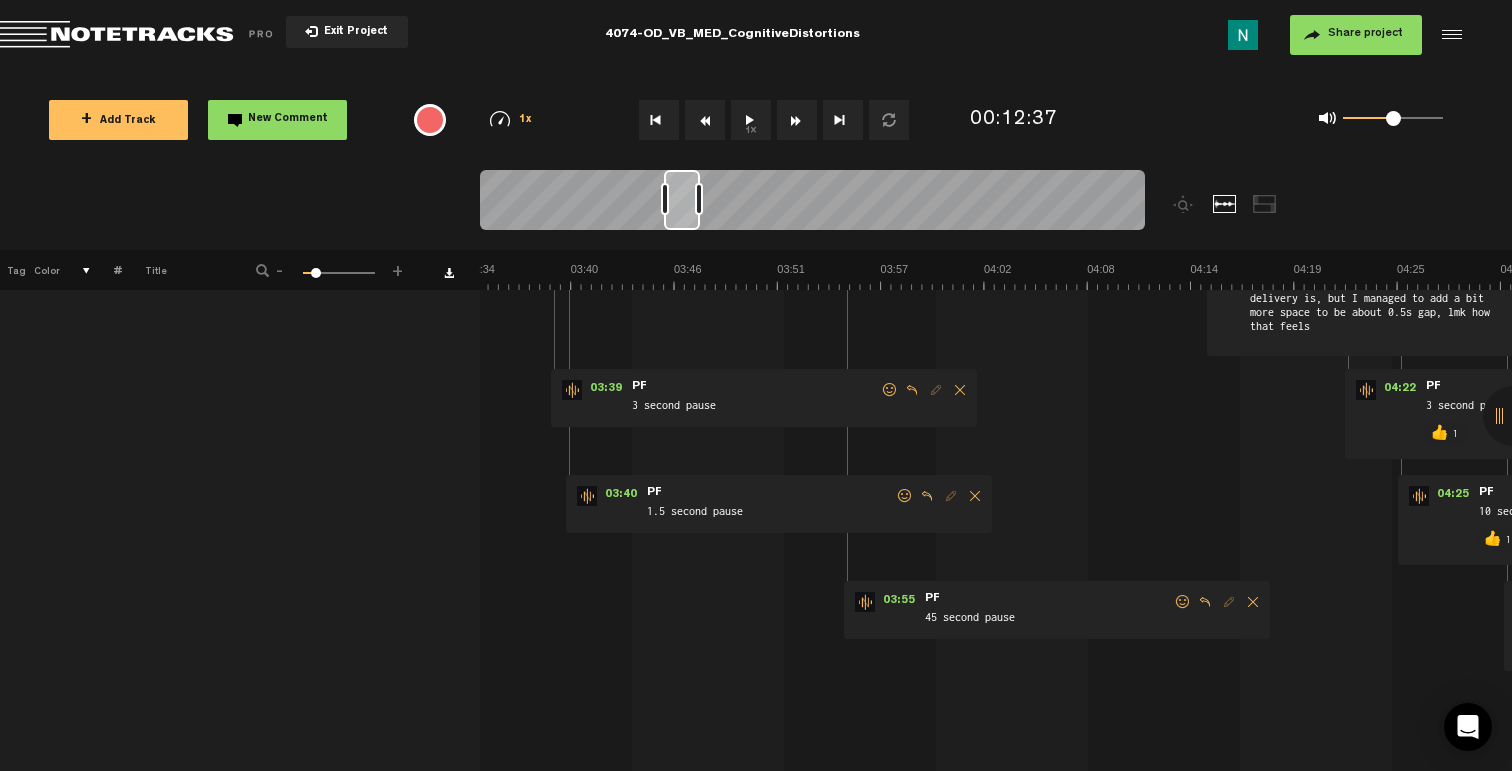 click at bounding box center [1183, 602] 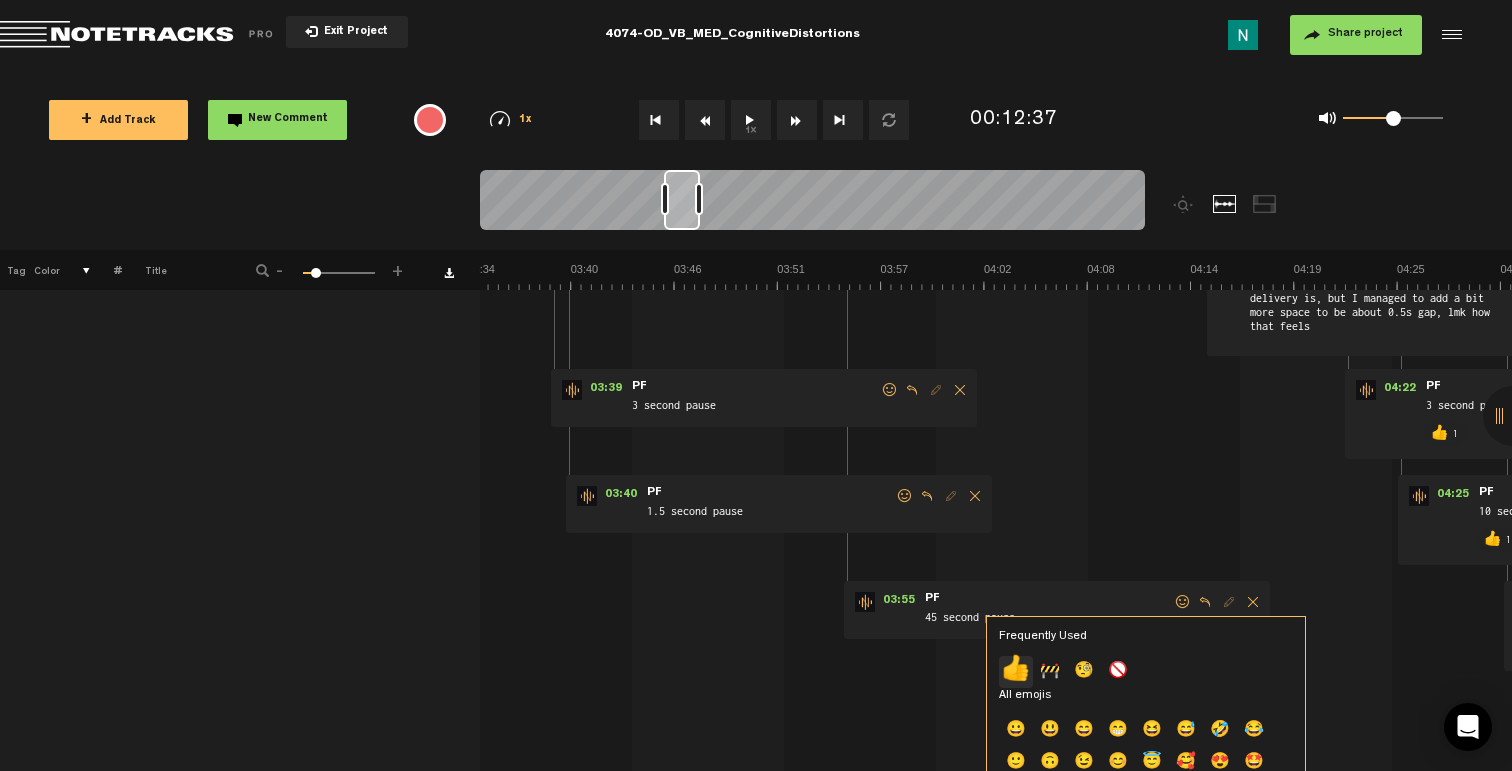 click on "👍" 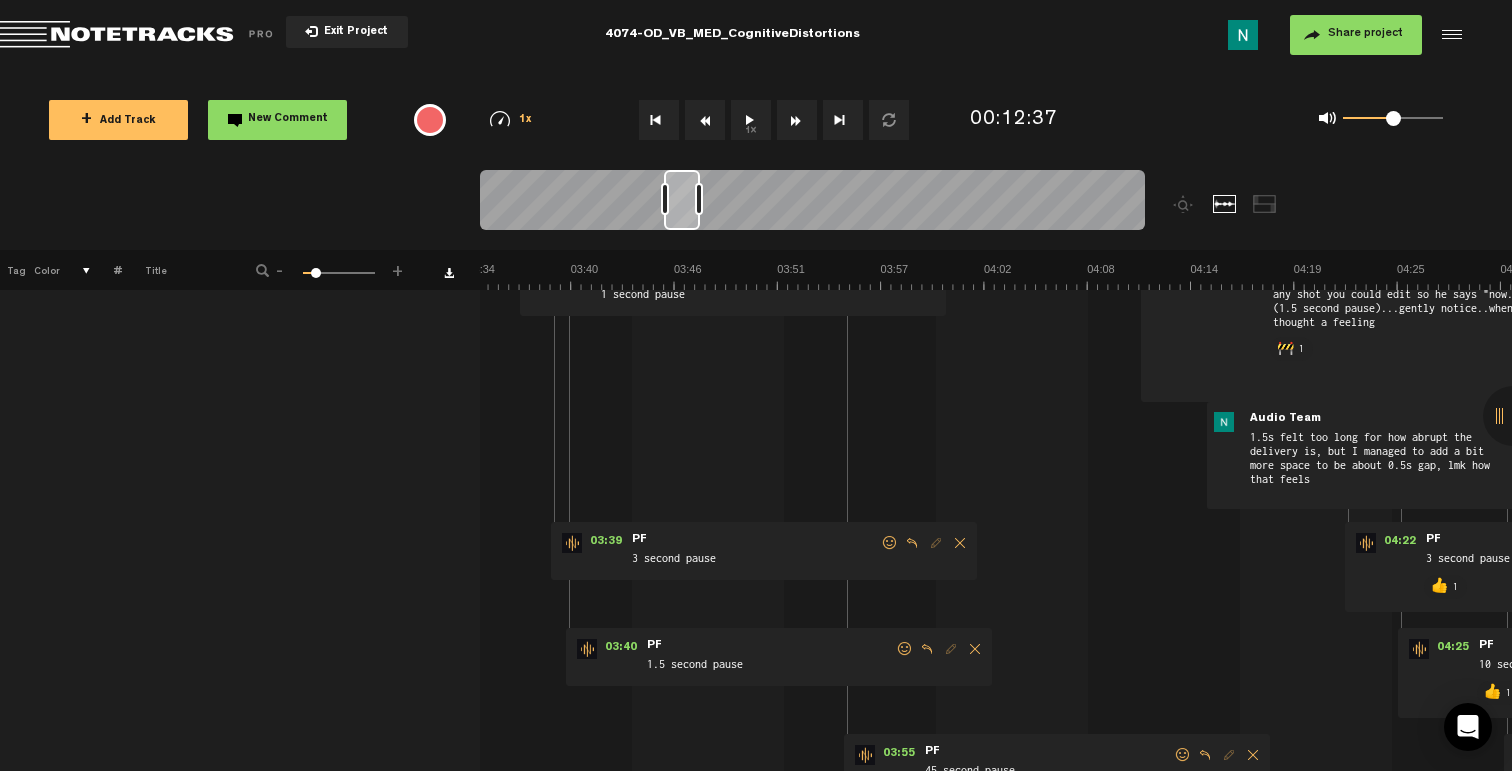 scroll, scrollTop: 329, scrollLeft: 0, axis: vertical 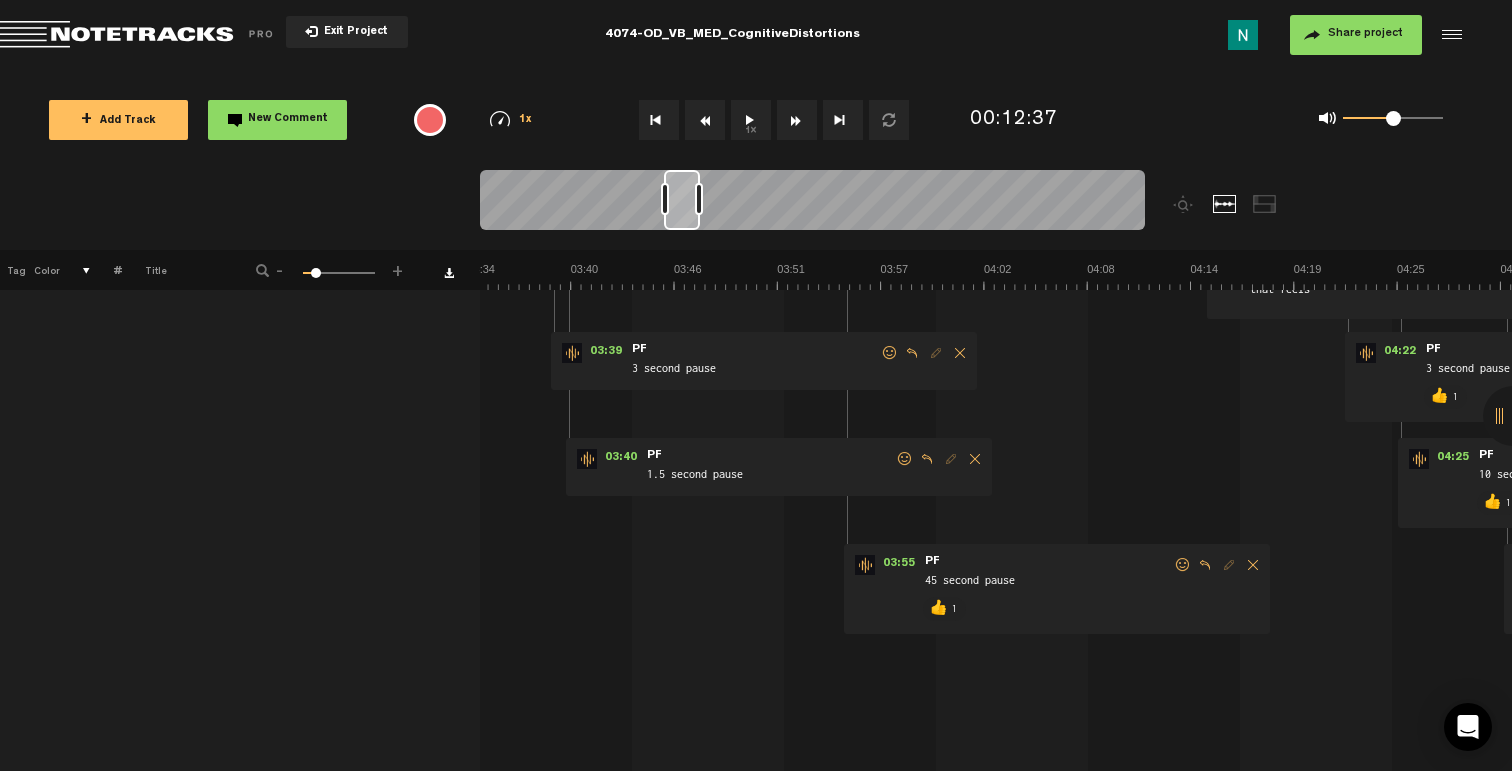 drag, startPoint x: 900, startPoint y: 462, endPoint x: 891, endPoint y: 485, distance: 24.698177 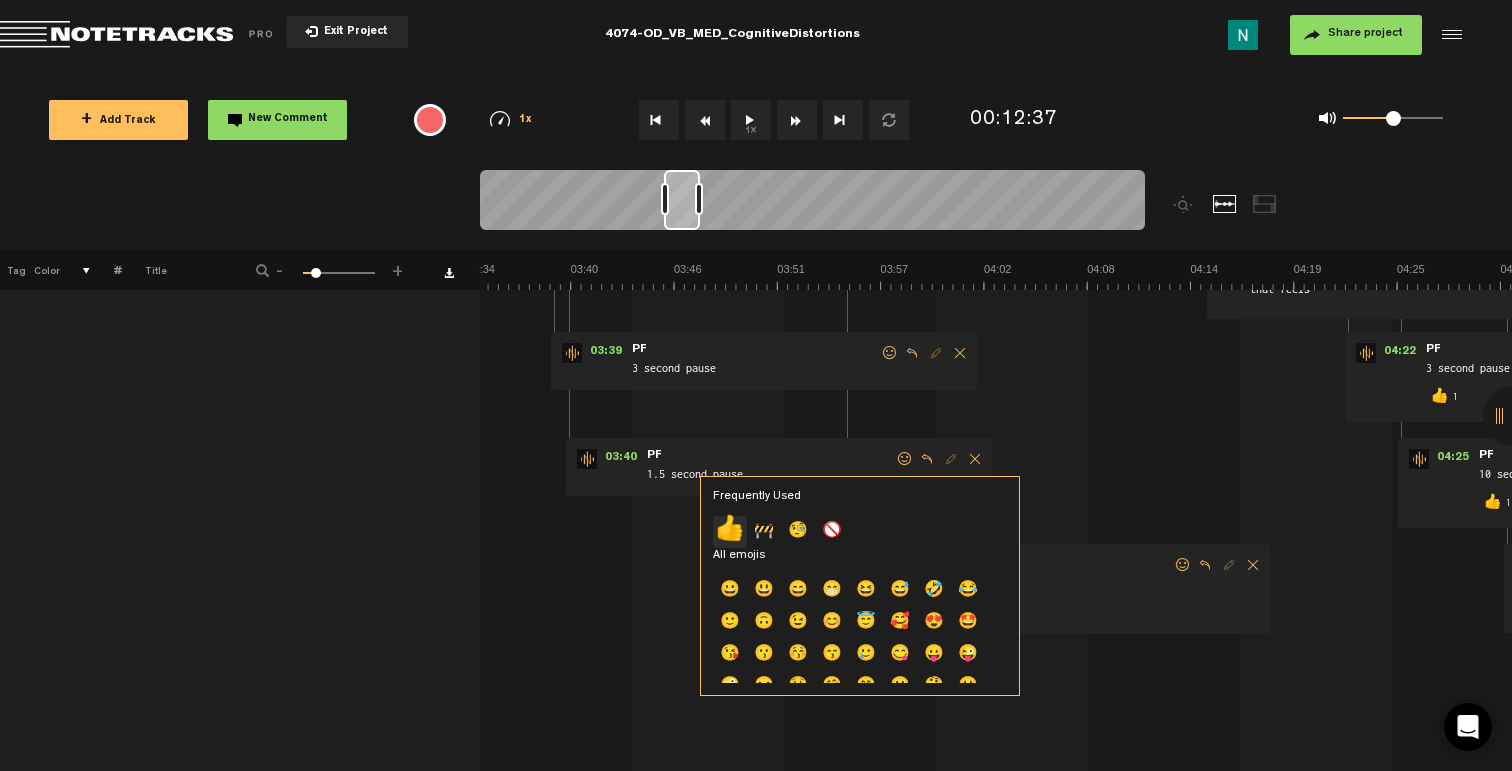 click on "👍" 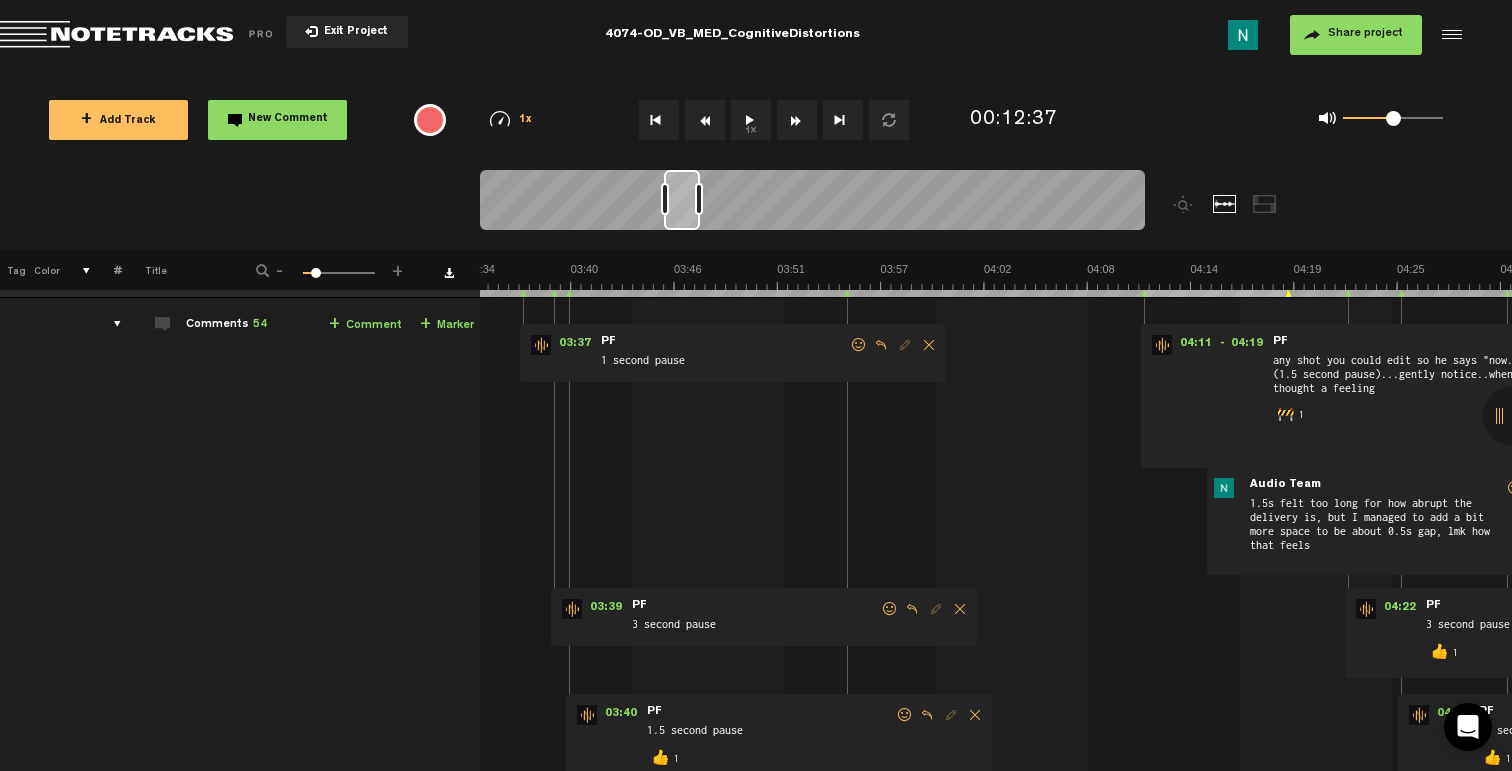 scroll, scrollTop: 86, scrollLeft: 0, axis: vertical 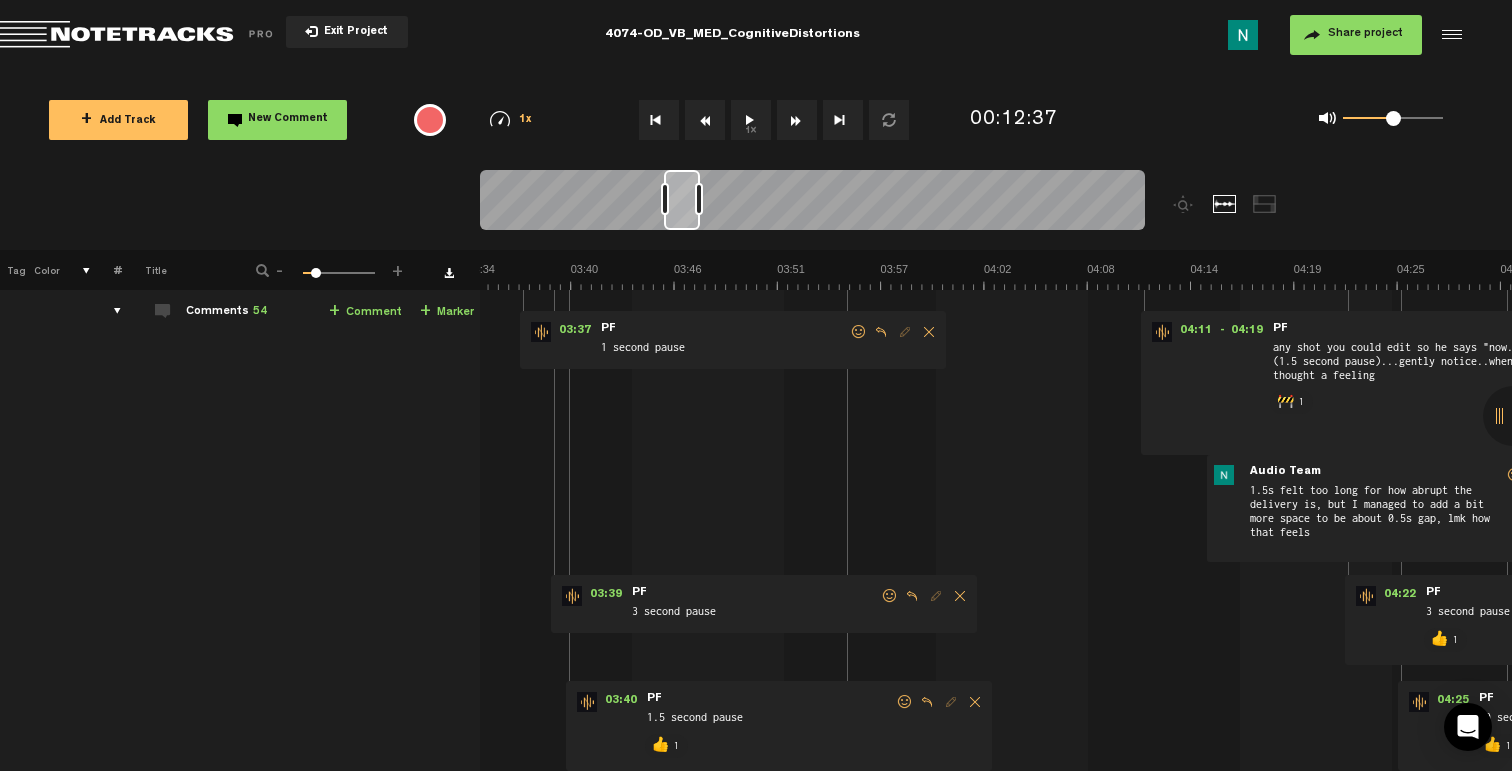click at bounding box center (890, 596) 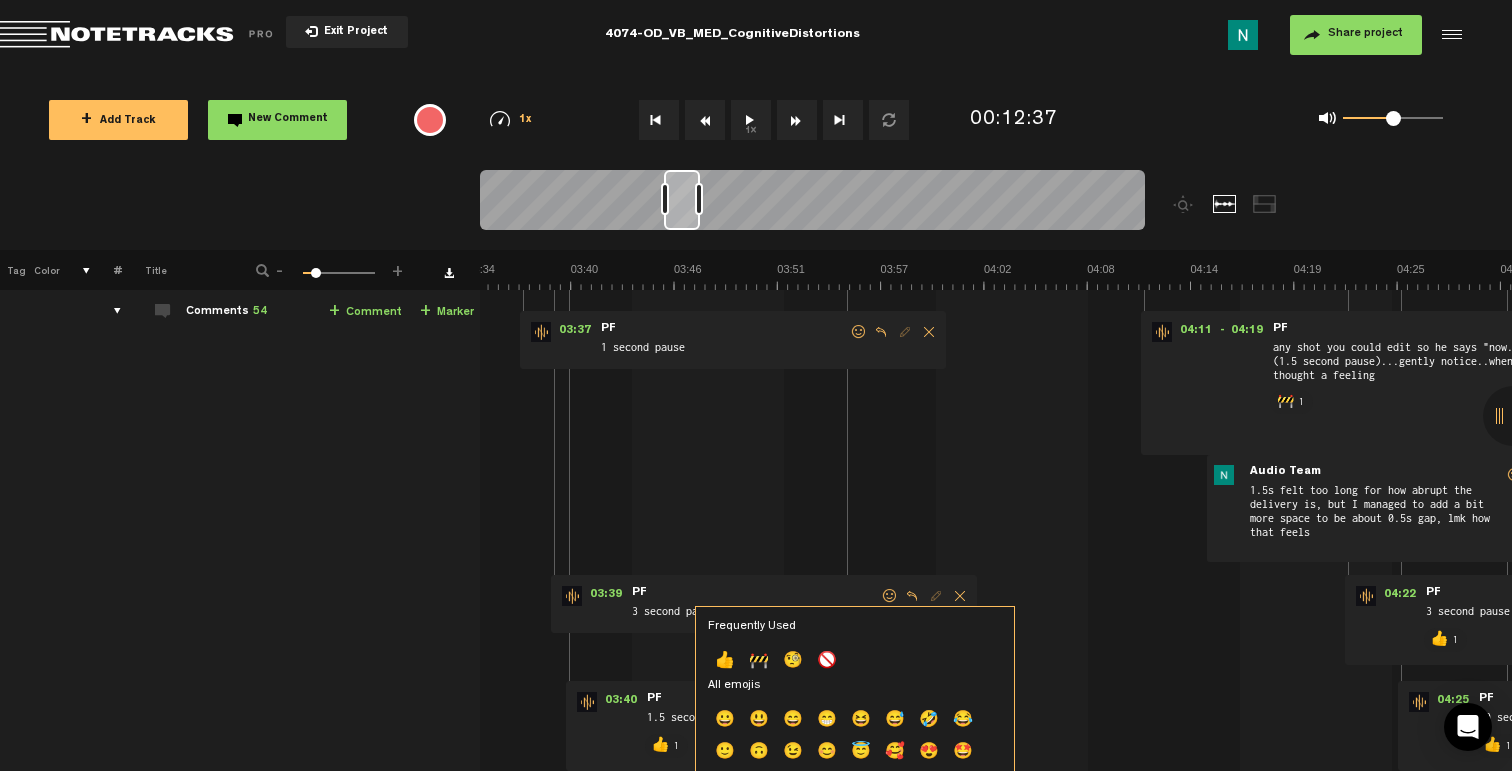 click on "👍" 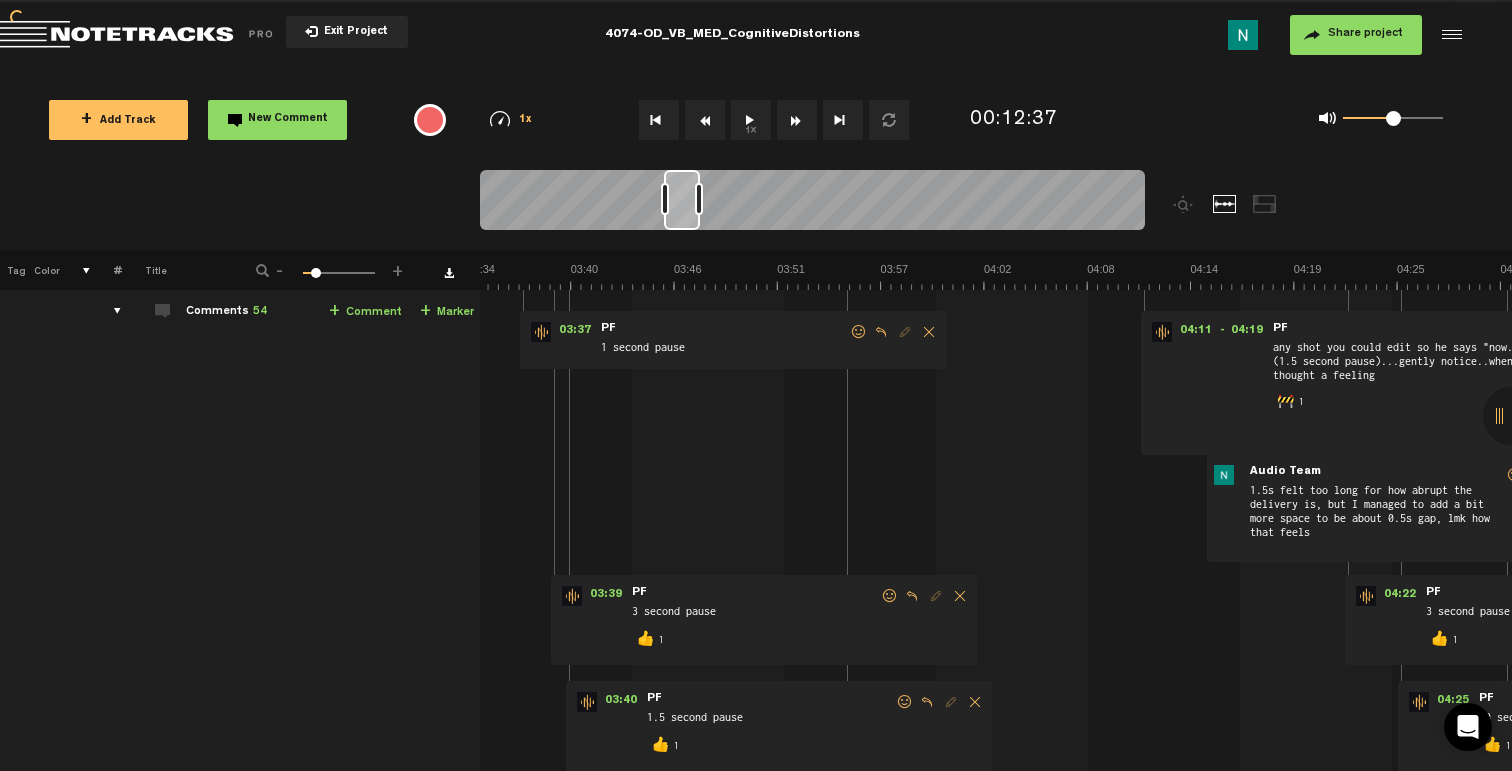 scroll, scrollTop: 0, scrollLeft: 0, axis: both 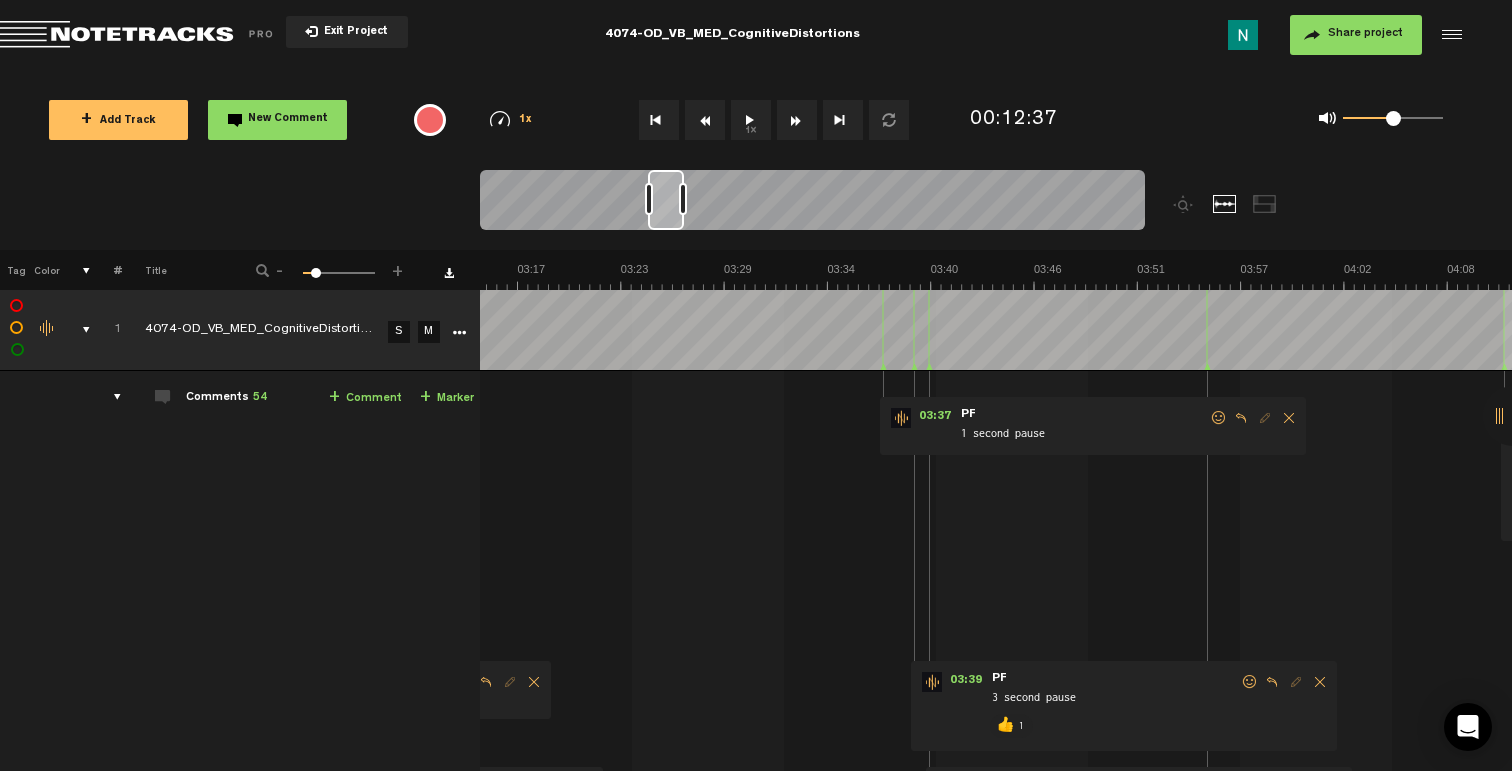 click at bounding box center [1219, 418] 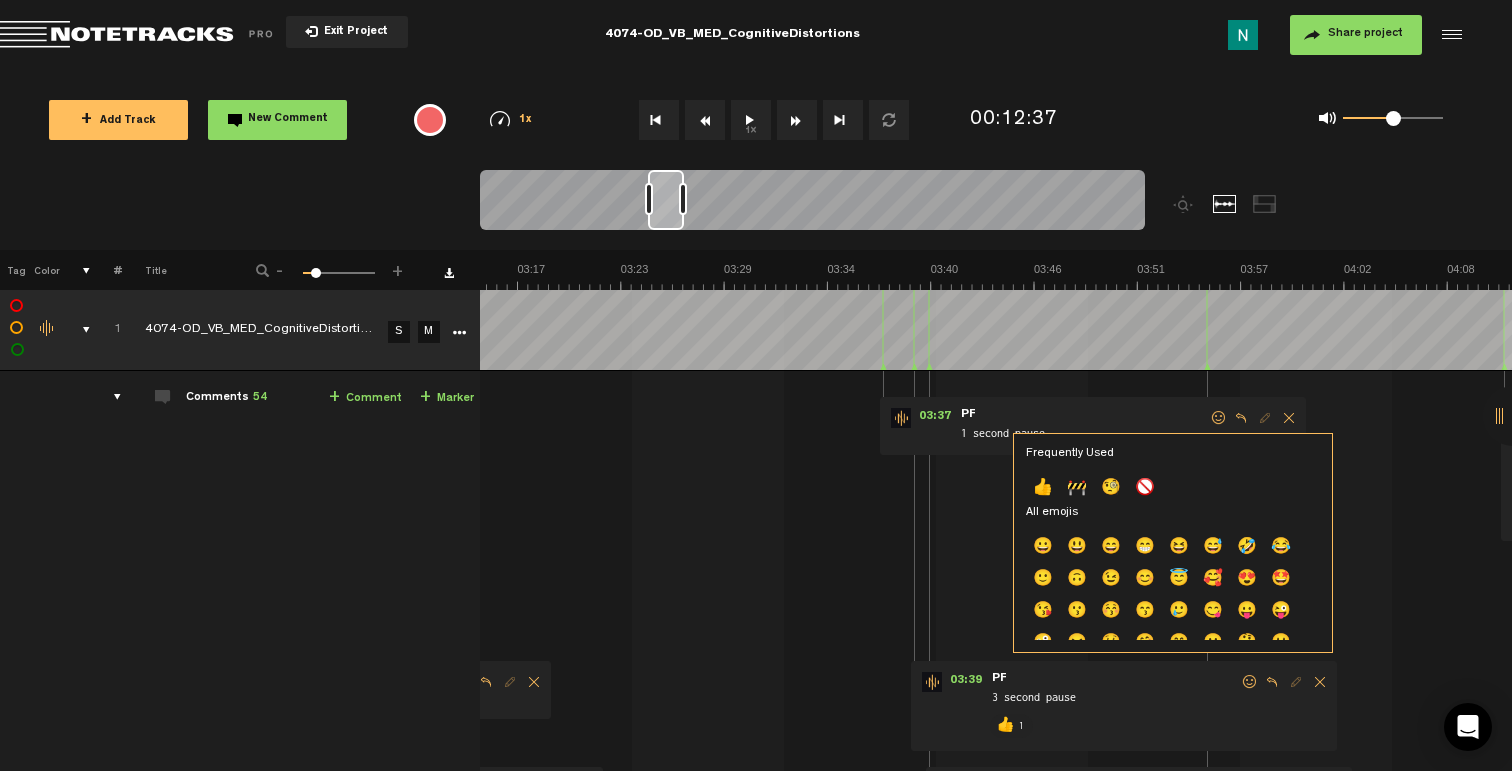 click on "👍" 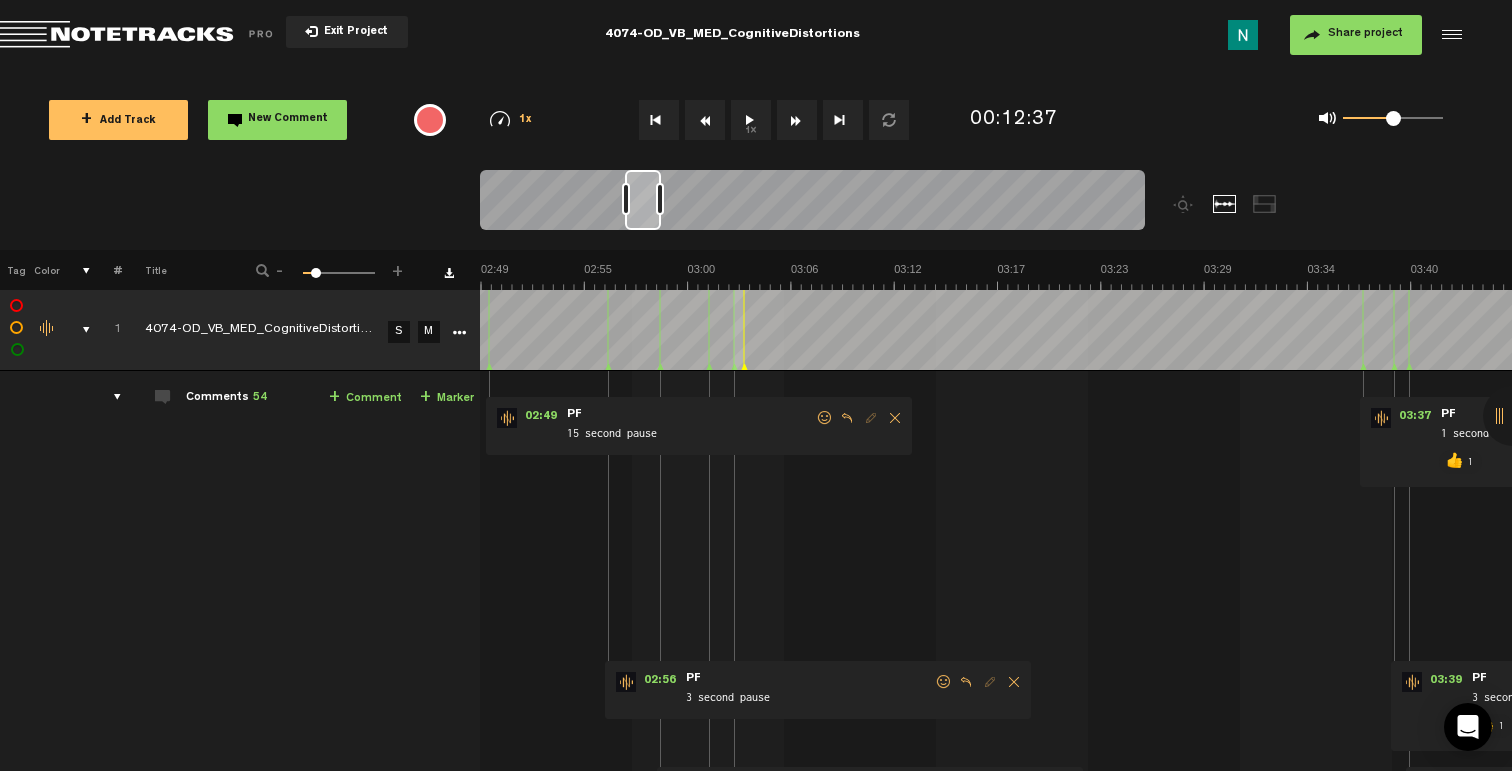 scroll, scrollTop: 0, scrollLeft: 2977, axis: horizontal 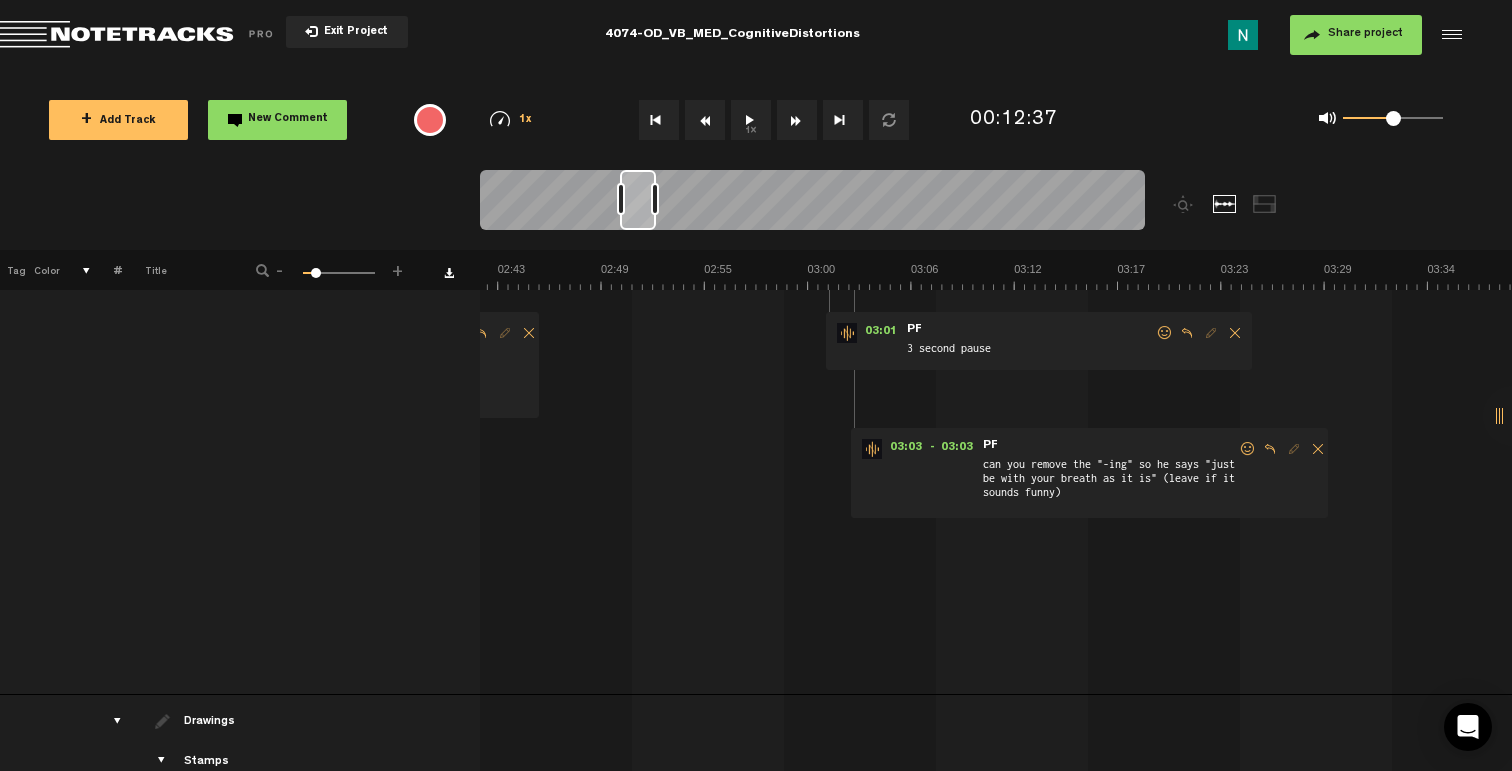 click at bounding box center (1248, 449) 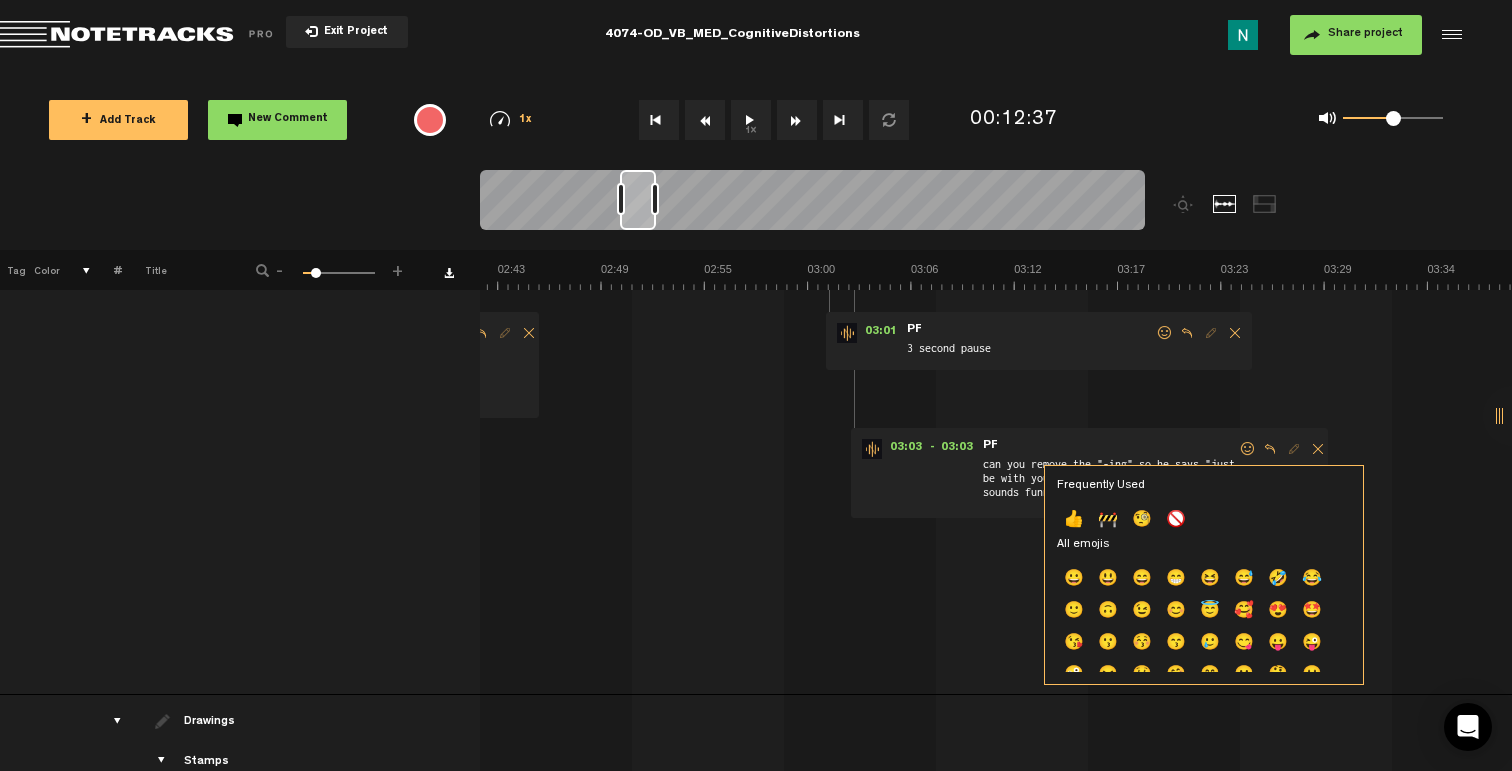 click on "🚫" 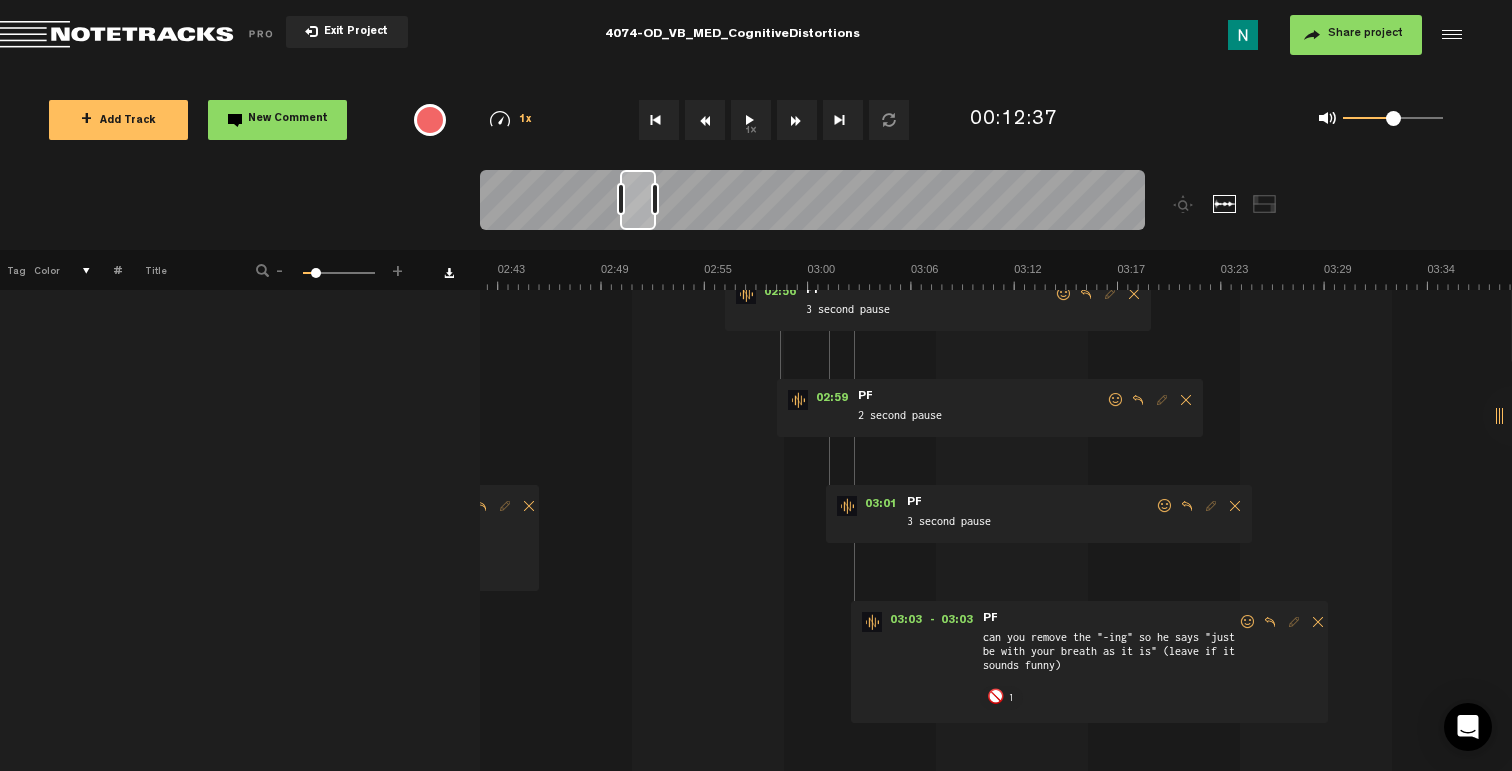 scroll, scrollTop: 362, scrollLeft: 0, axis: vertical 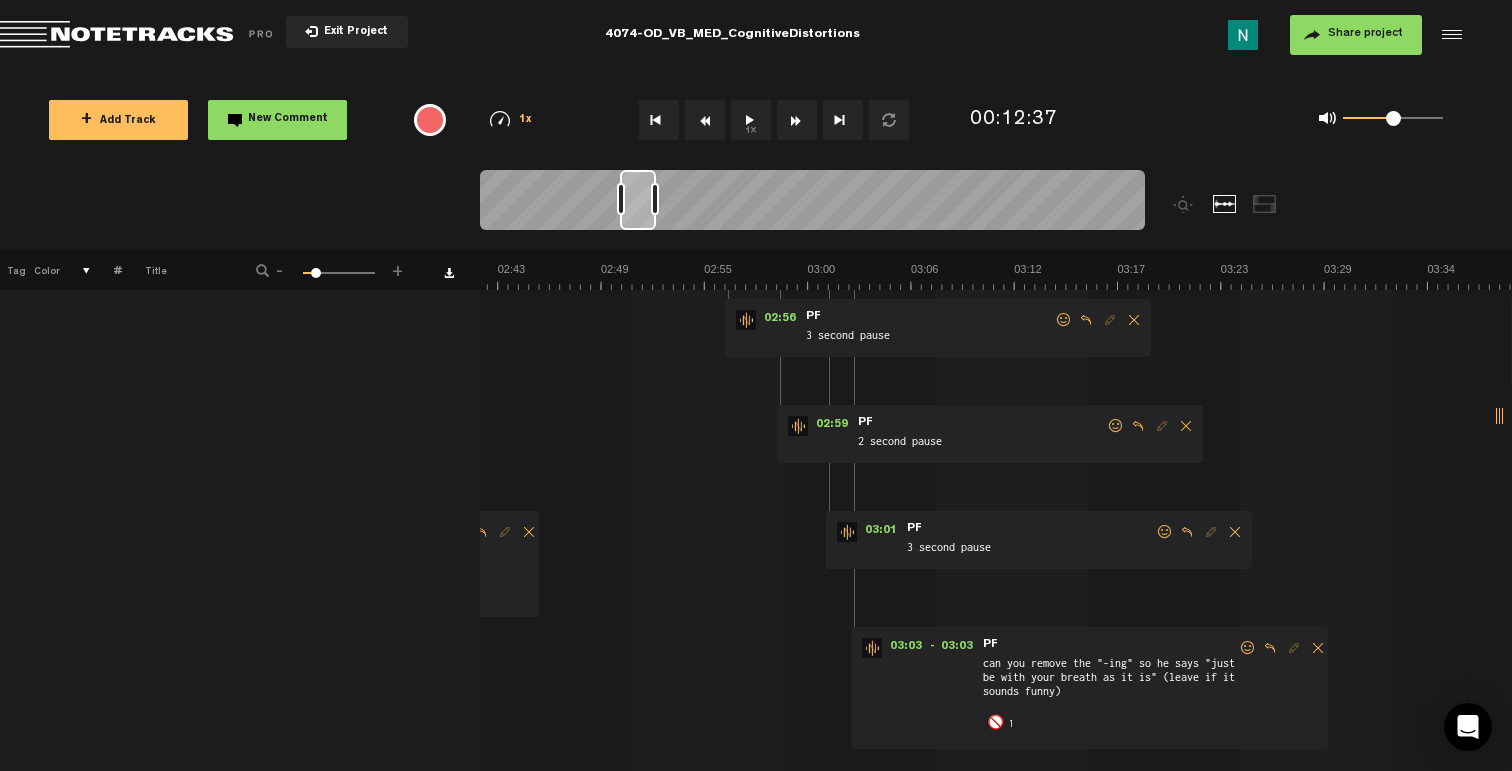 click at bounding box center [1165, 532] 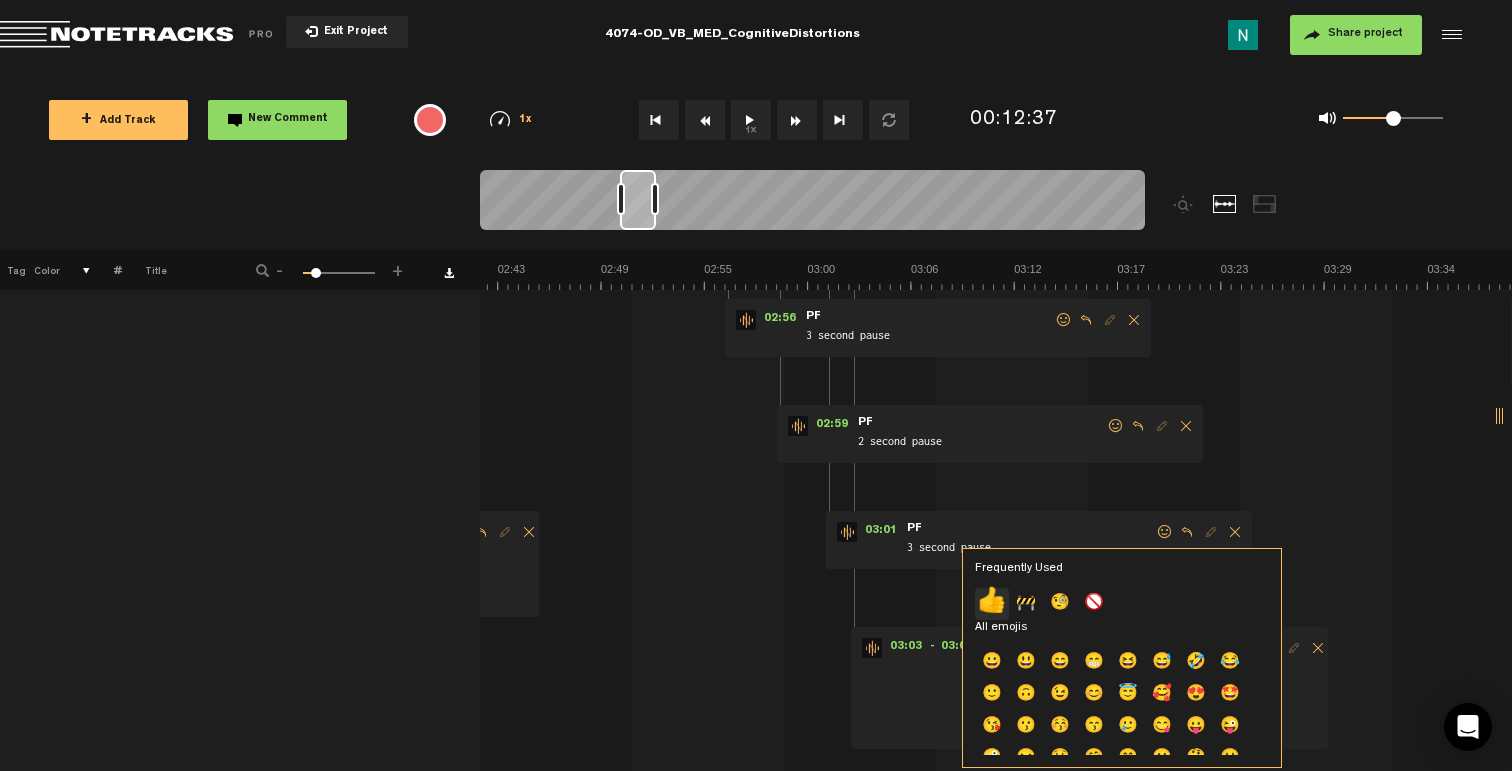 click on "👍" 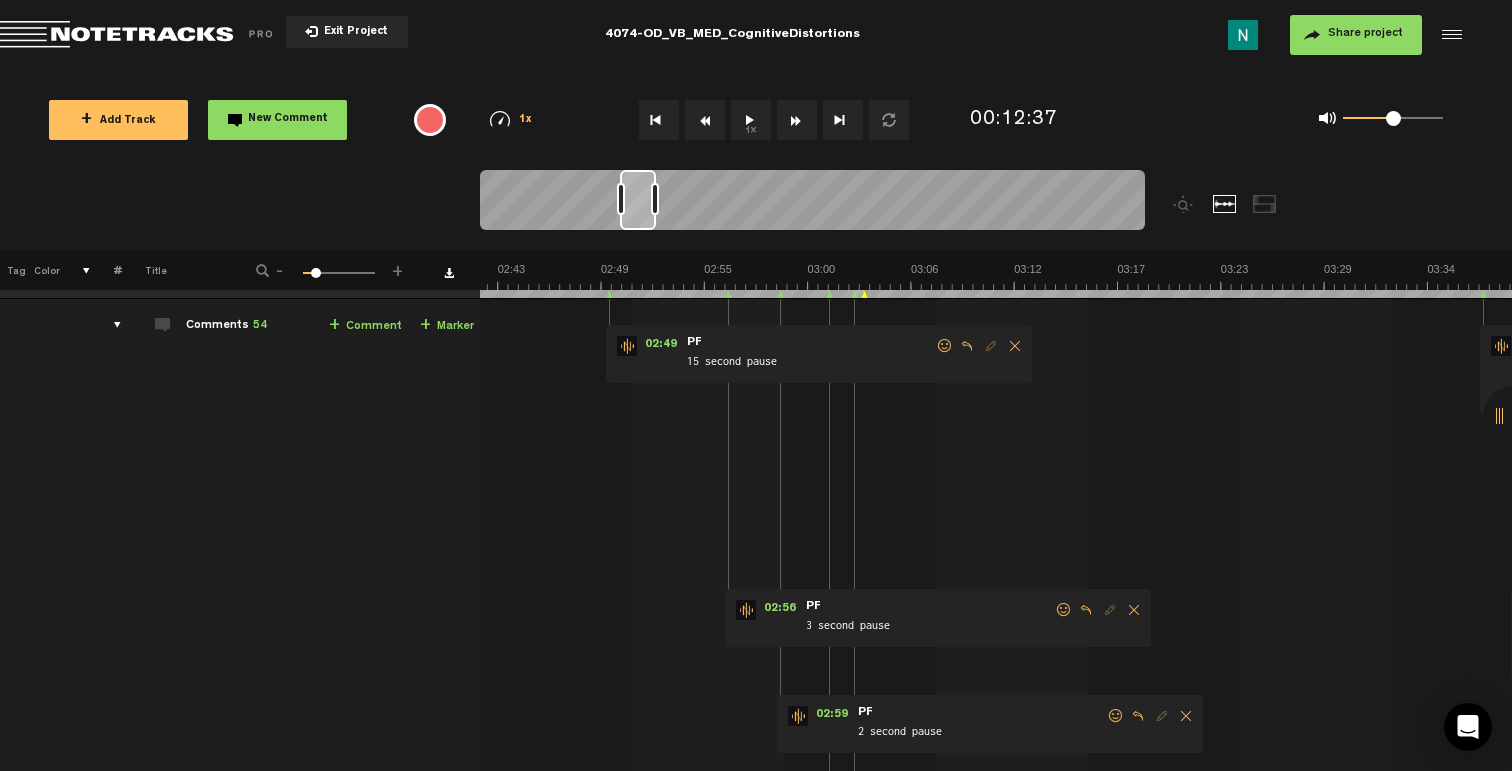 scroll, scrollTop: 97, scrollLeft: 0, axis: vertical 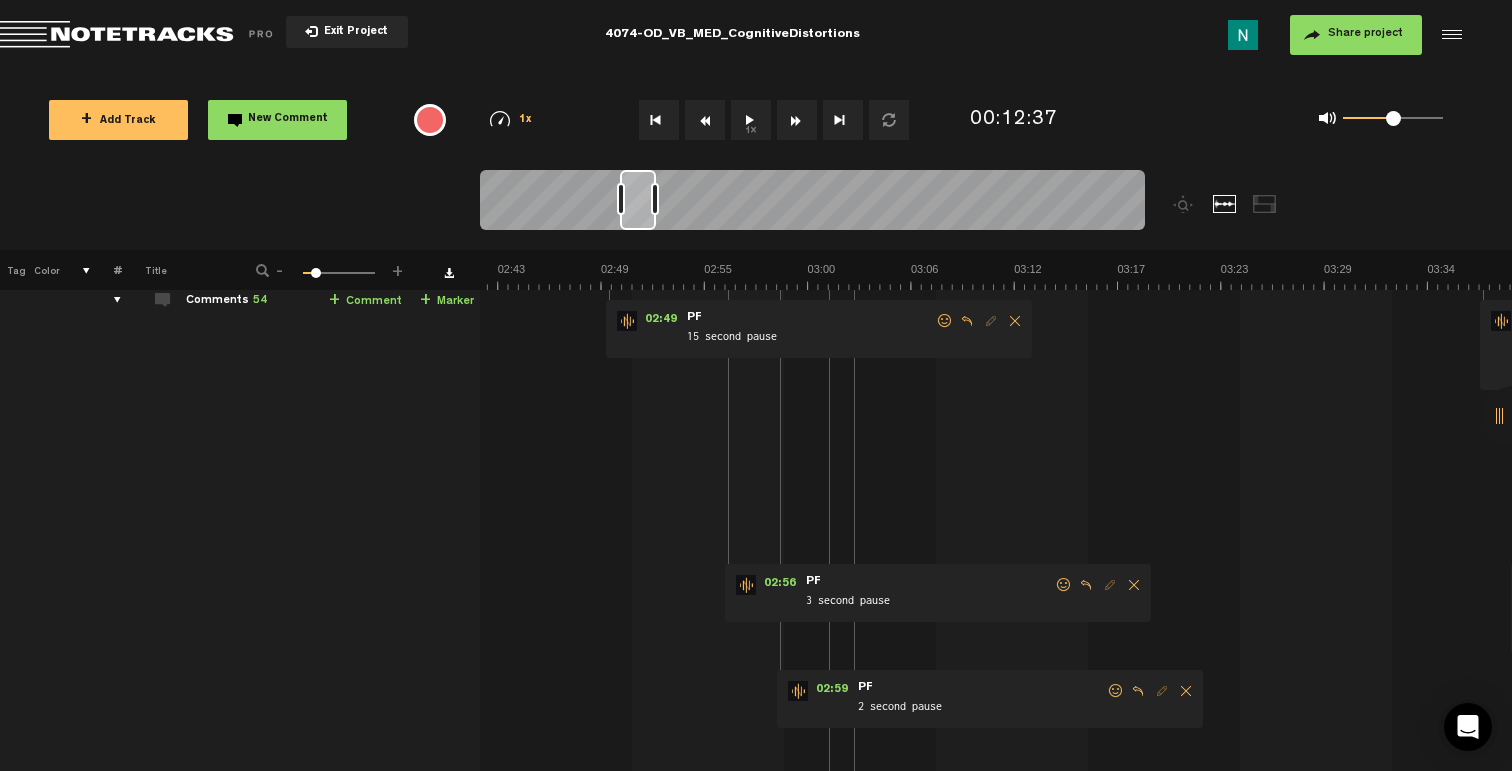 click at bounding box center (1116, 691) 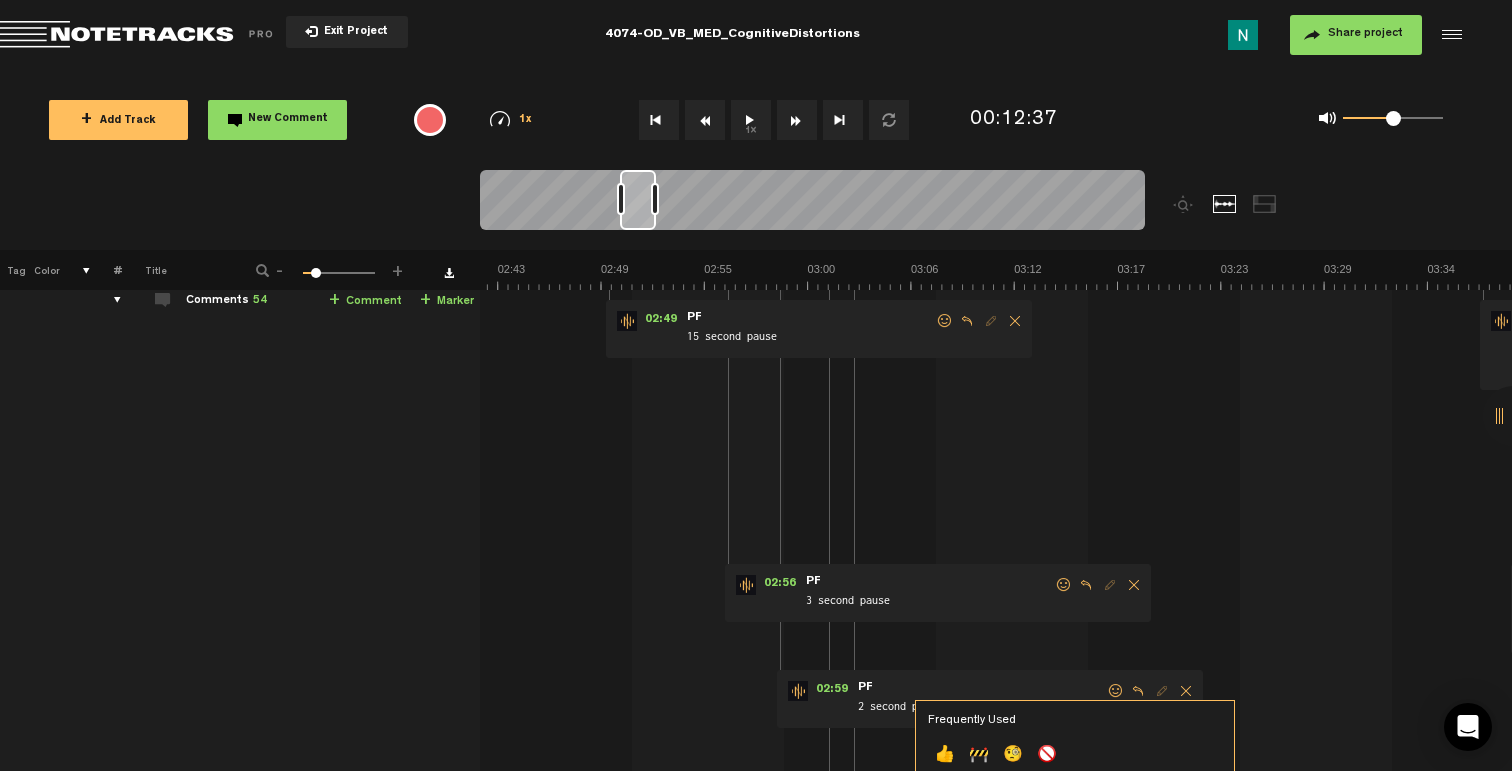 click on "👍" 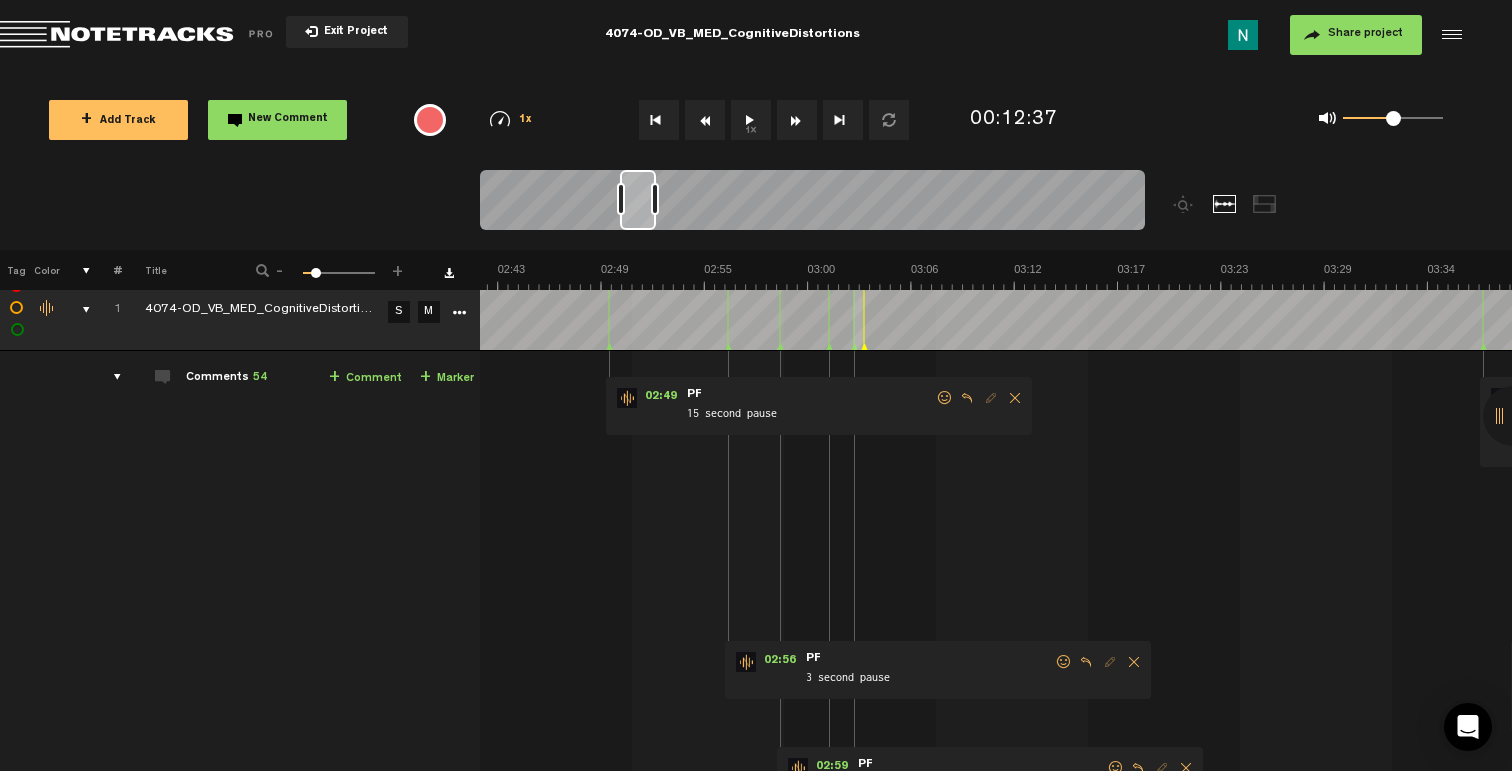 scroll, scrollTop: 7, scrollLeft: 0, axis: vertical 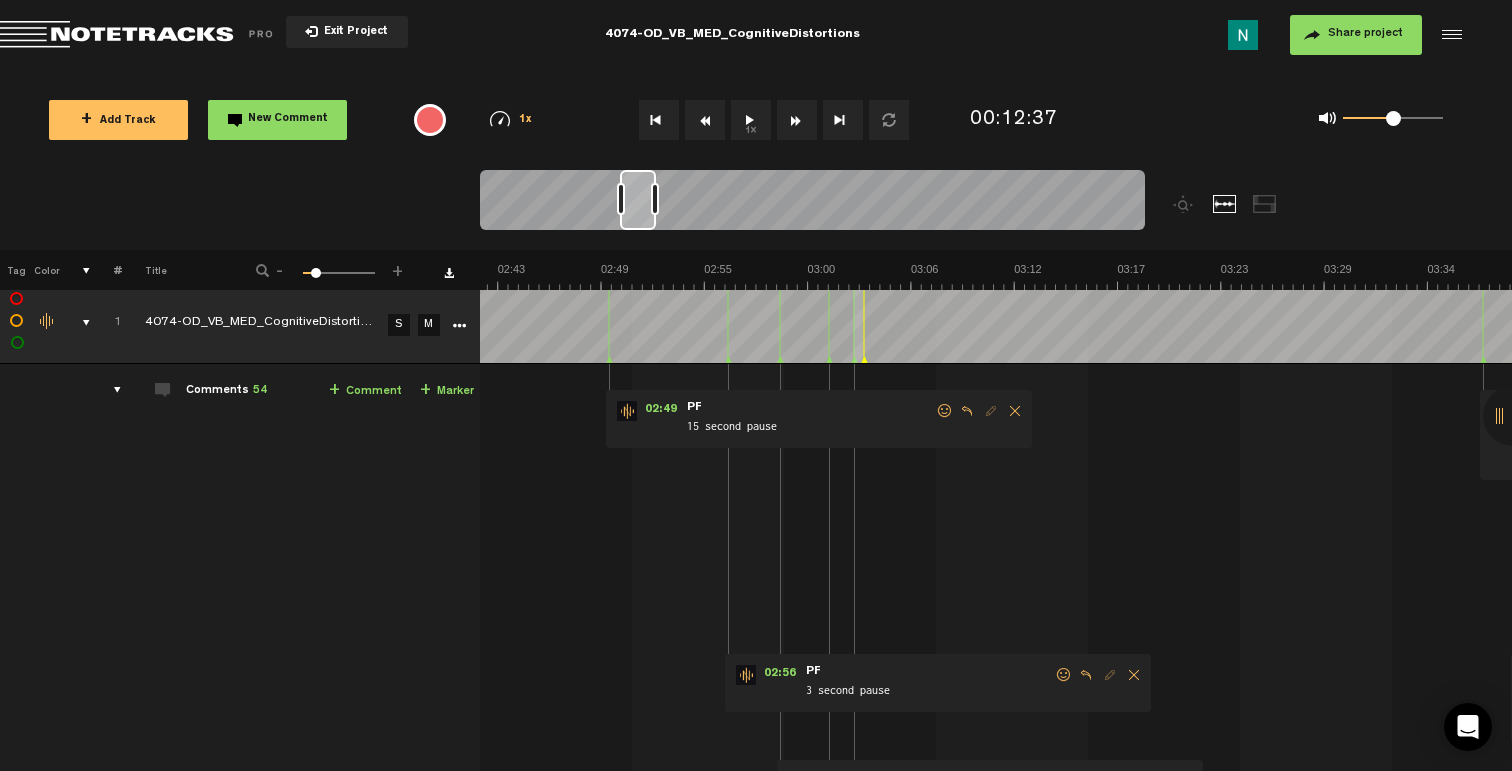 click at bounding box center (1064, 675) 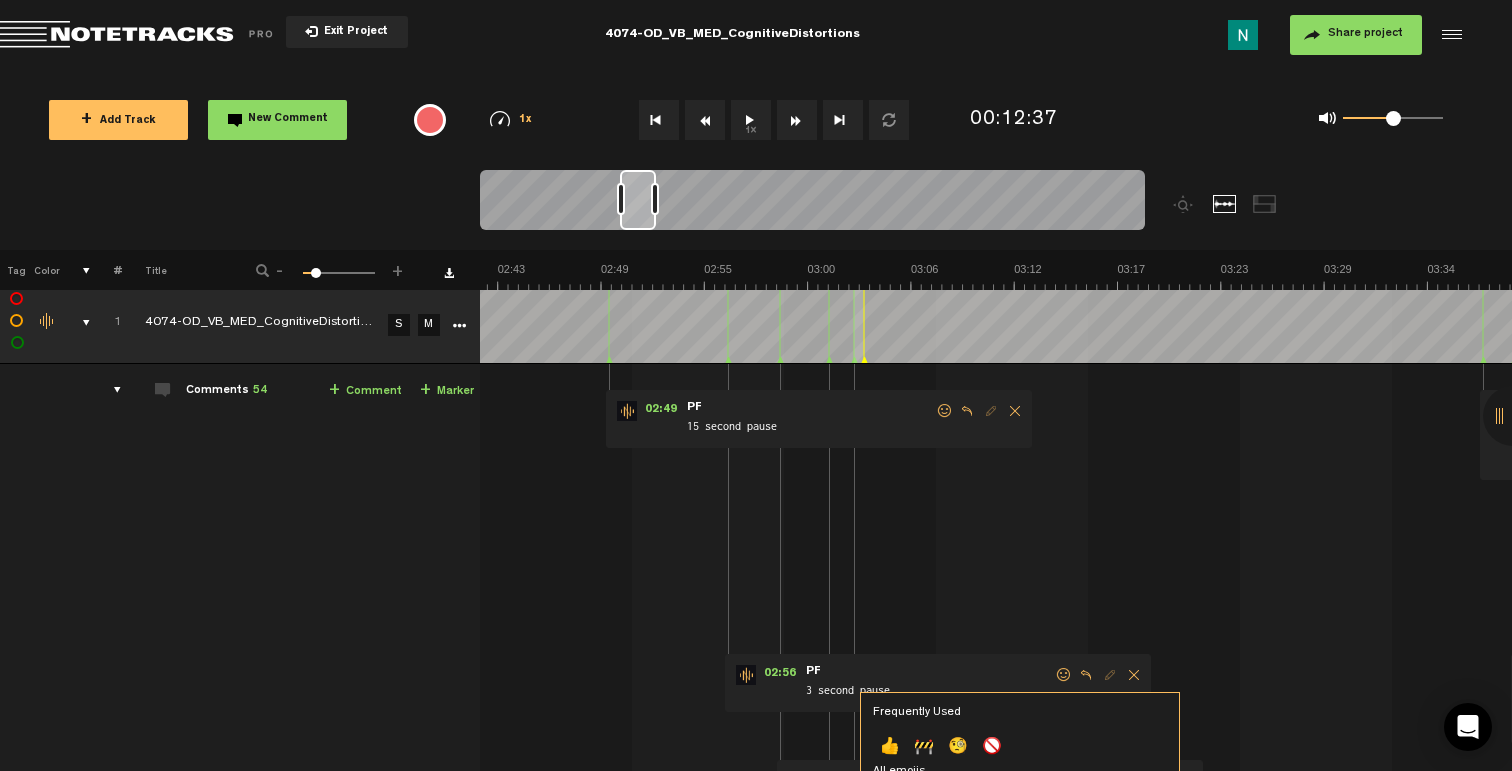 click on "👍" 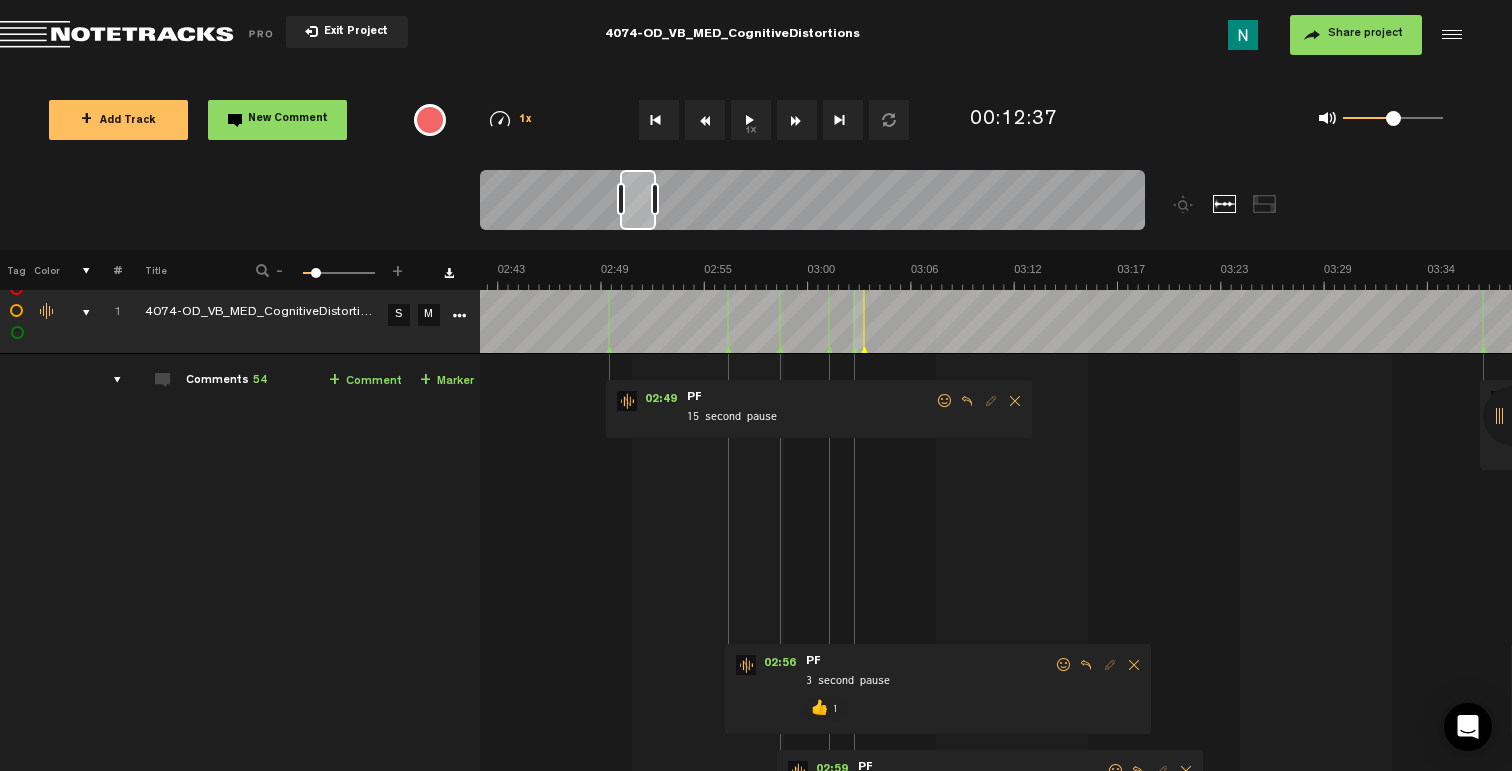scroll, scrollTop: 0, scrollLeft: 0, axis: both 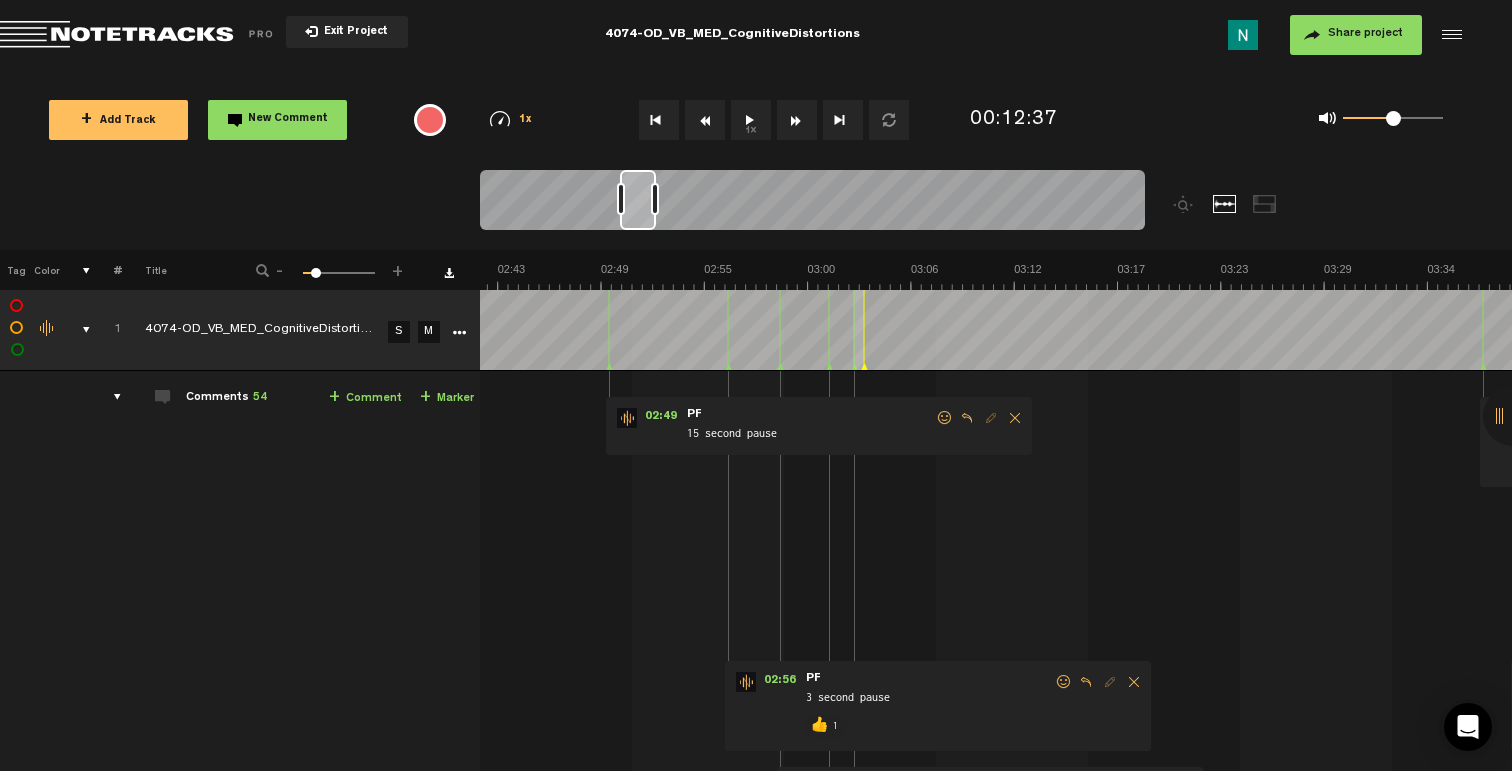 click at bounding box center (945, 418) 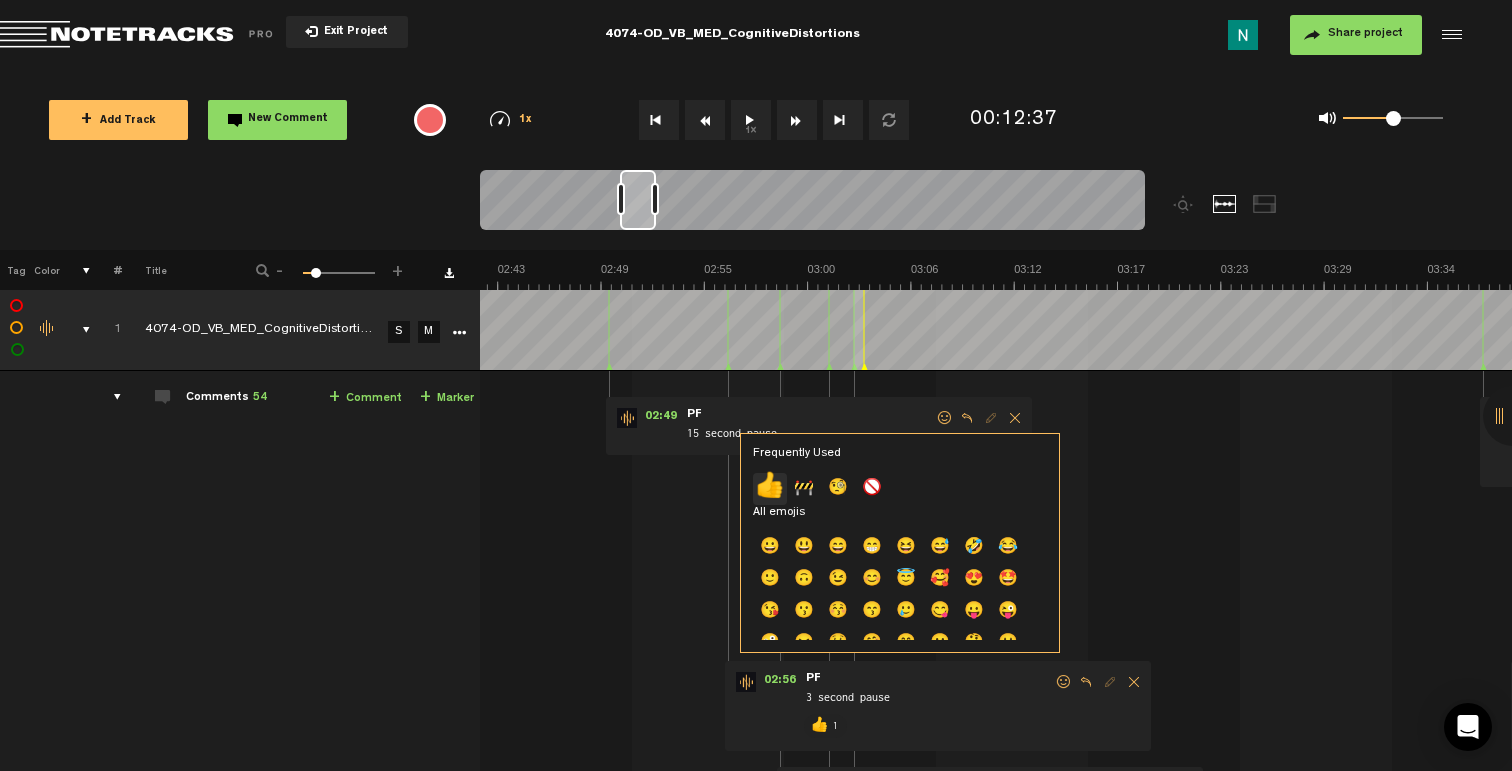 click on "👍" 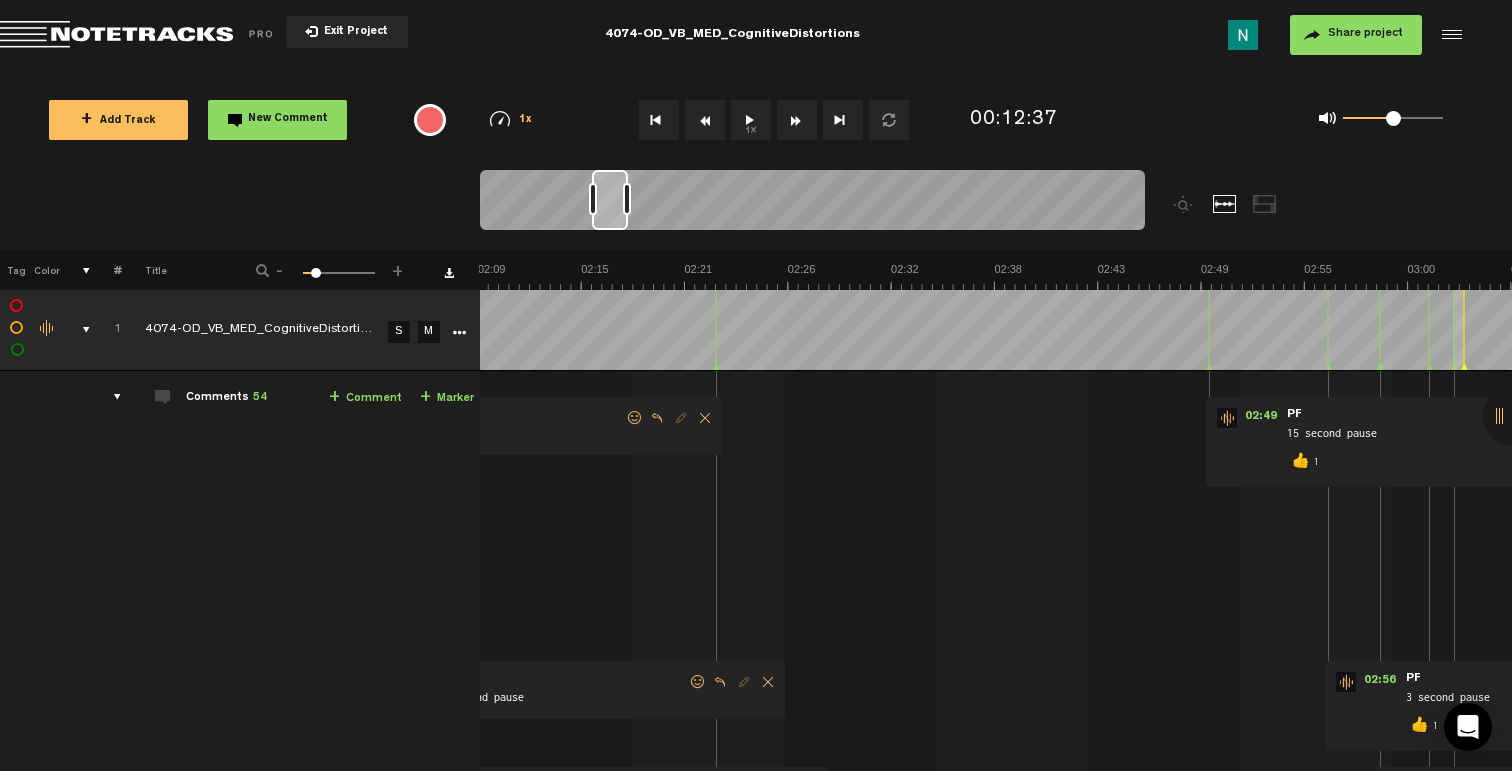 scroll, scrollTop: 0, scrollLeft: 2137, axis: horizontal 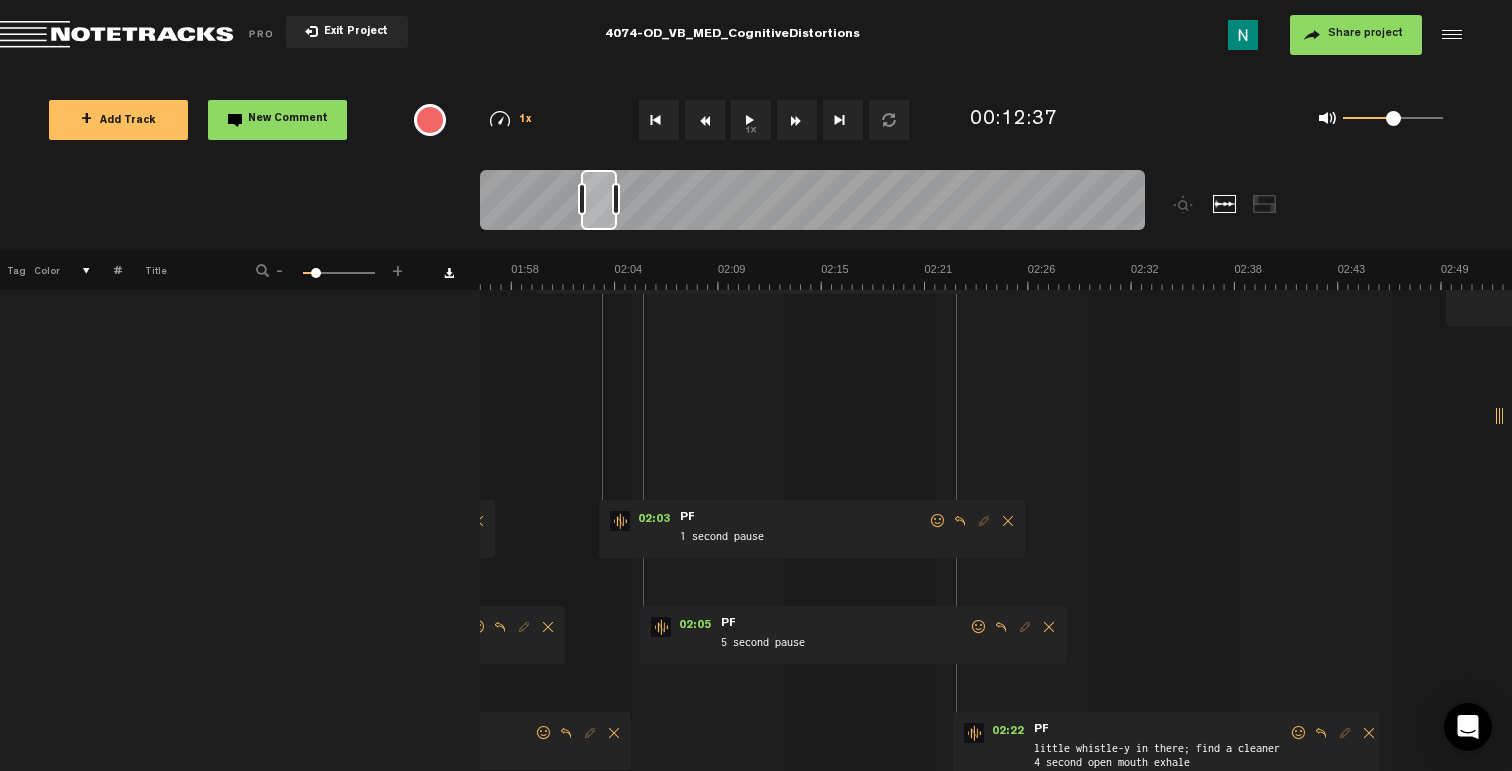 click at bounding box center (979, 627) 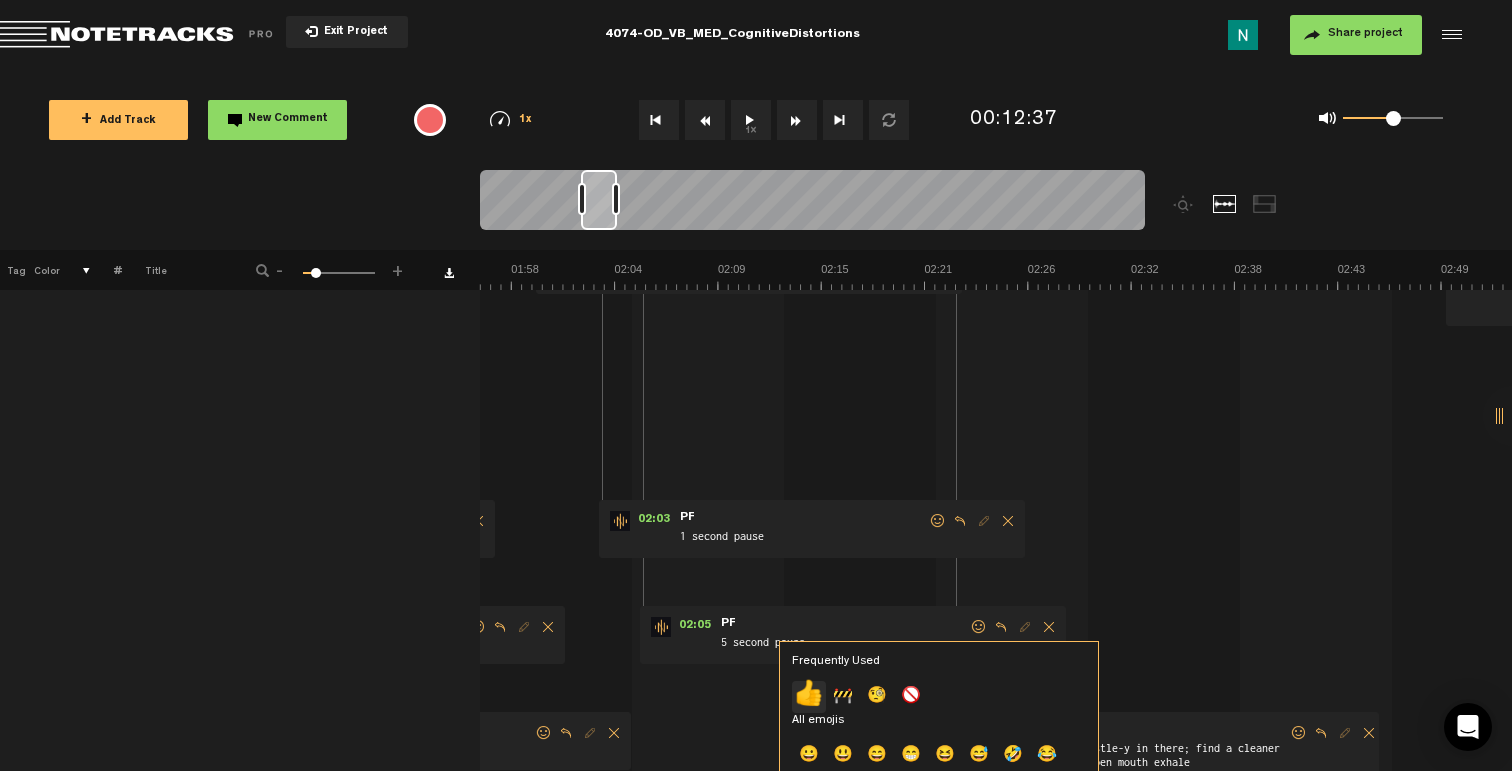 click on "👍" 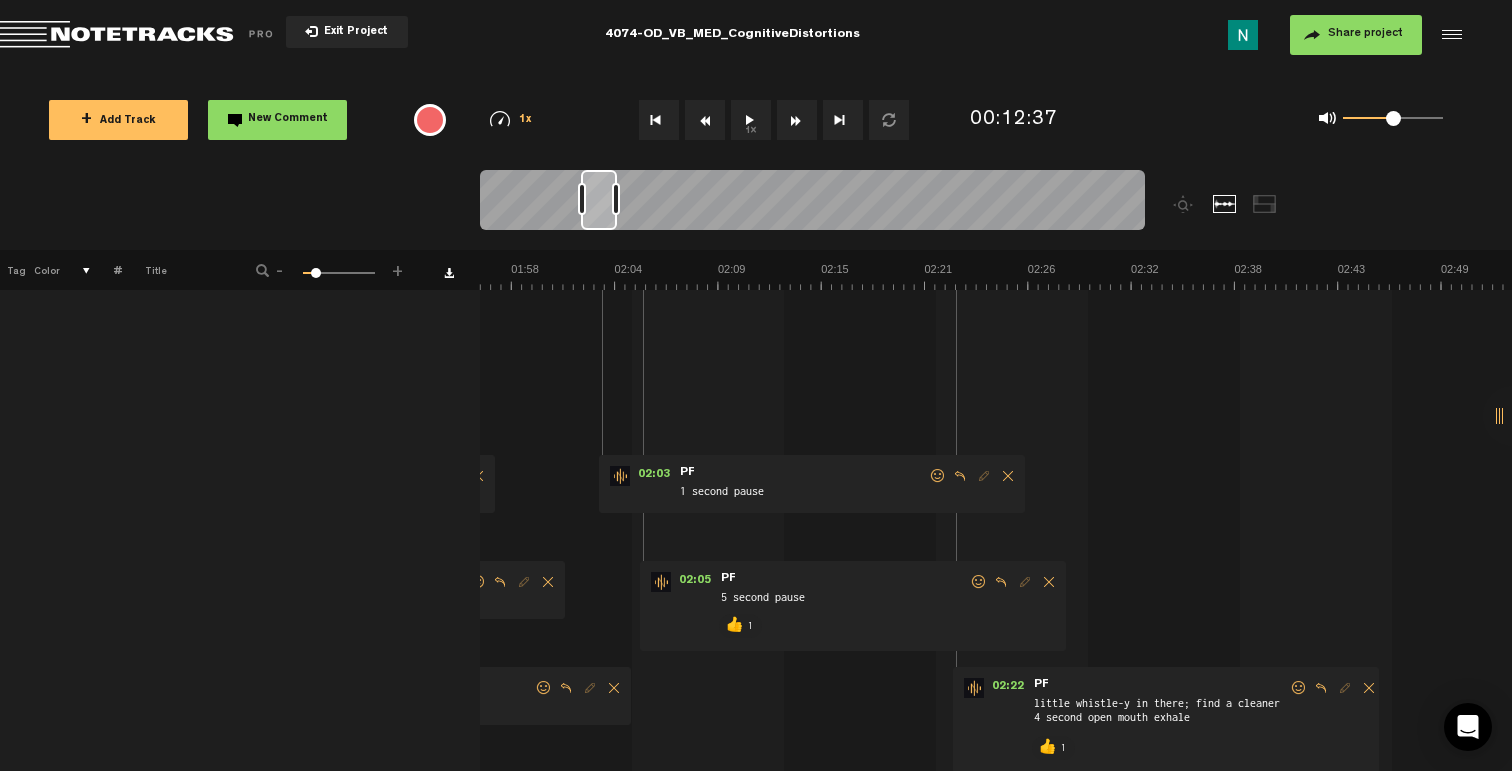 scroll, scrollTop: 193, scrollLeft: 0, axis: vertical 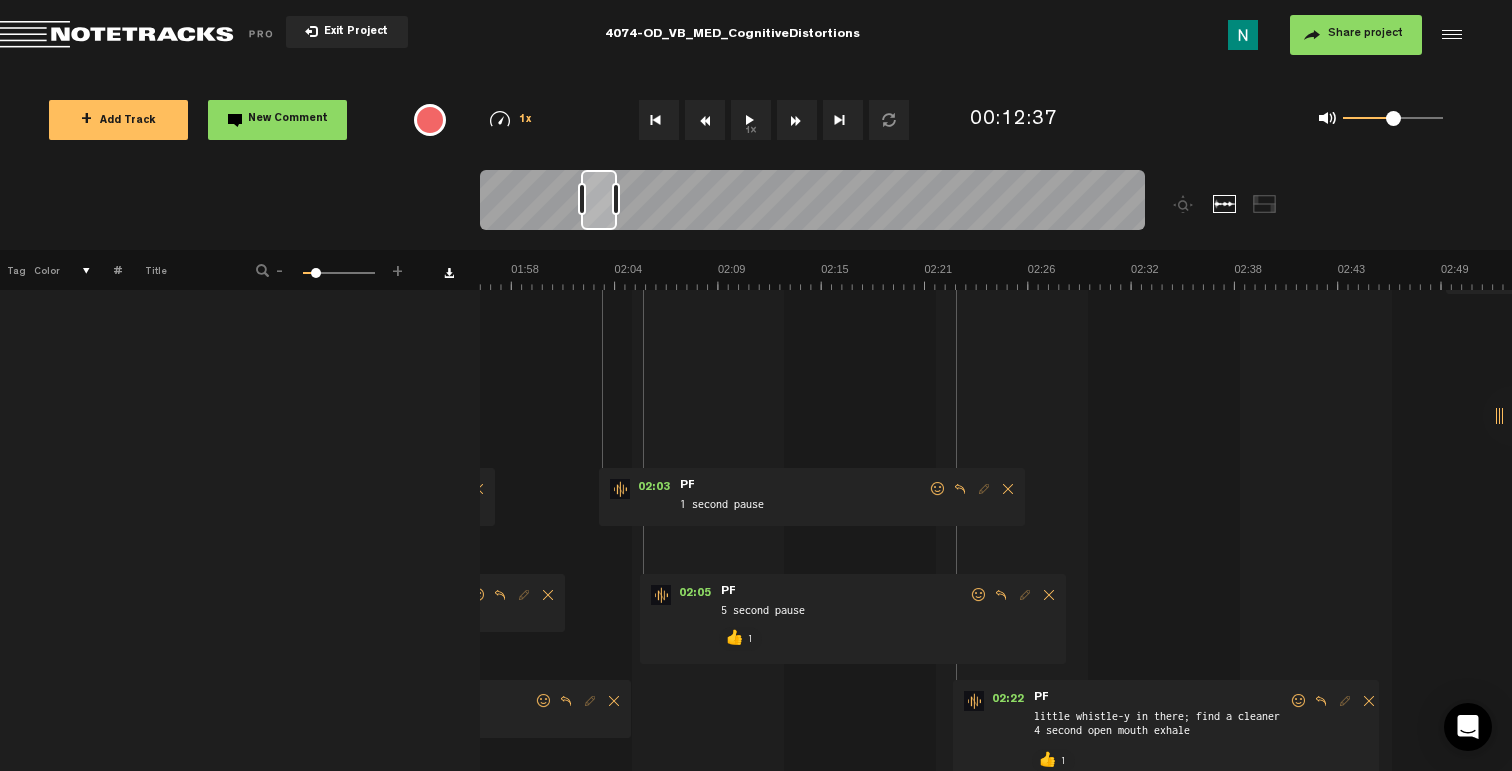 click at bounding box center (938, 489) 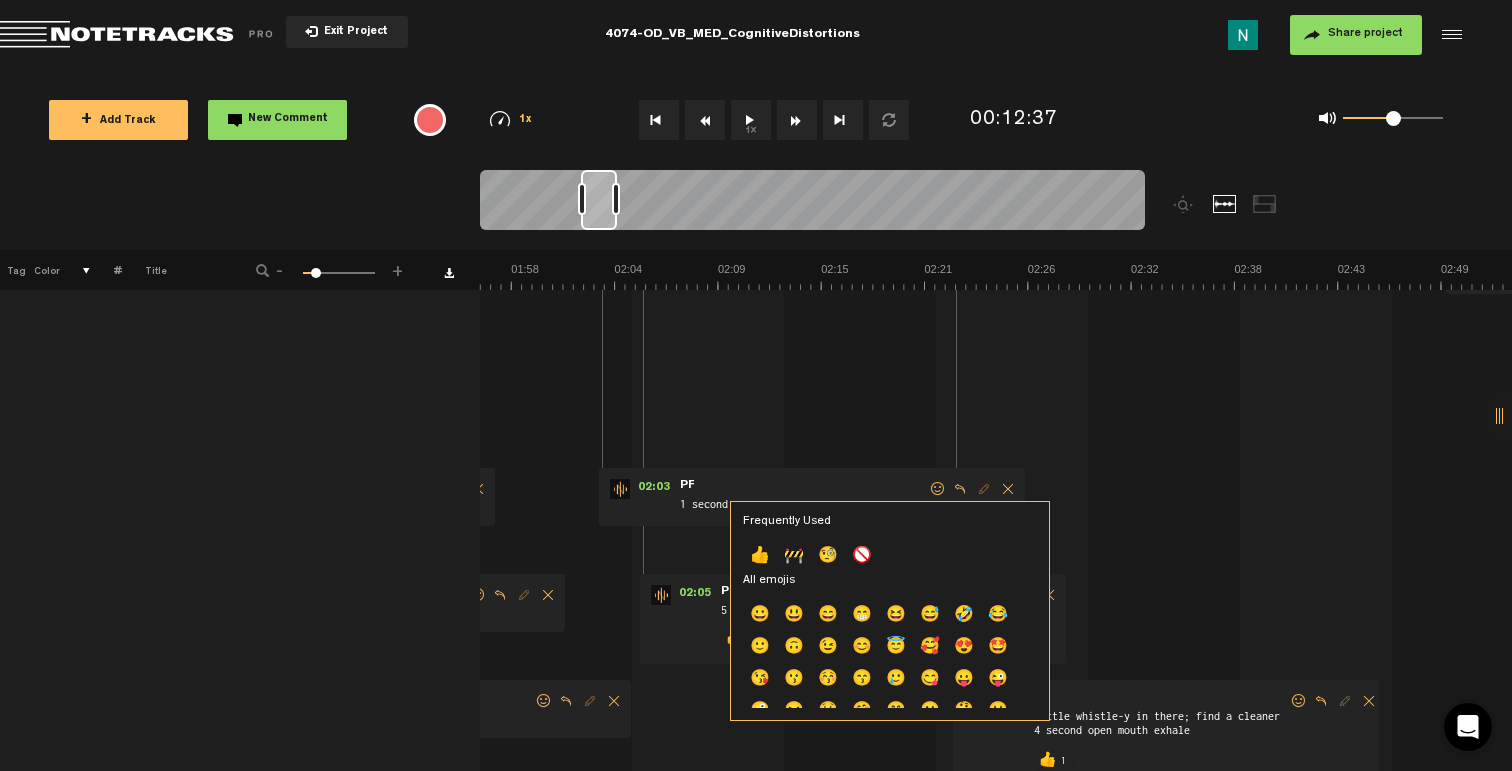 drag, startPoint x: 745, startPoint y: 550, endPoint x: 756, endPoint y: 537, distance: 17.029387 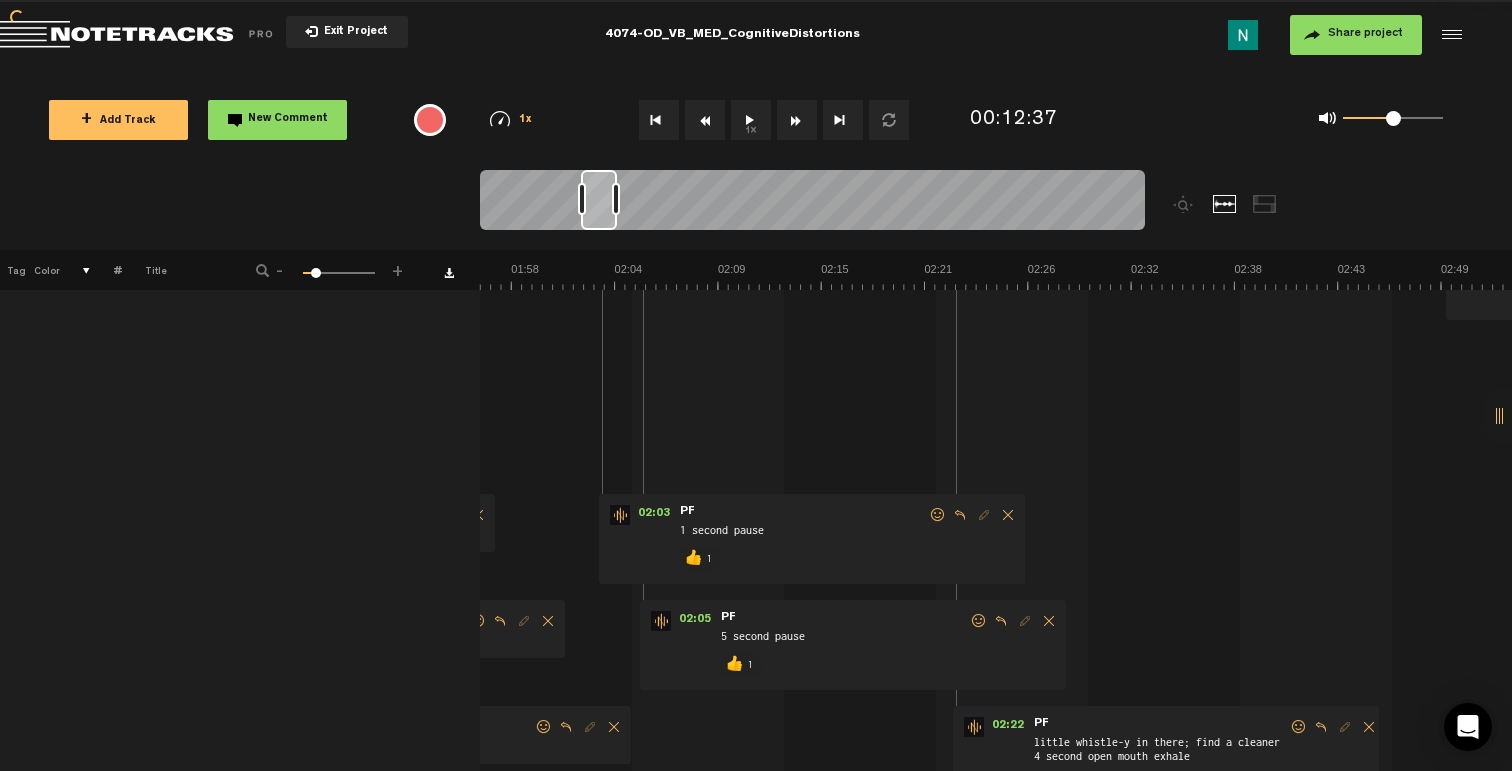 scroll, scrollTop: 0, scrollLeft: 0, axis: both 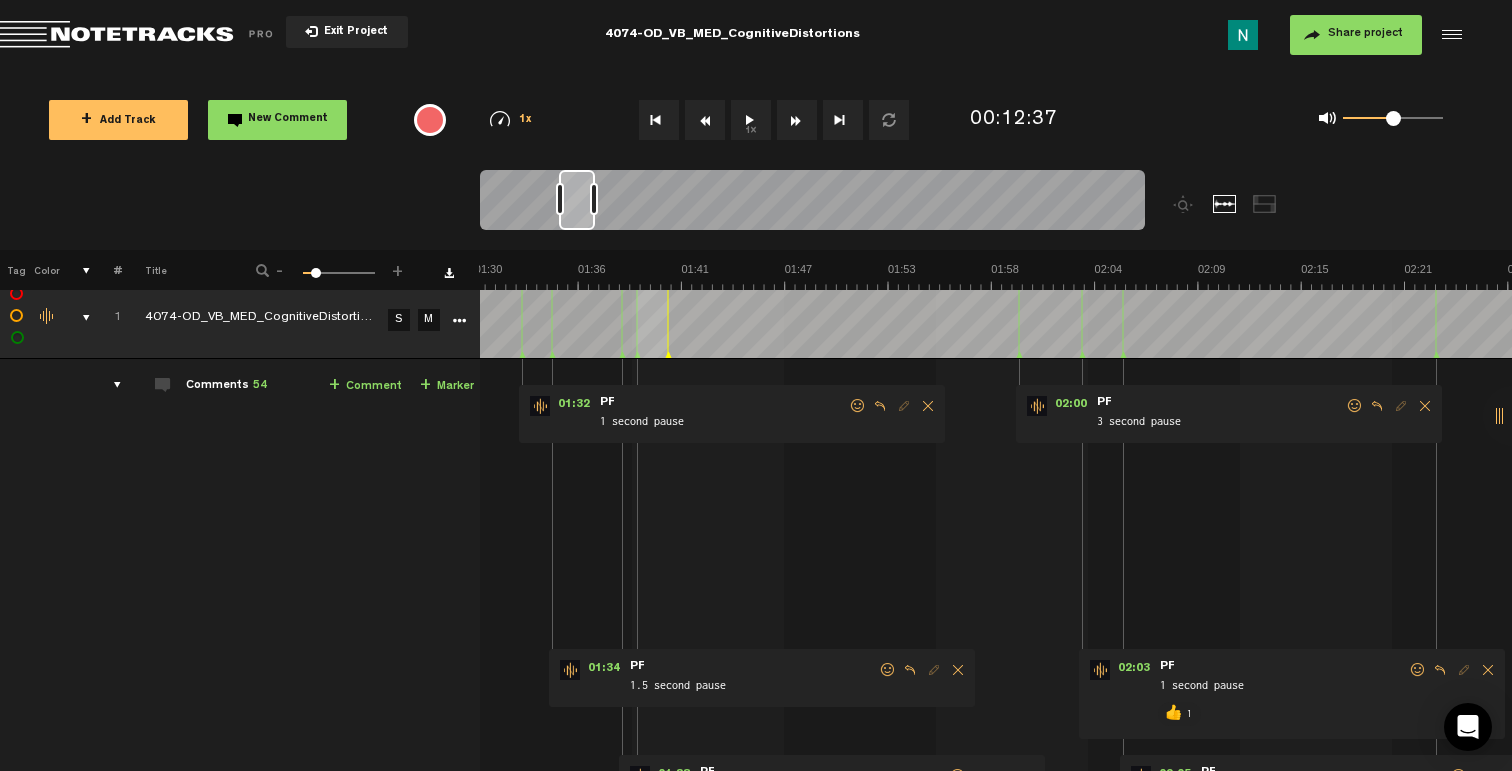 click at bounding box center (1355, 406) 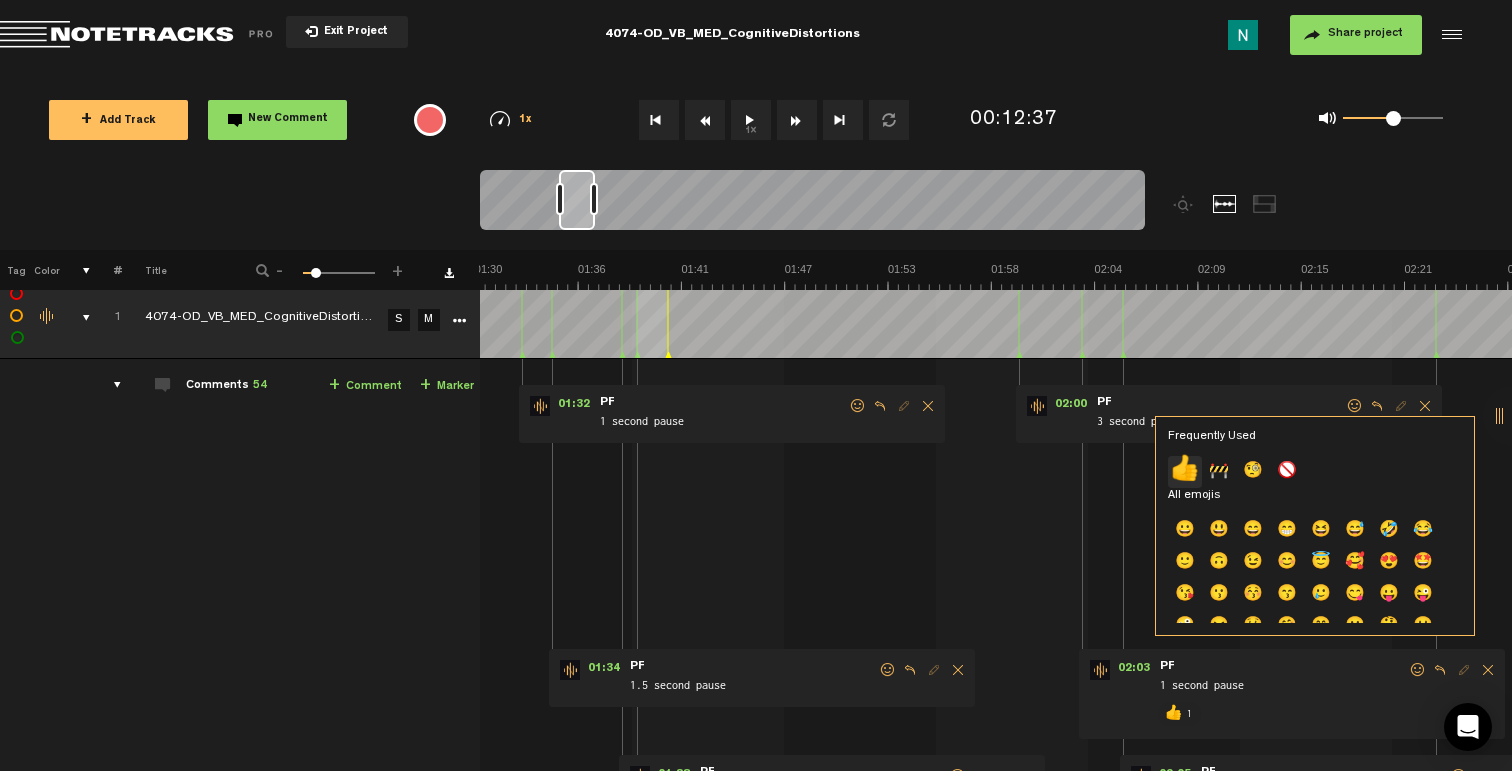 click on "👍" 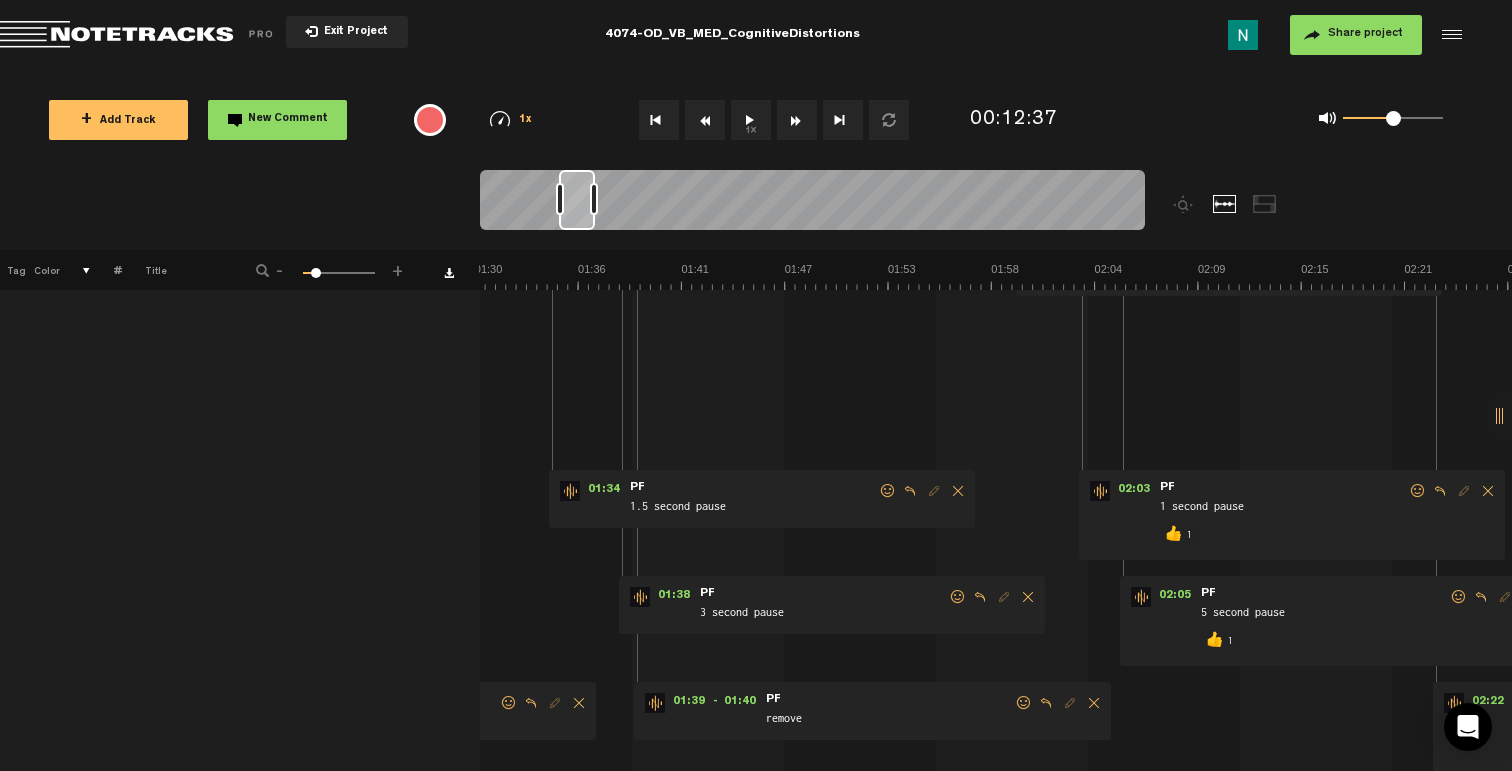 scroll, scrollTop: 204, scrollLeft: 0, axis: vertical 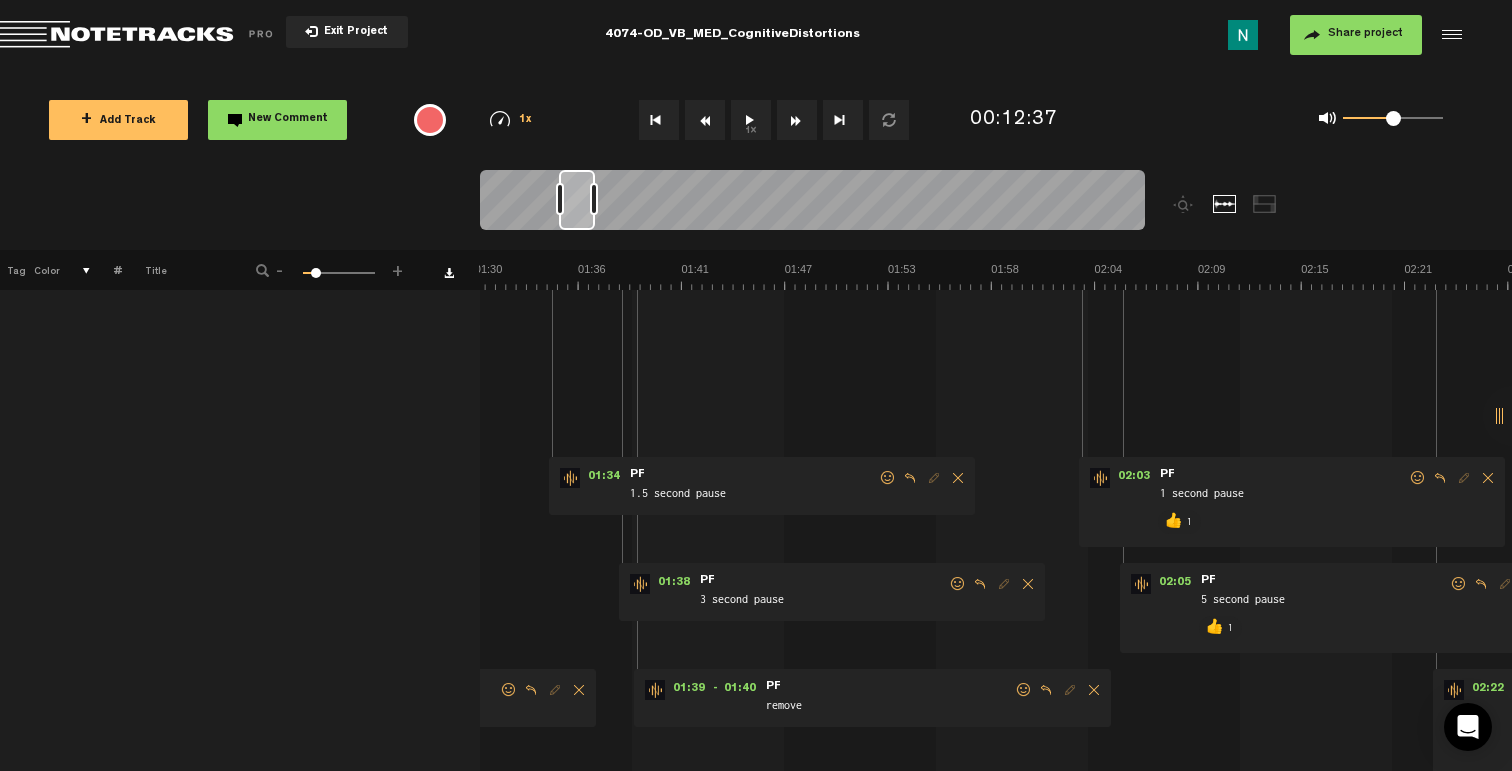 click at bounding box center (1024, 690) 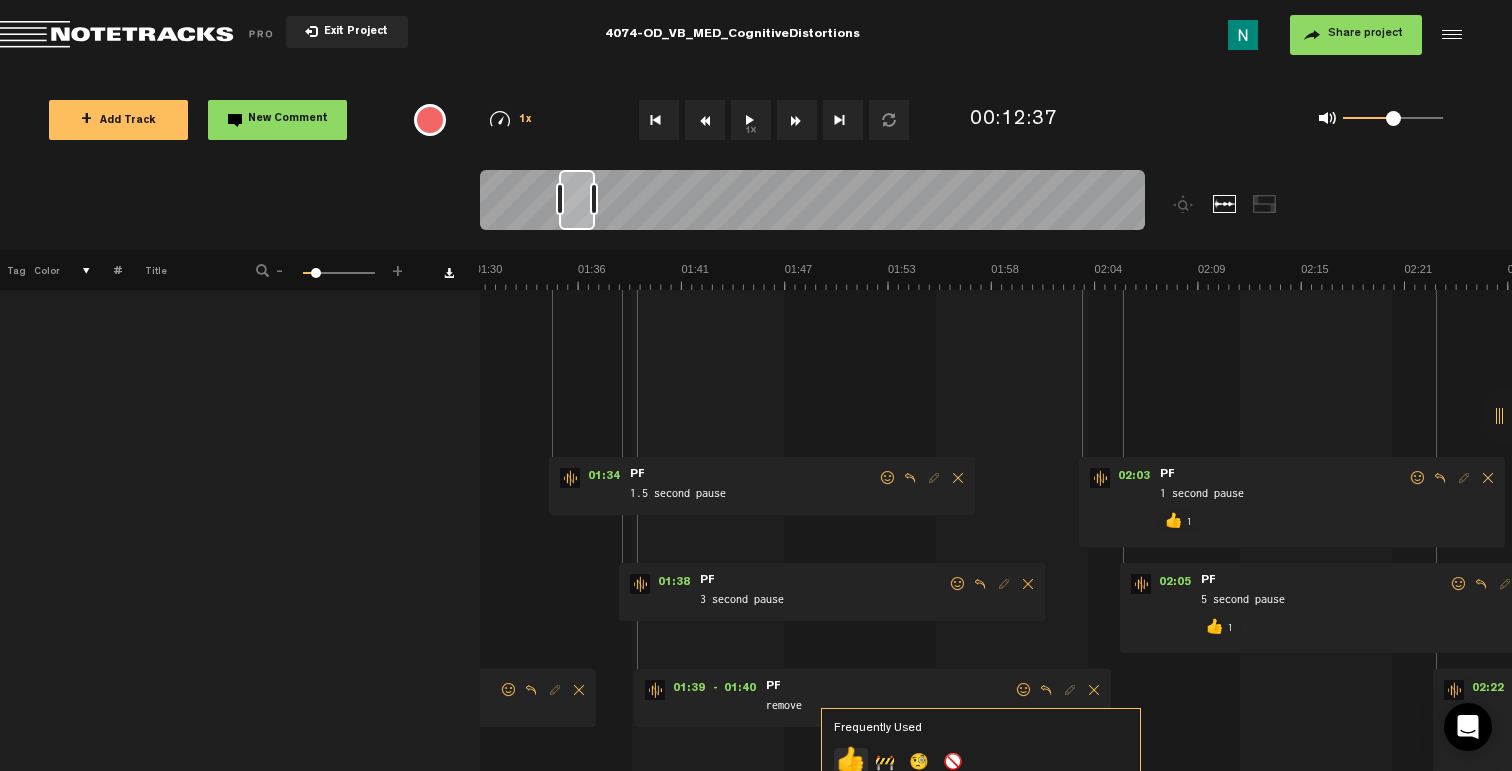 click on "👍" 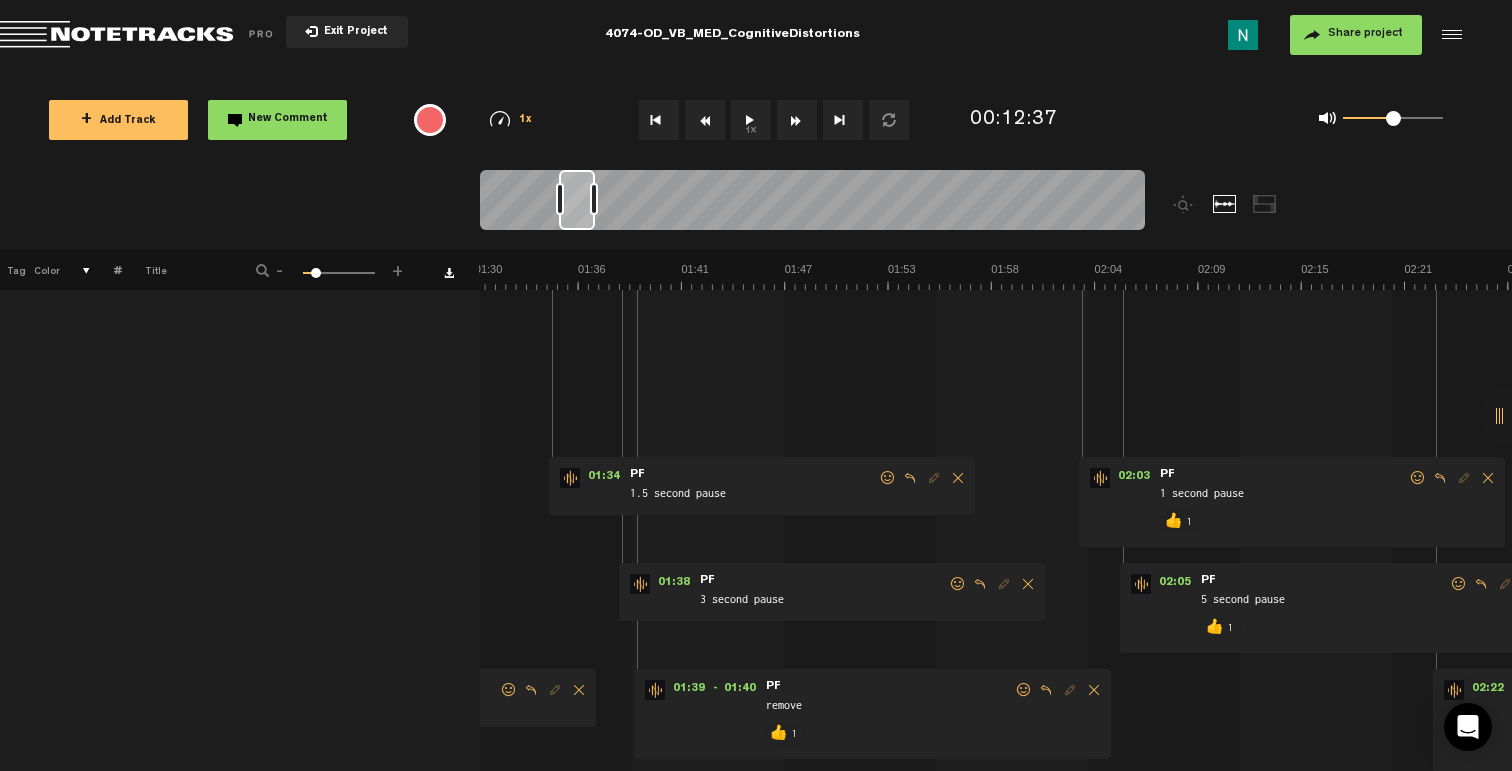 click at bounding box center [958, 584] 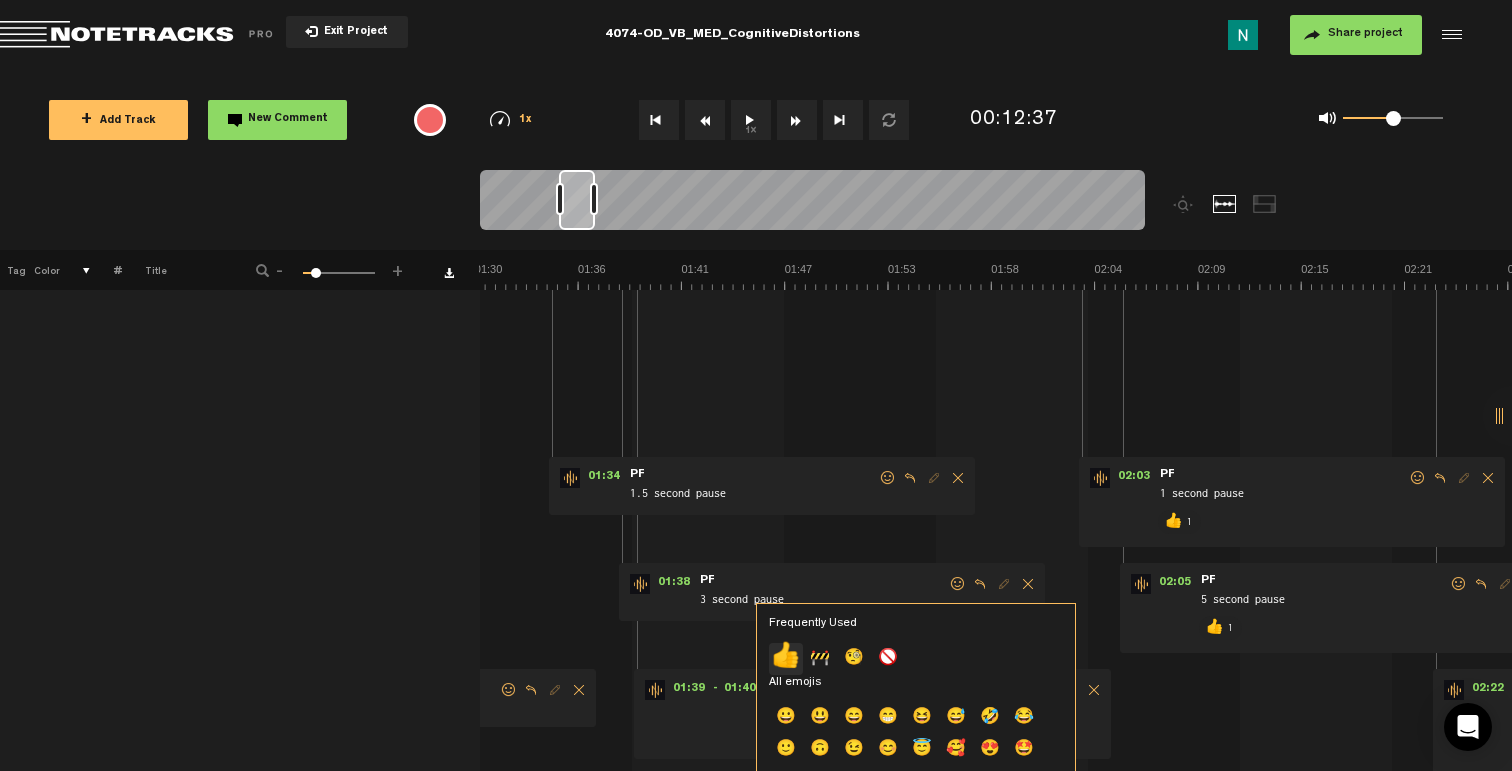 click on "👍" 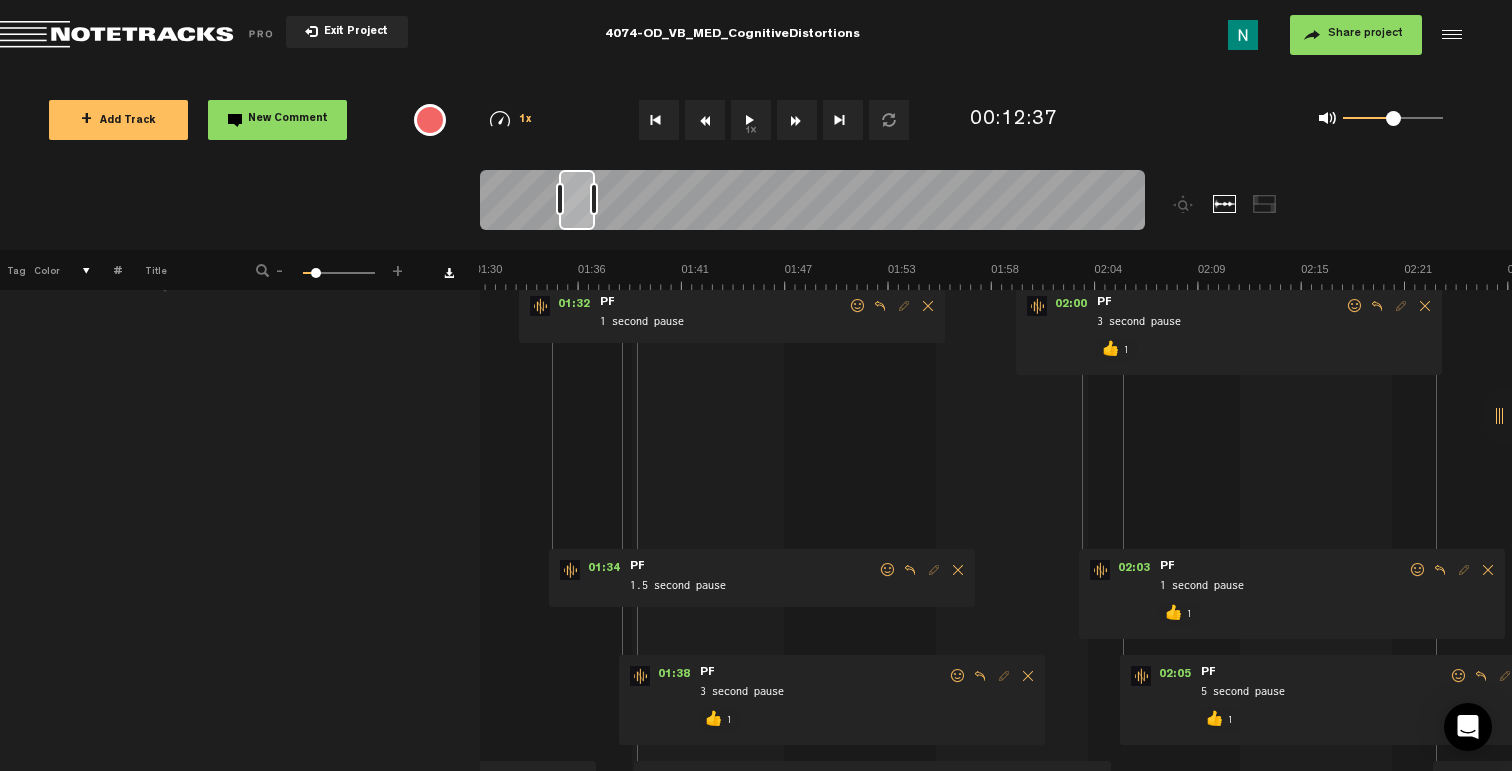 scroll, scrollTop: 125, scrollLeft: 0, axis: vertical 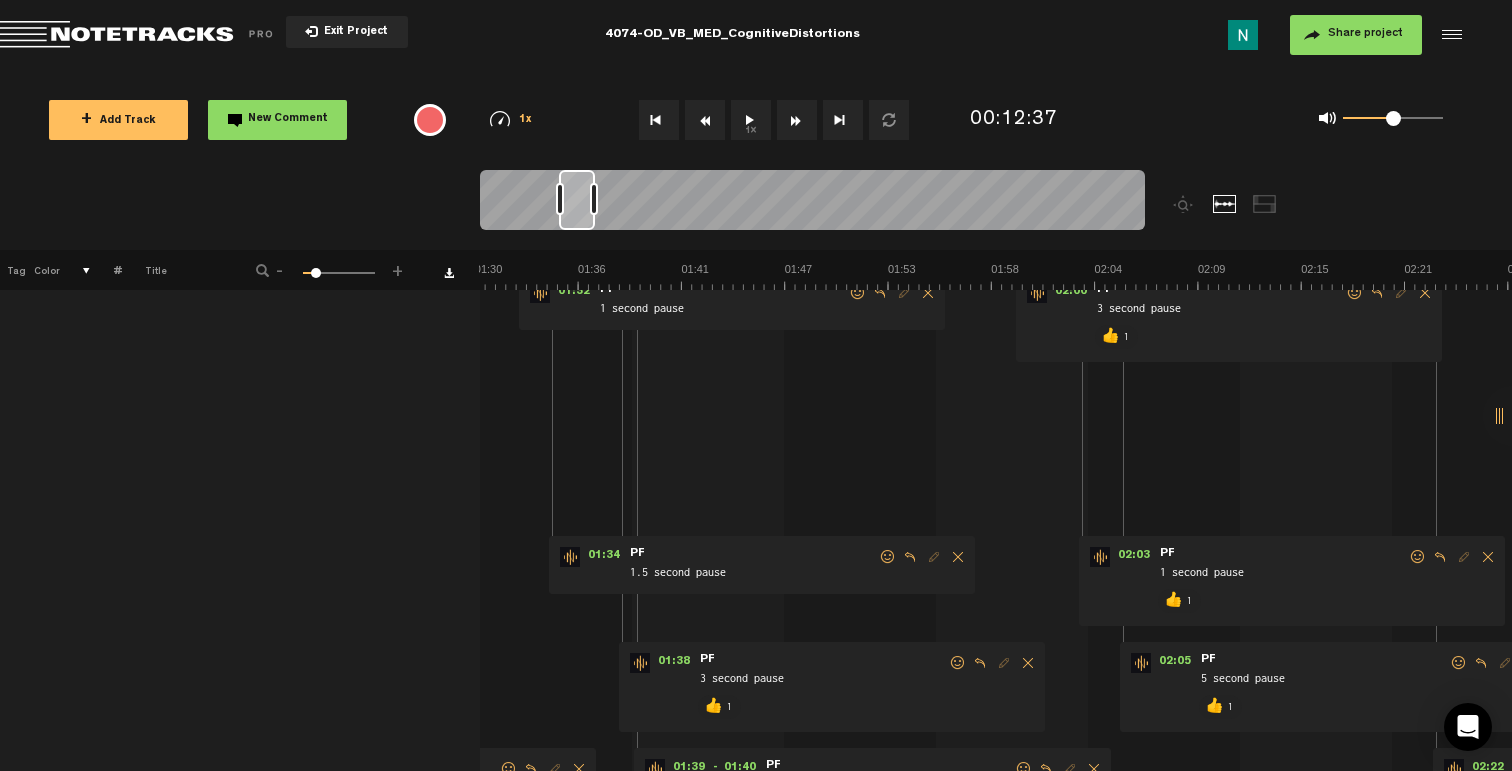click at bounding box center [888, 557] 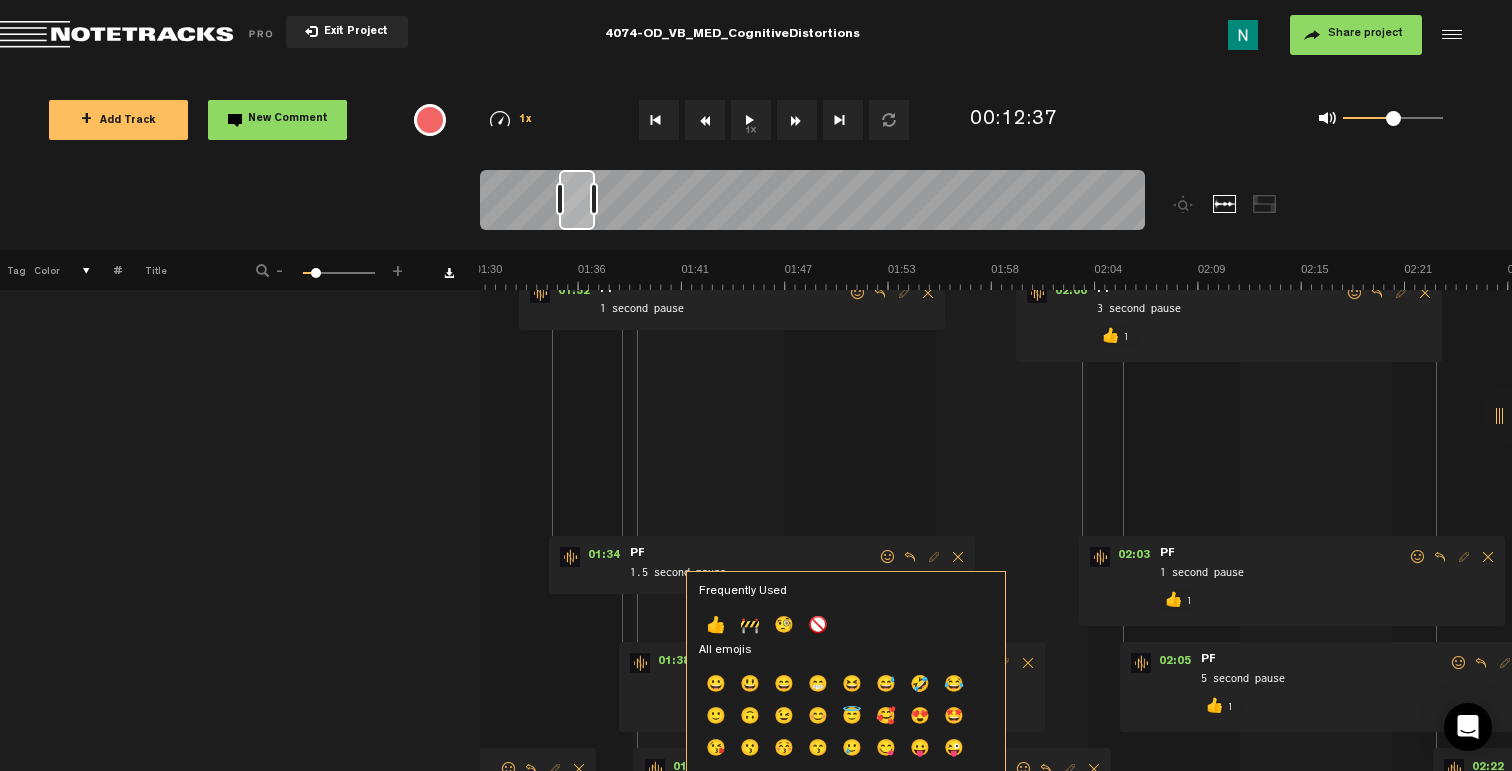 click on "👍" 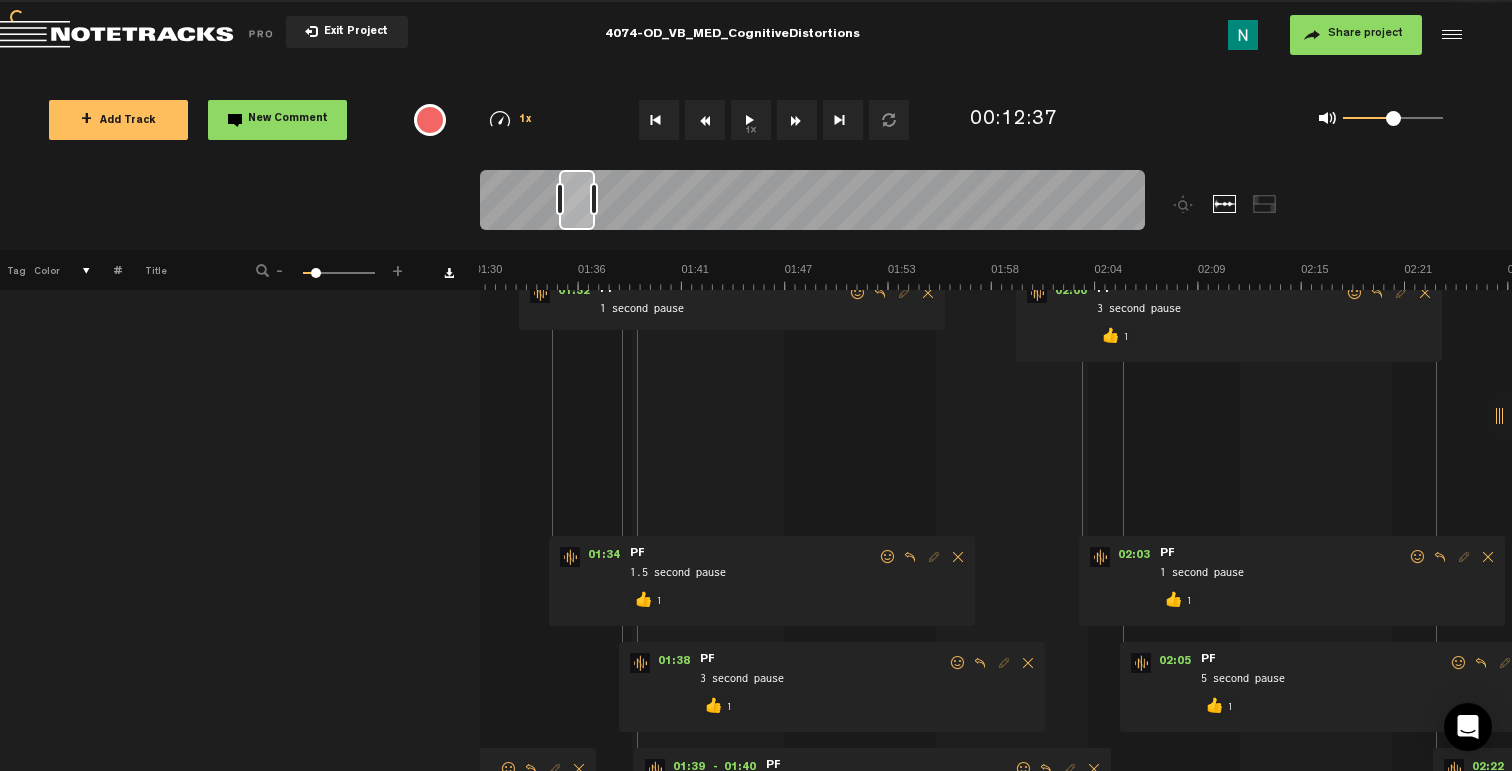 scroll, scrollTop: 0, scrollLeft: 0, axis: both 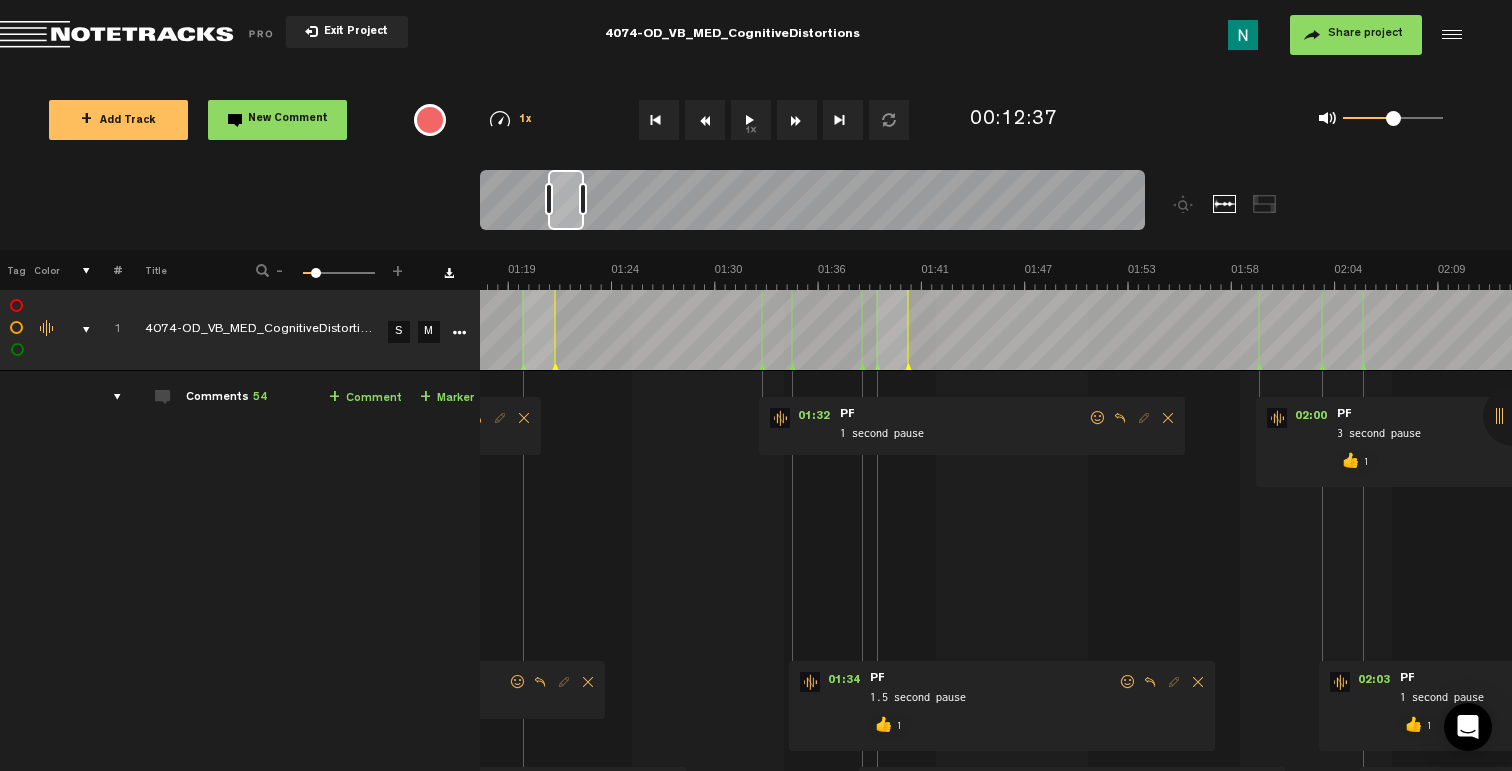 click at bounding box center [1098, 418] 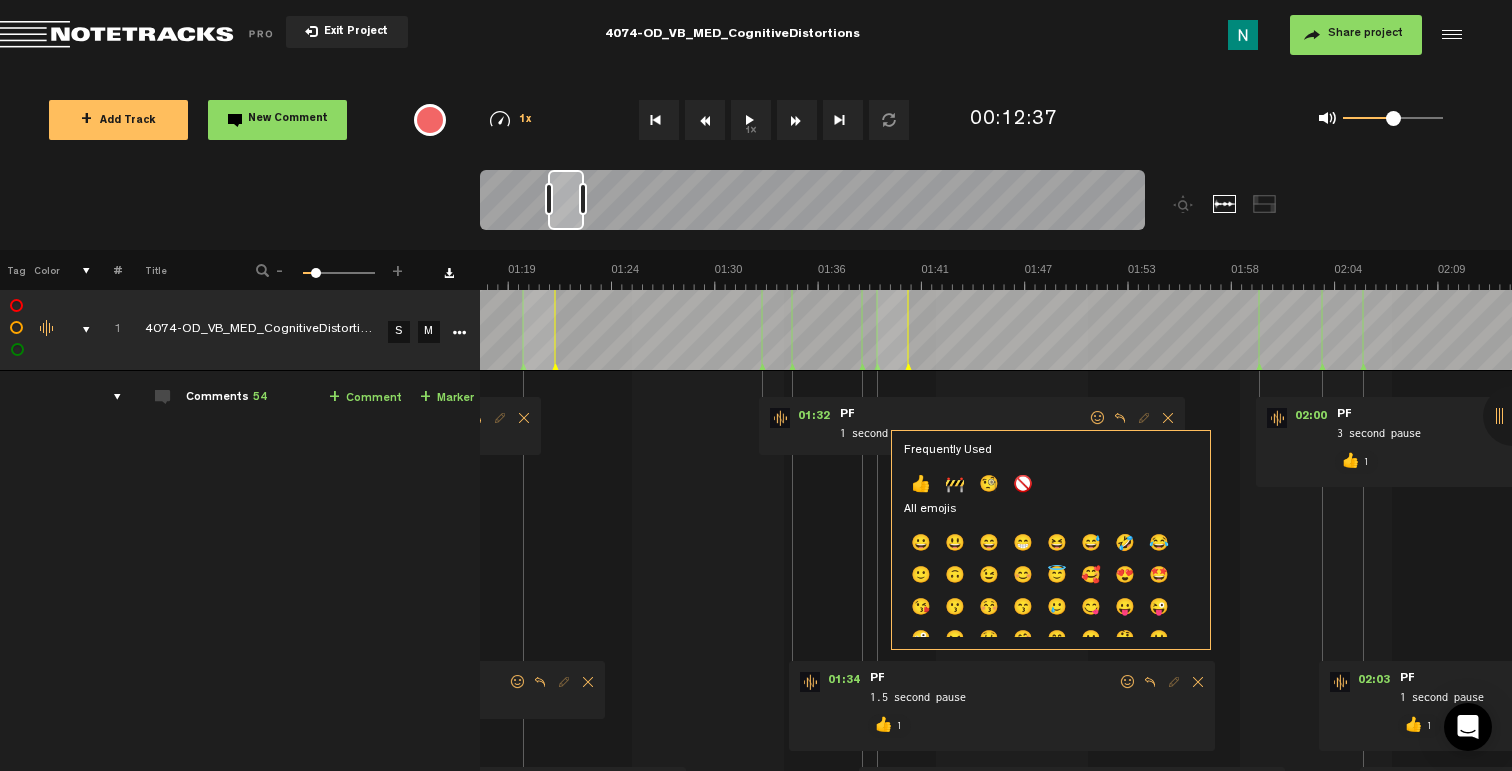click on "👍" 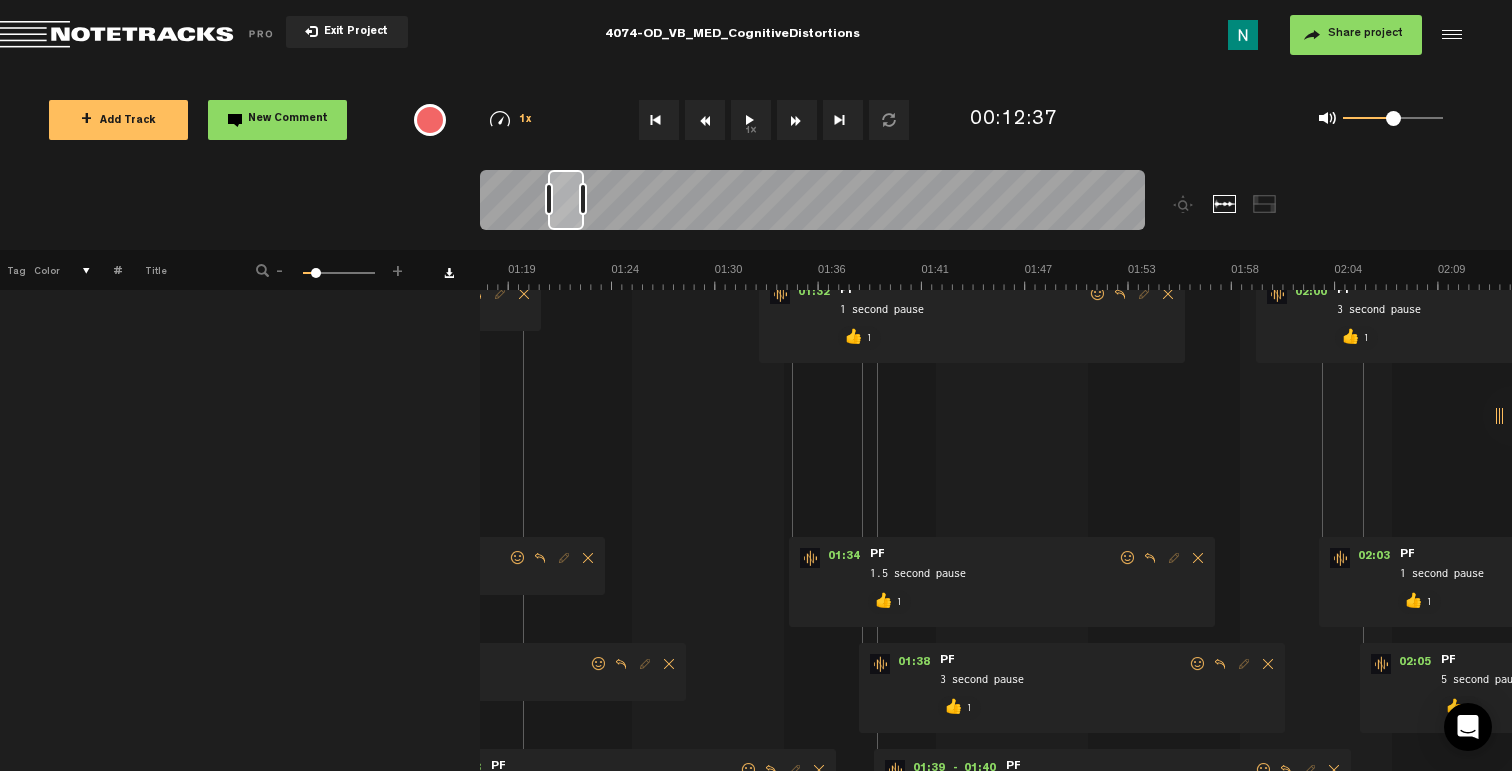 scroll, scrollTop: 21, scrollLeft: 0, axis: vertical 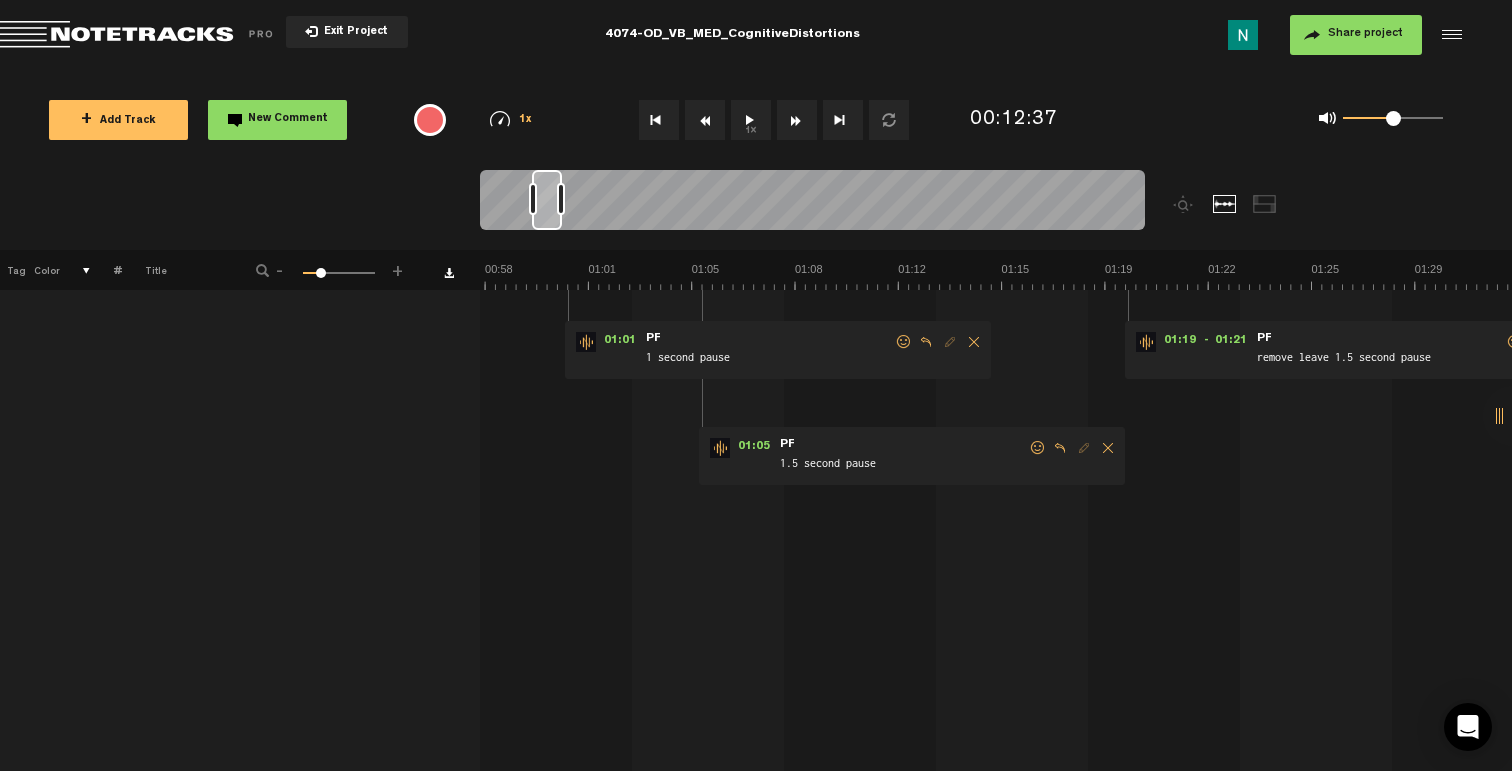 drag, startPoint x: 529, startPoint y: 202, endPoint x: 539, endPoint y: 206, distance: 10.770329 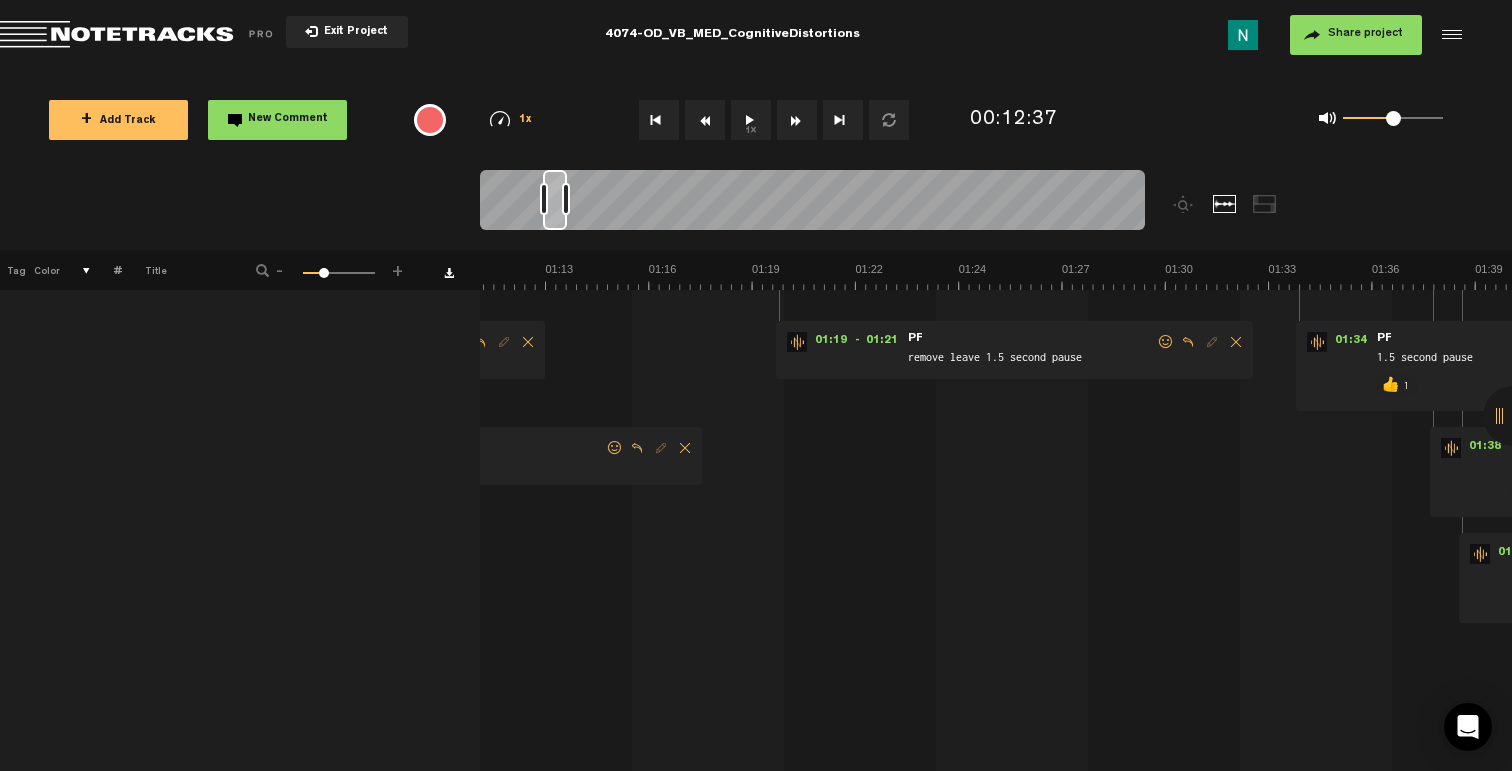 scroll, scrollTop: 0, scrollLeft: 2642, axis: horizontal 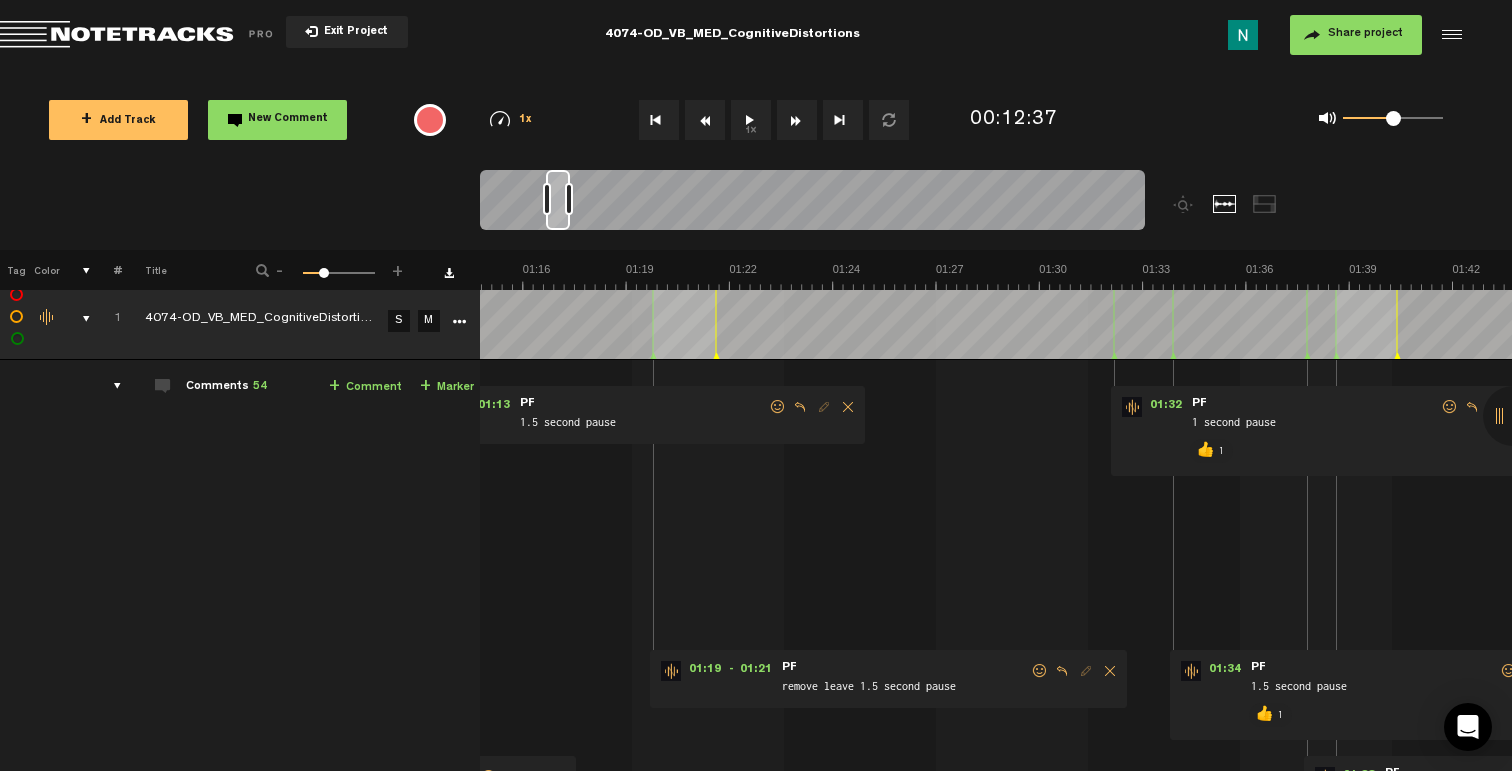 click at bounding box center (1040, 671) 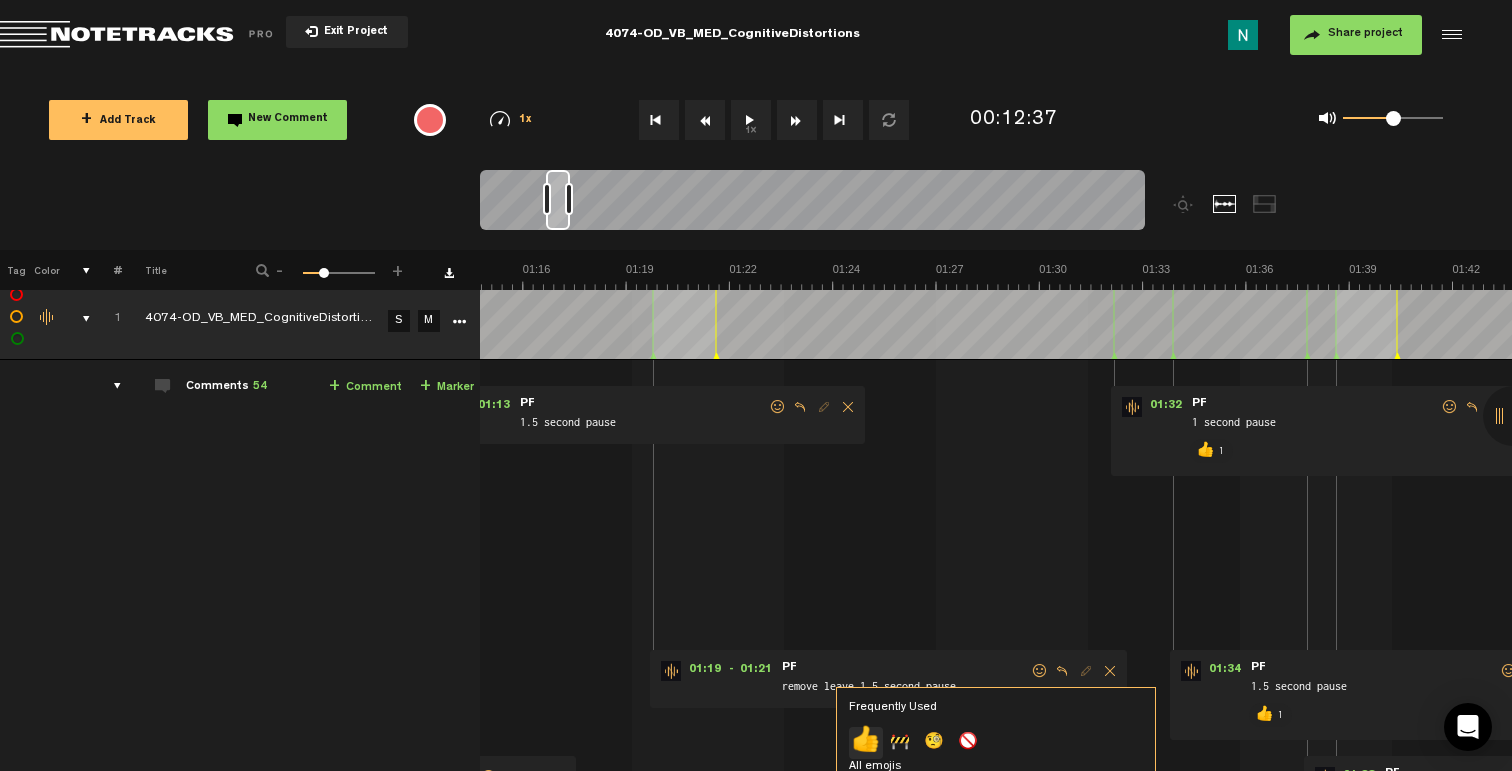 click on "👍" 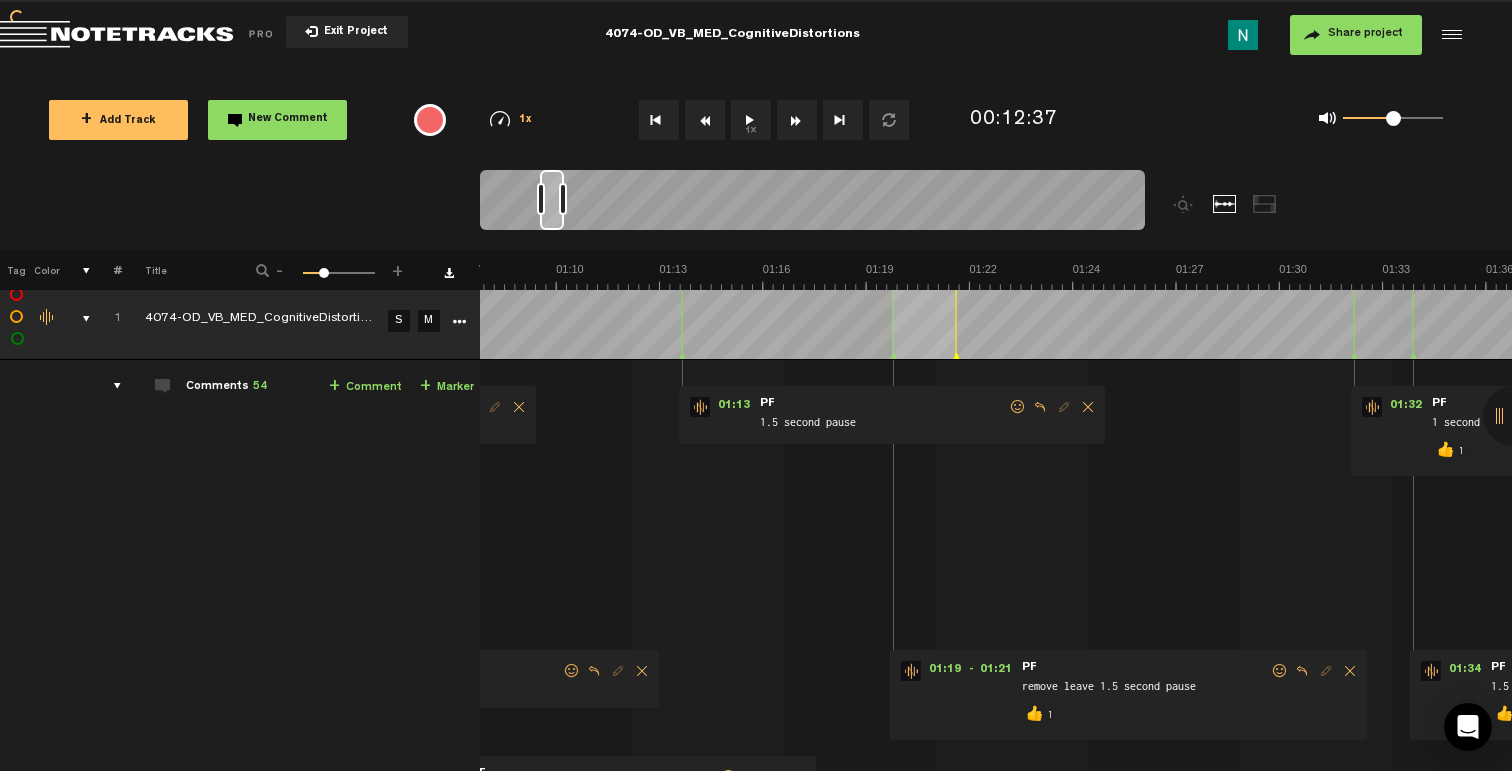 scroll, scrollTop: 0, scrollLeft: 2282, axis: horizontal 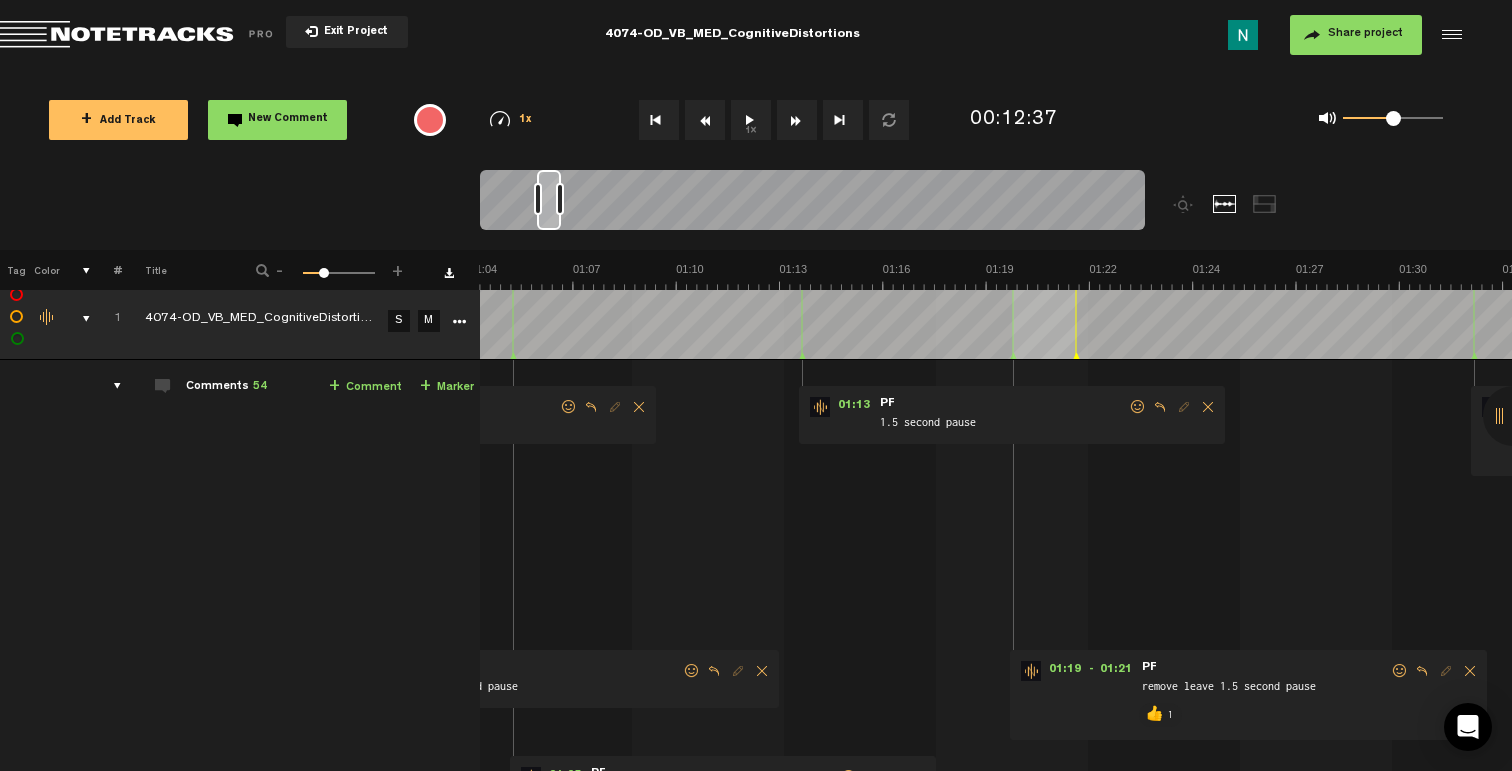 click at bounding box center (1138, 407) 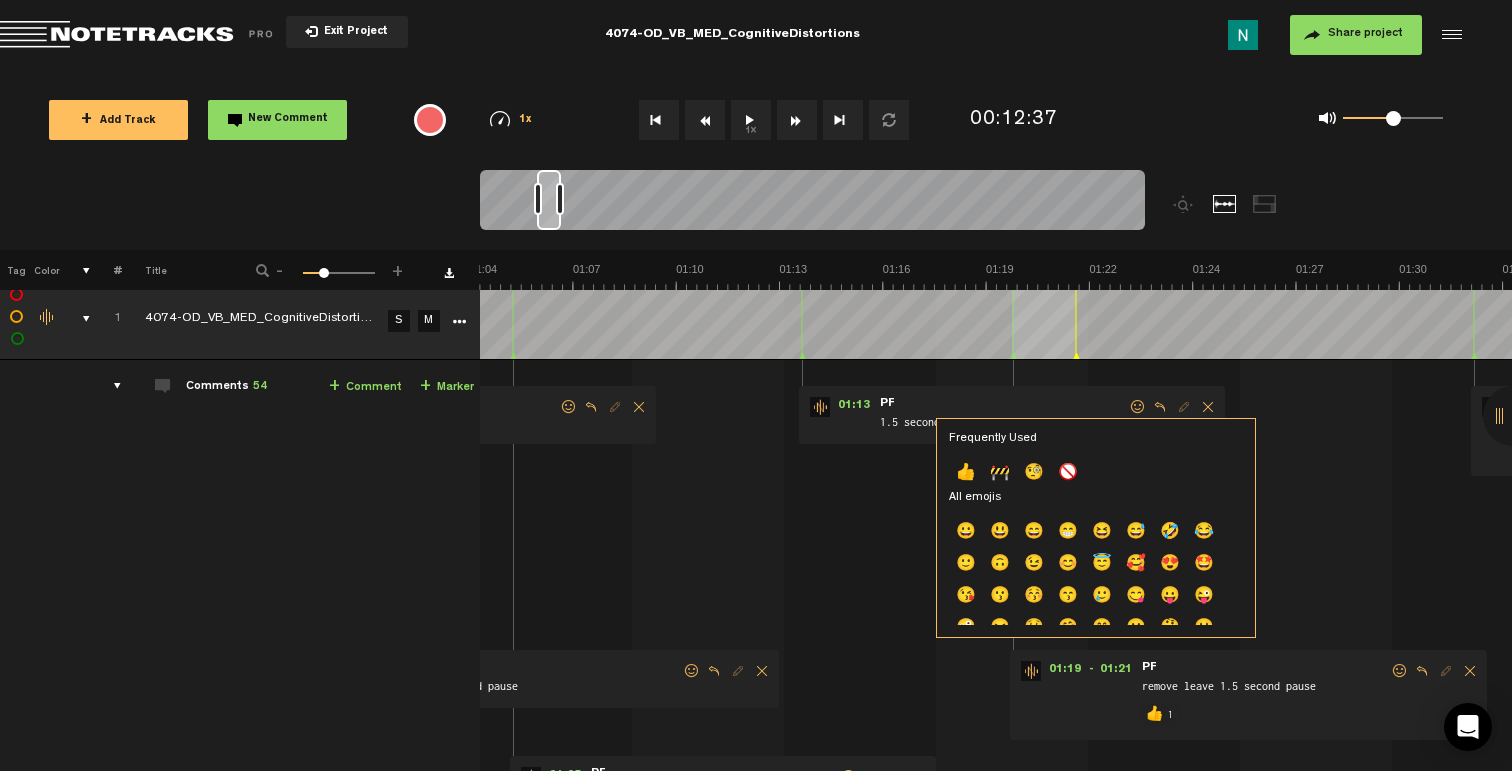 click on "👍" 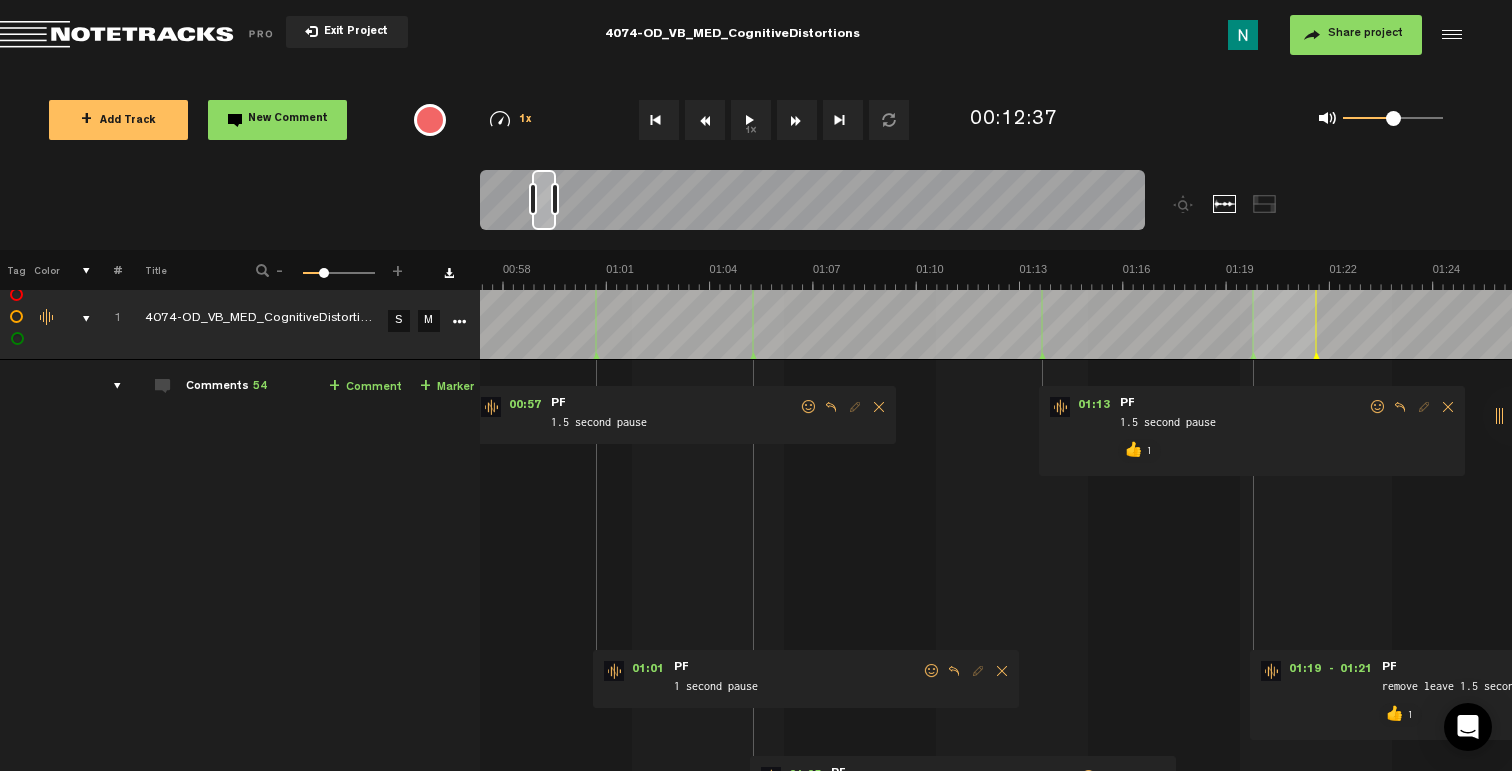 scroll, scrollTop: 0, scrollLeft: 1922, axis: horizontal 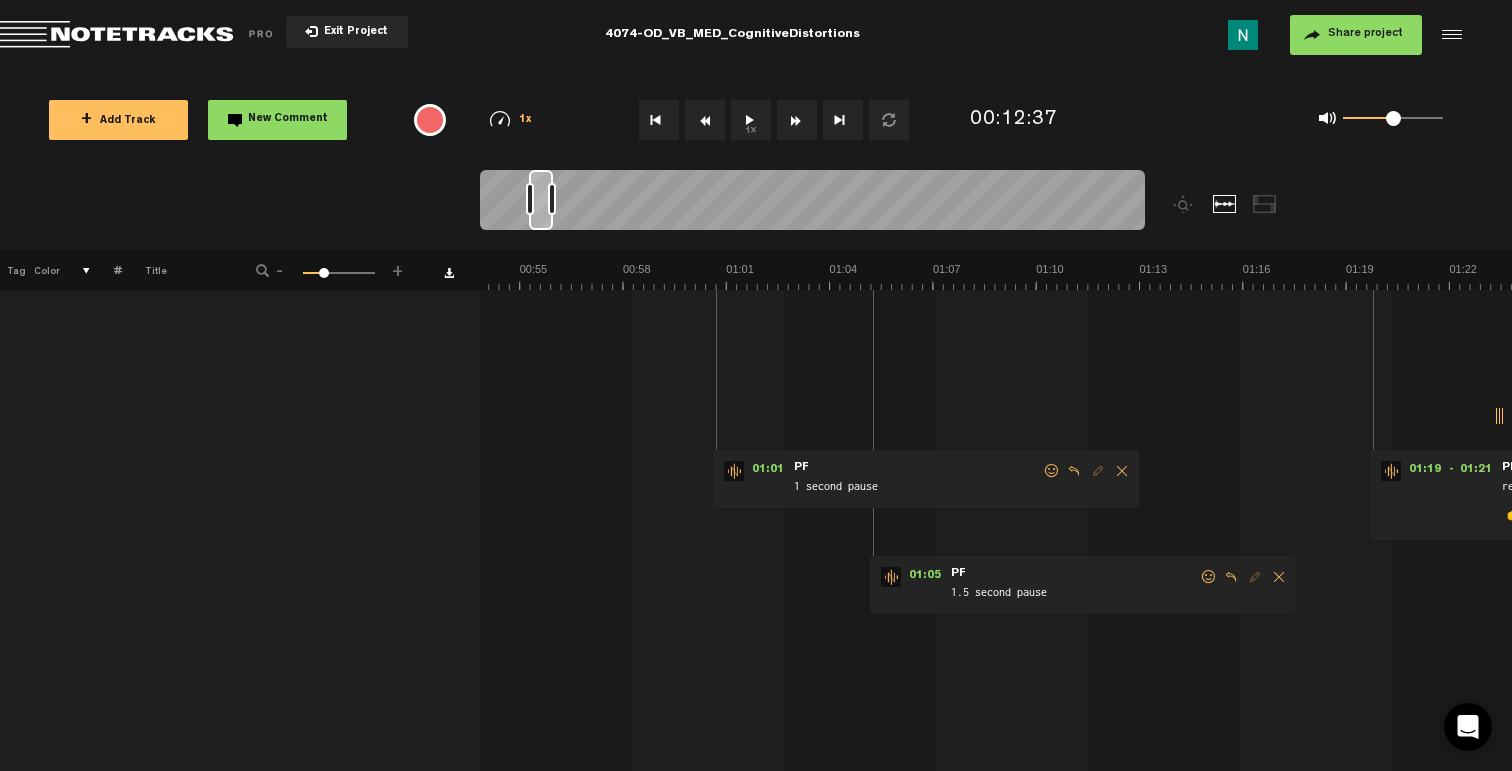 click at bounding box center [1209, 577] 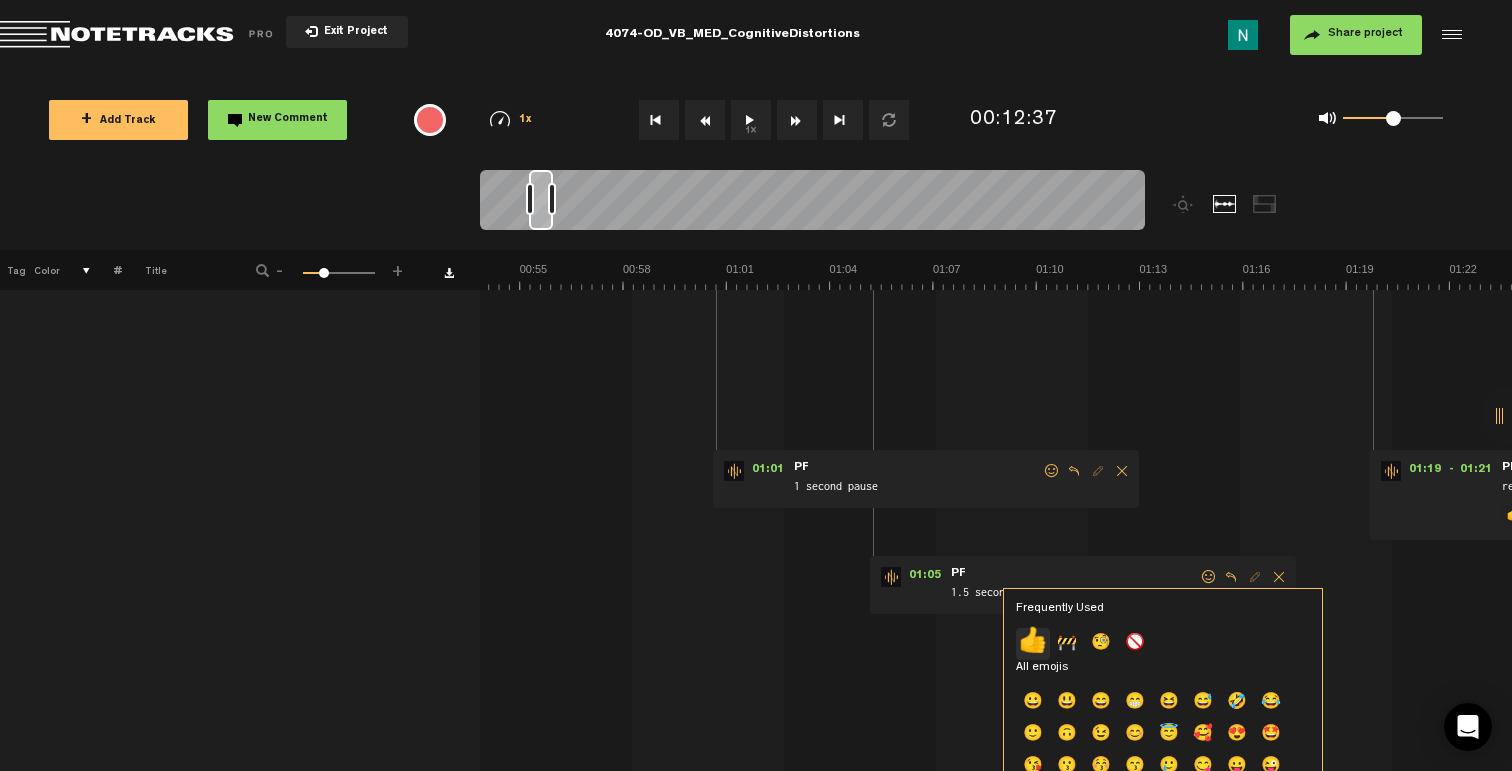 click on "👍" 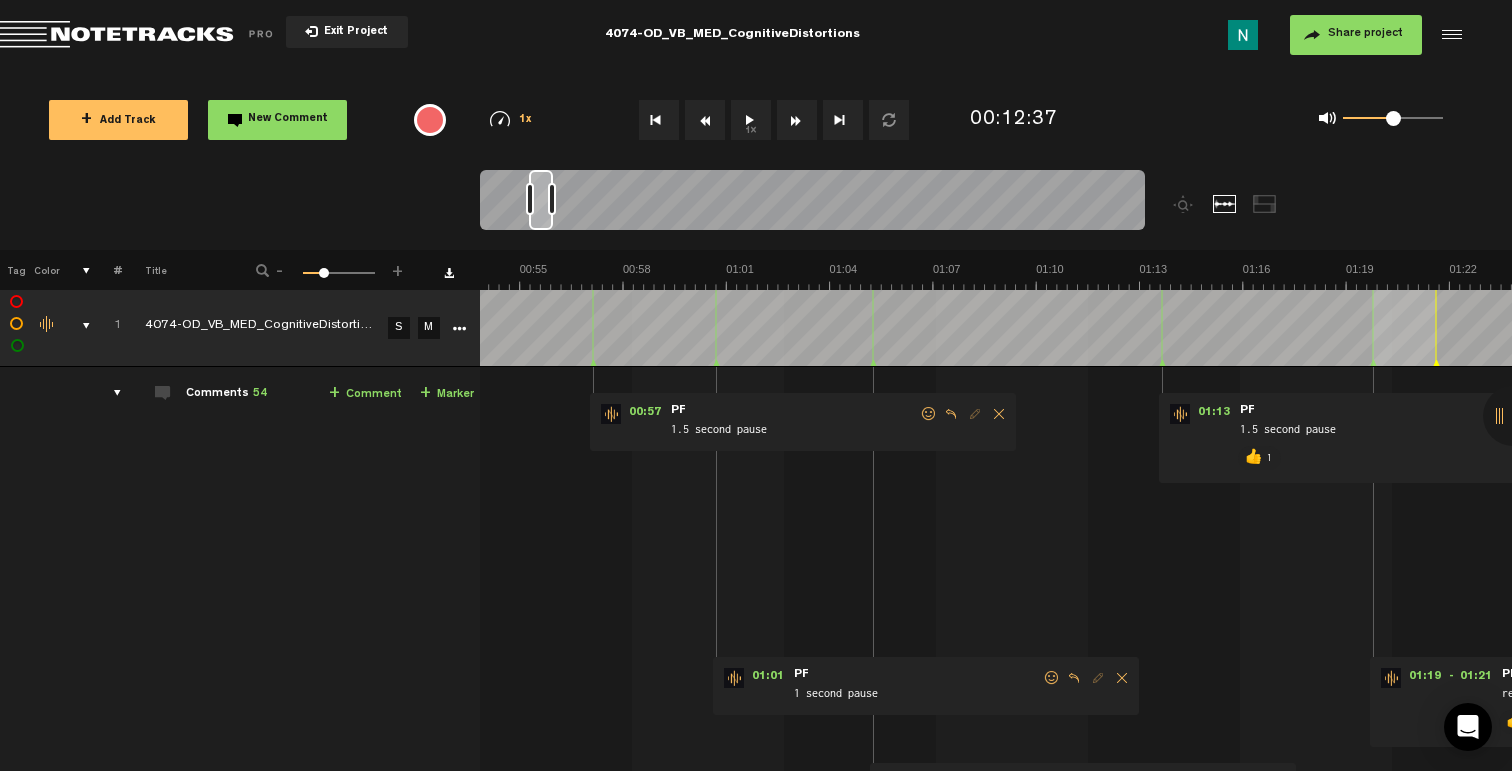 scroll, scrollTop: 0, scrollLeft: 0, axis: both 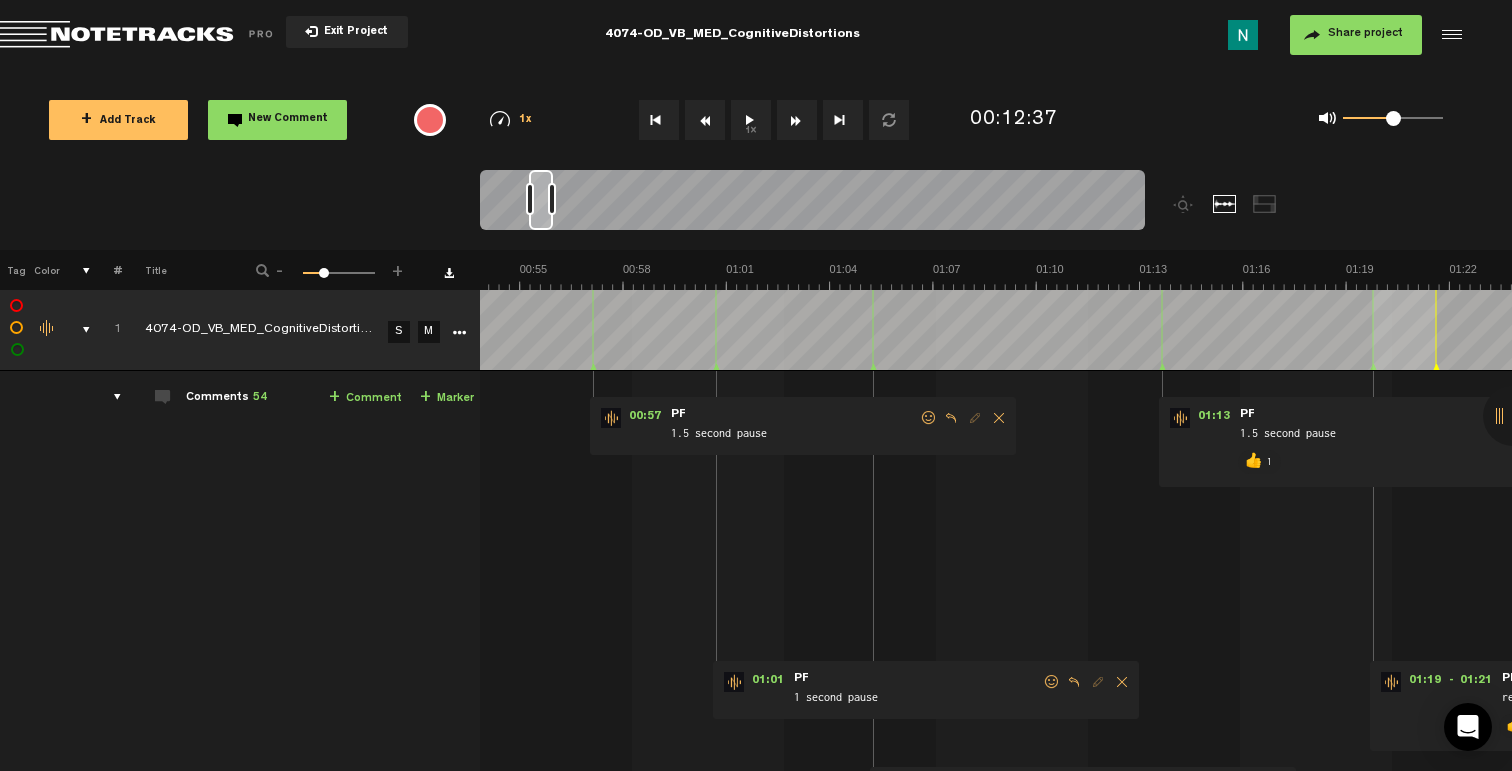 click at bounding box center [1052, 682] 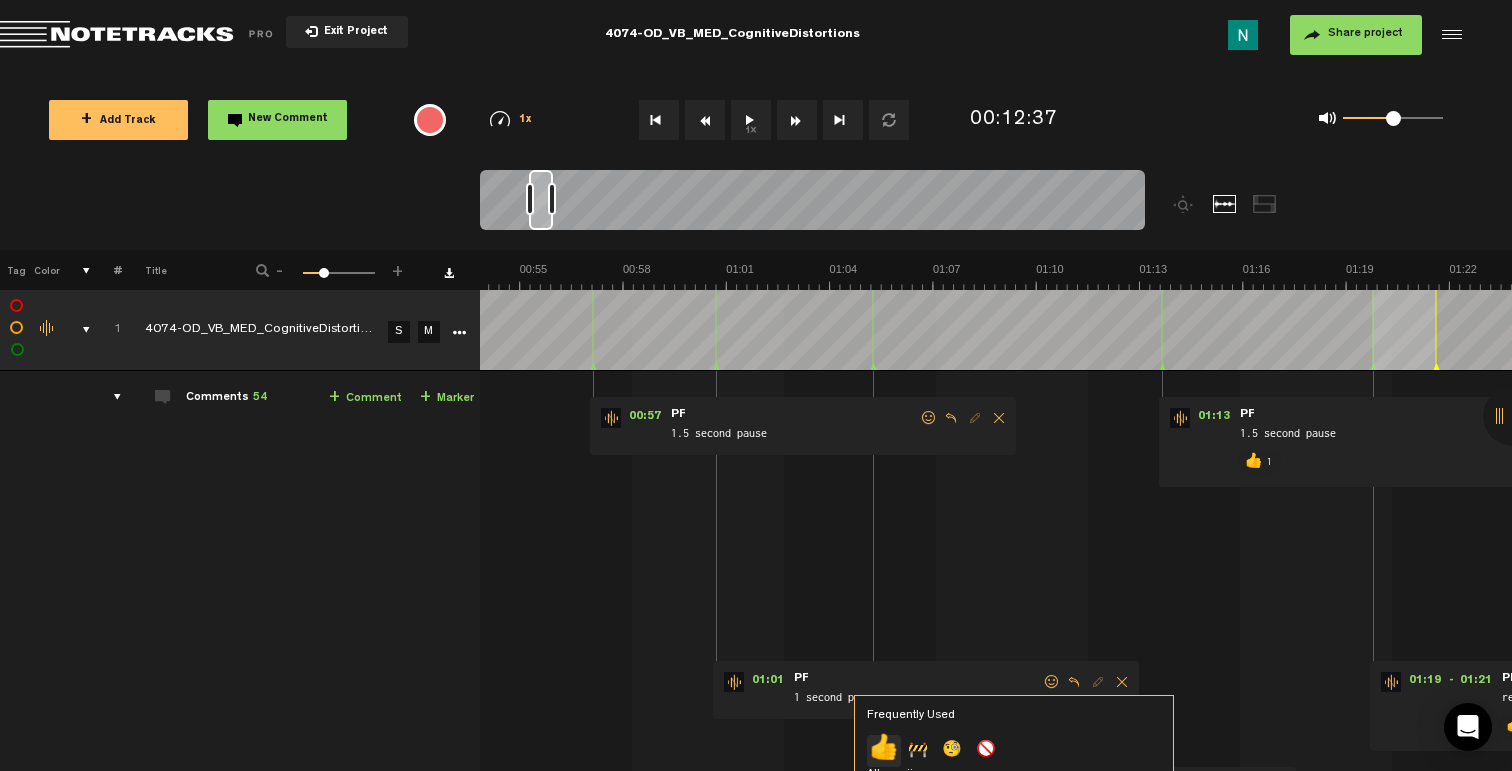 click on "👍" 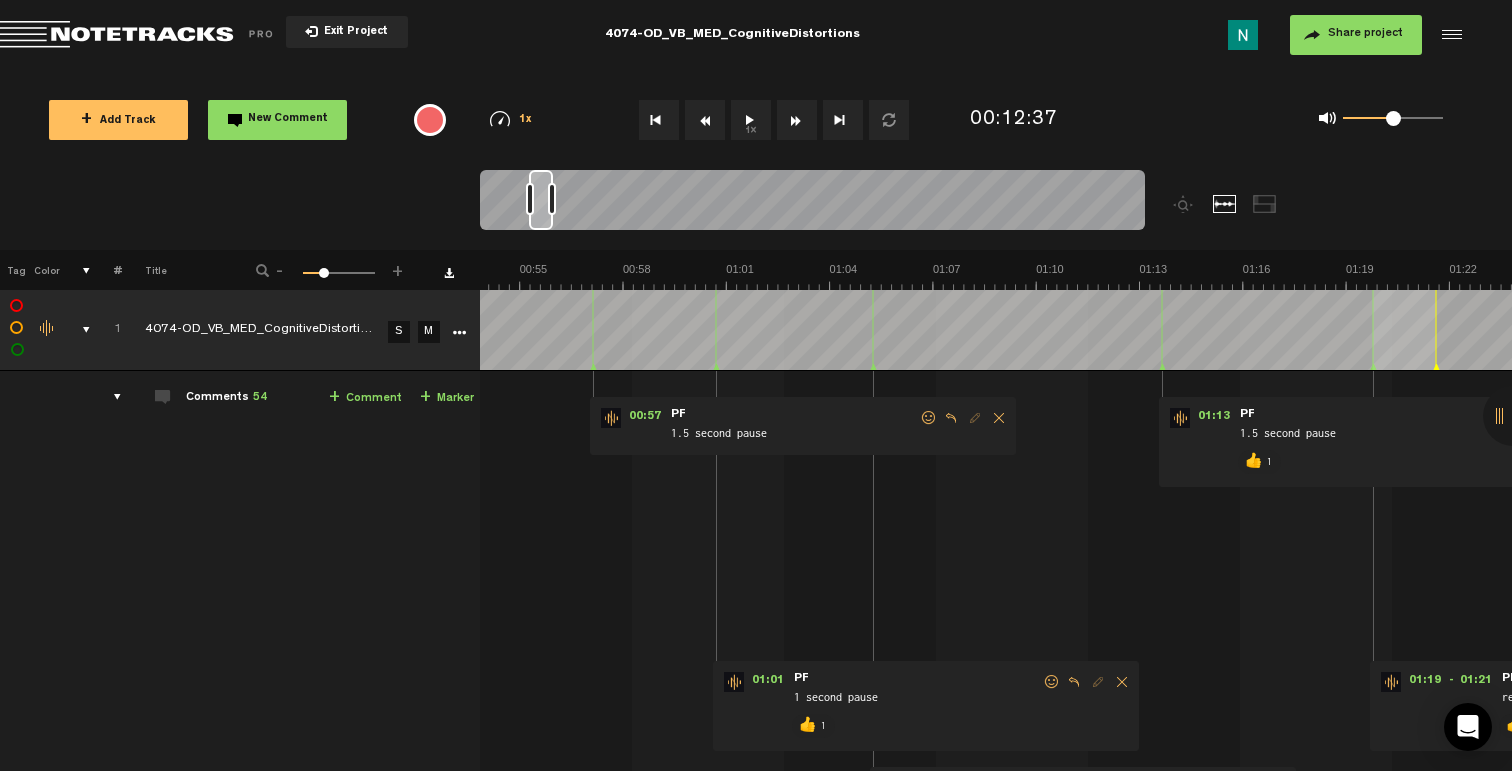 click at bounding box center (929, 418) 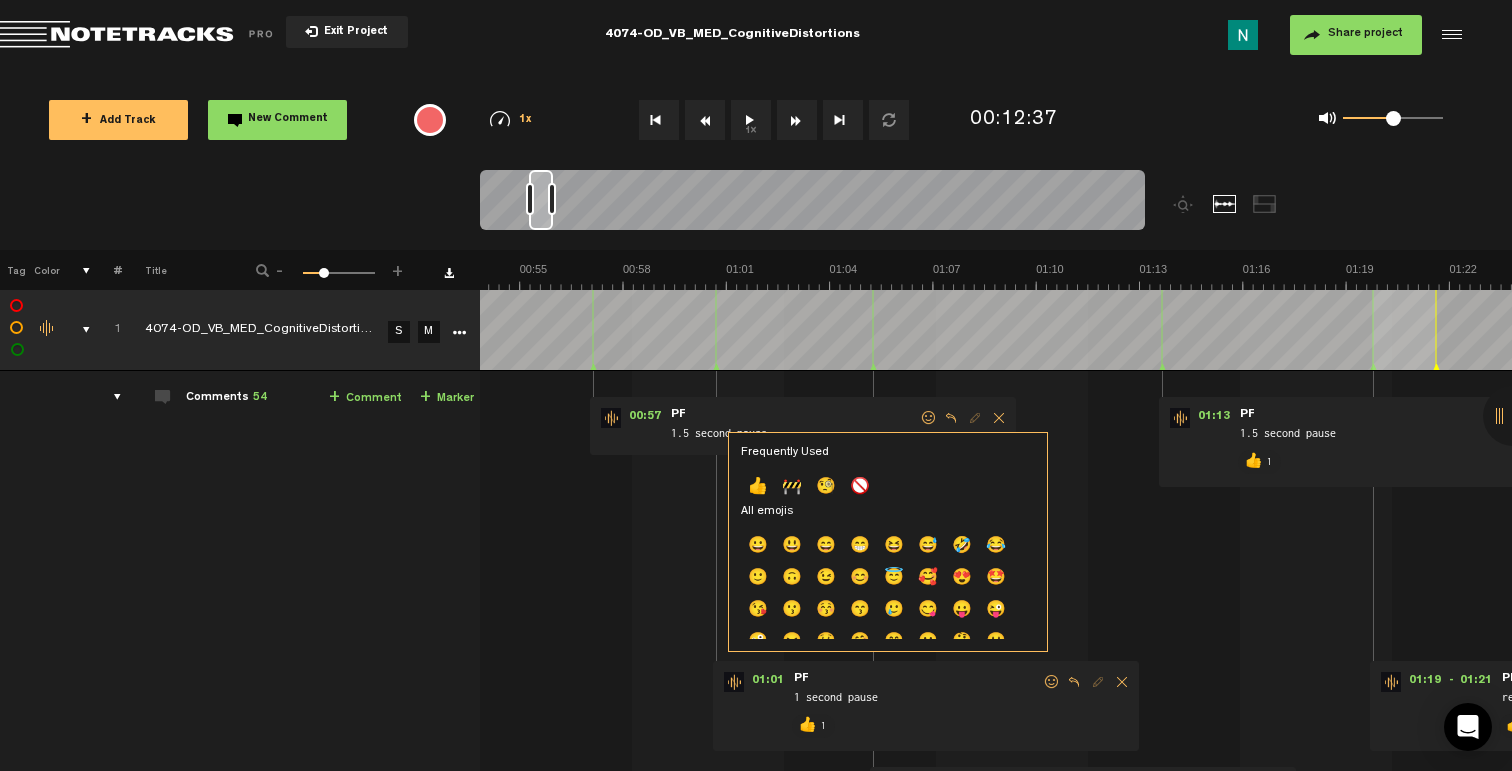 click on "👍" 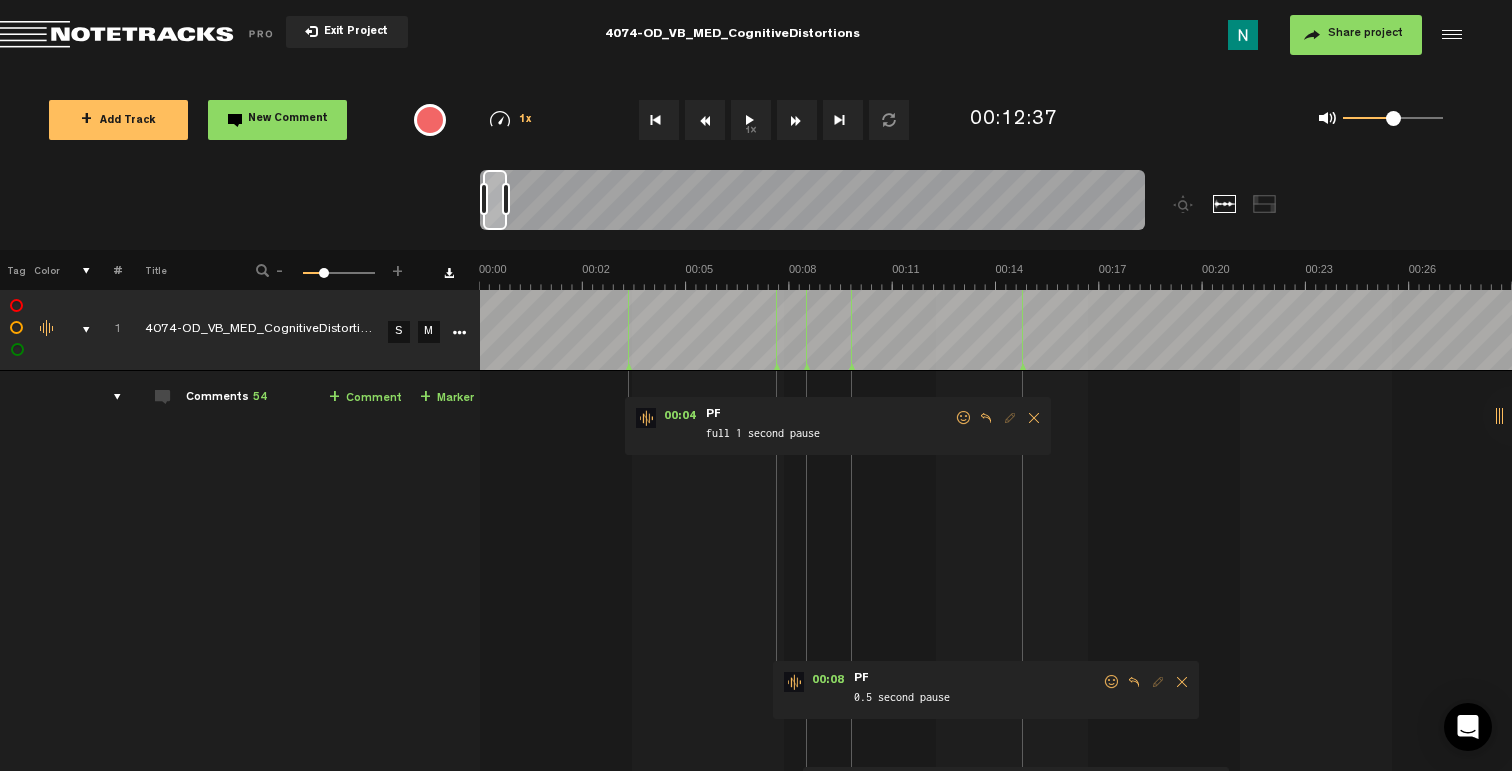 scroll, scrollTop: 0, scrollLeft: 0, axis: both 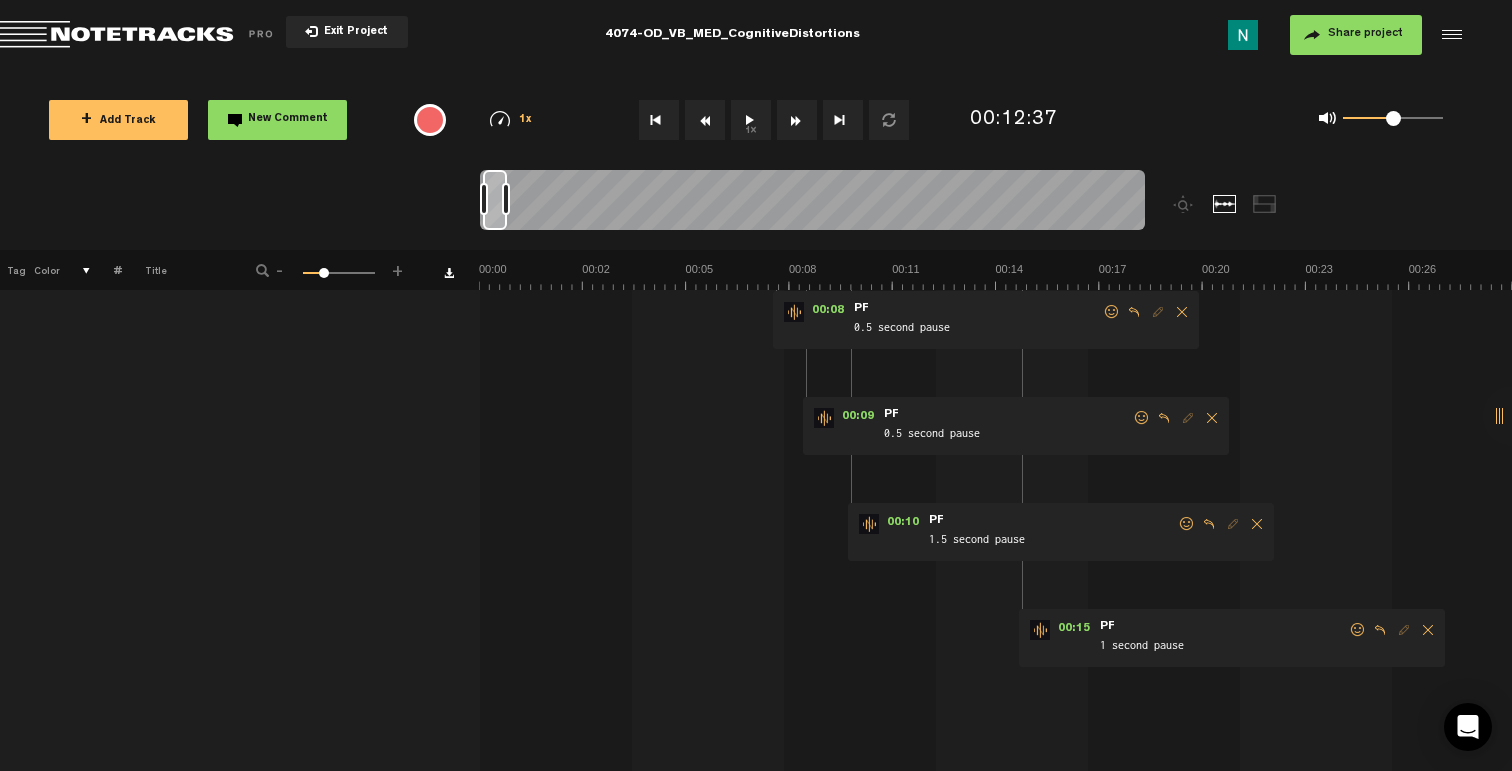 click at bounding box center [1358, 630] 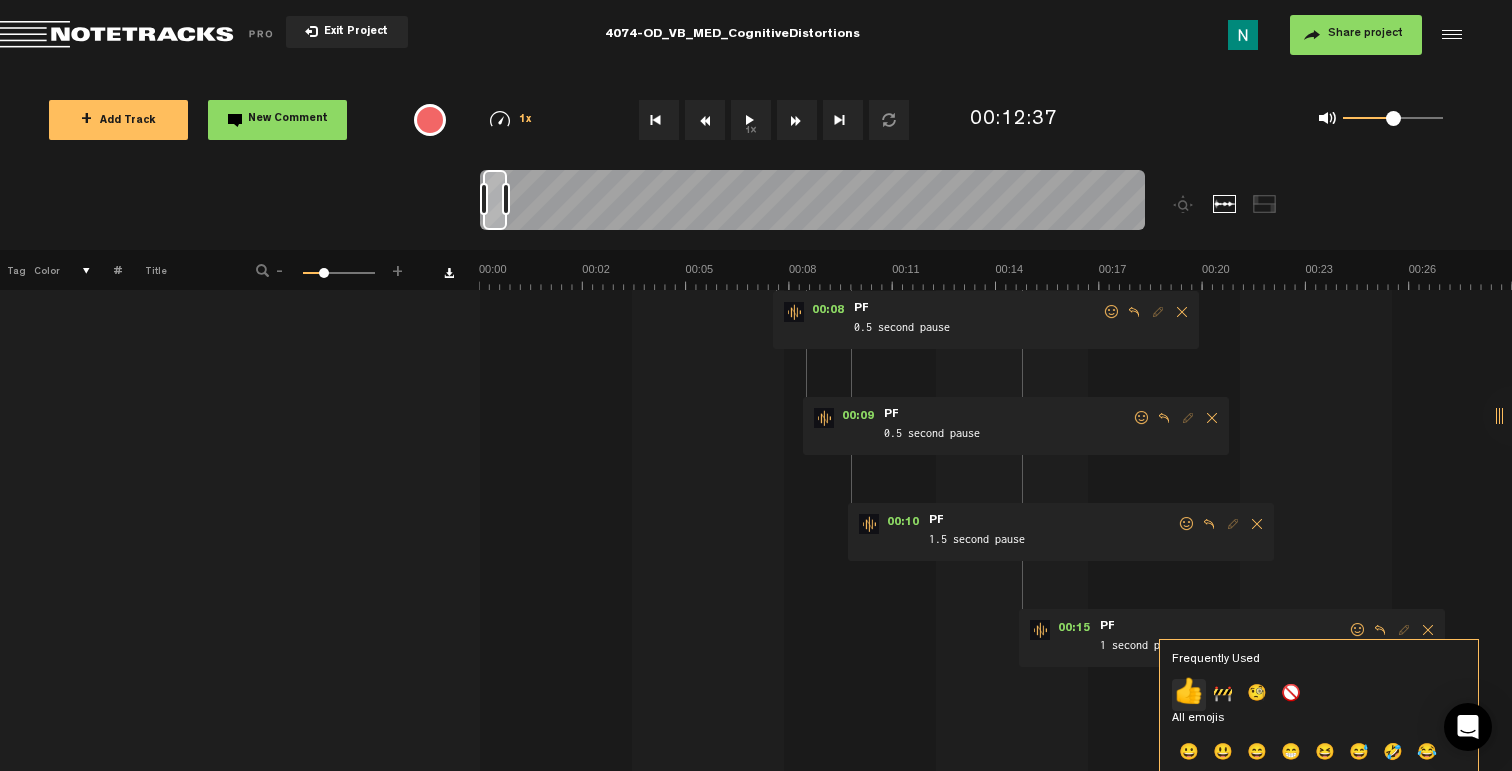click on "👍" 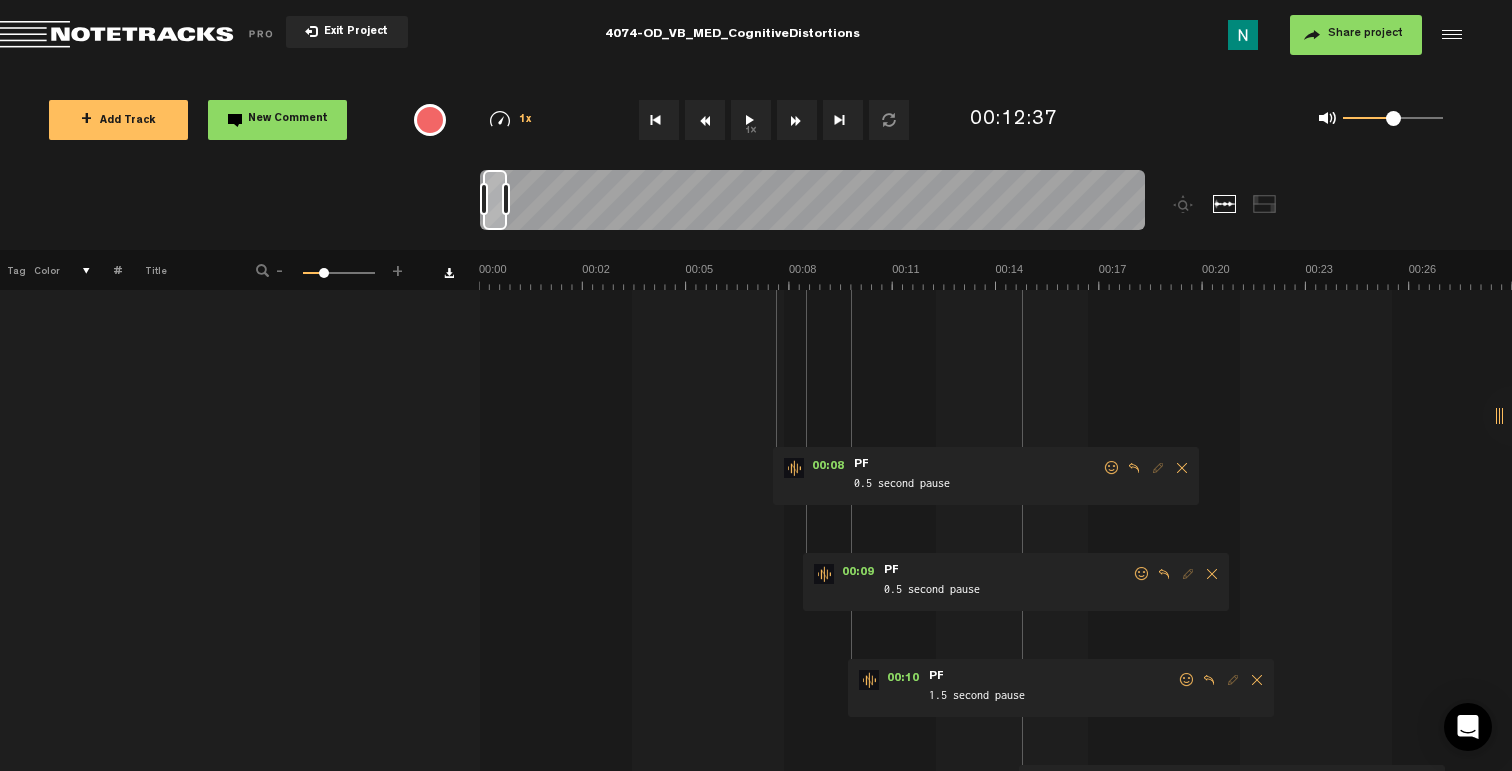 scroll, scrollTop: 227, scrollLeft: 0, axis: vertical 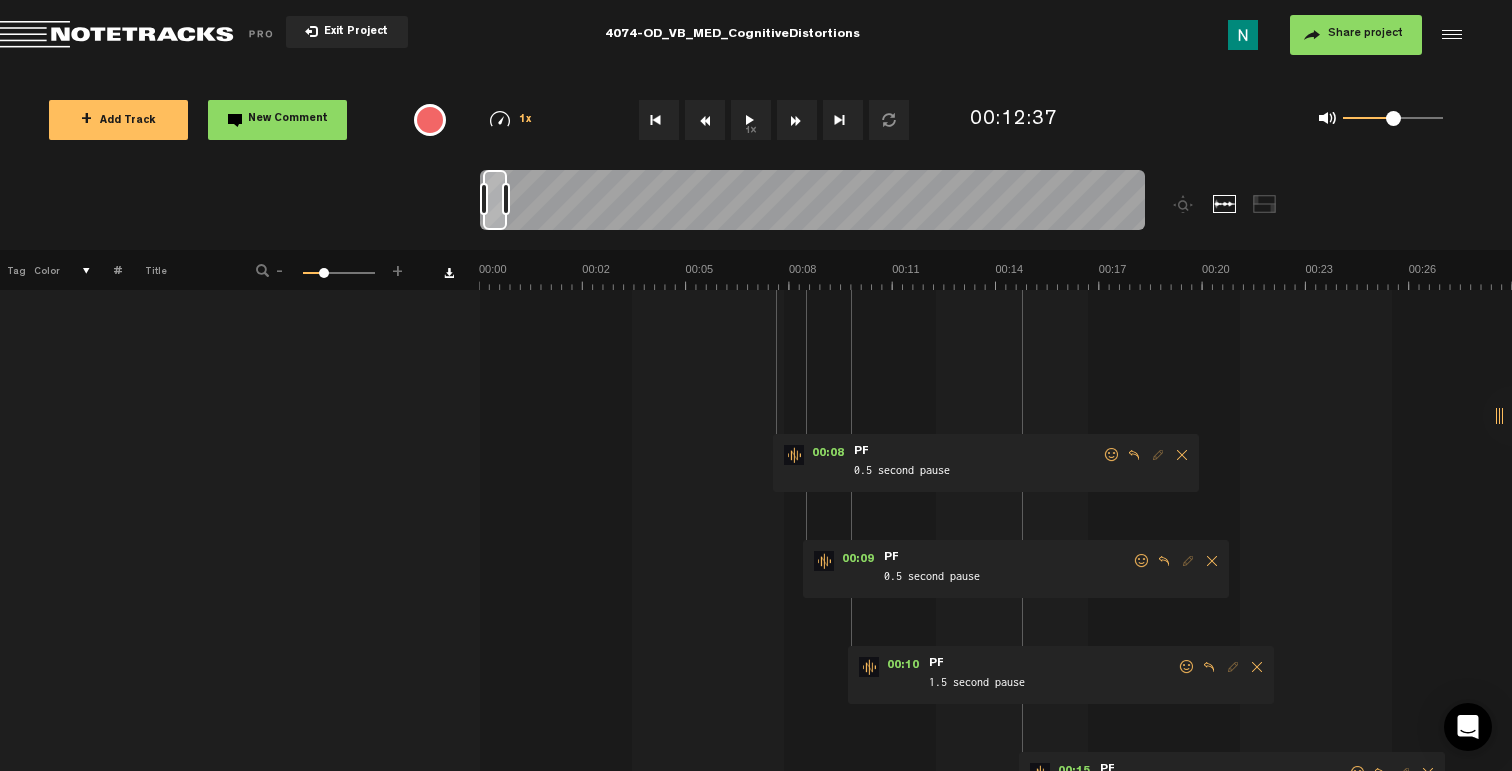 click at bounding box center [1187, 667] 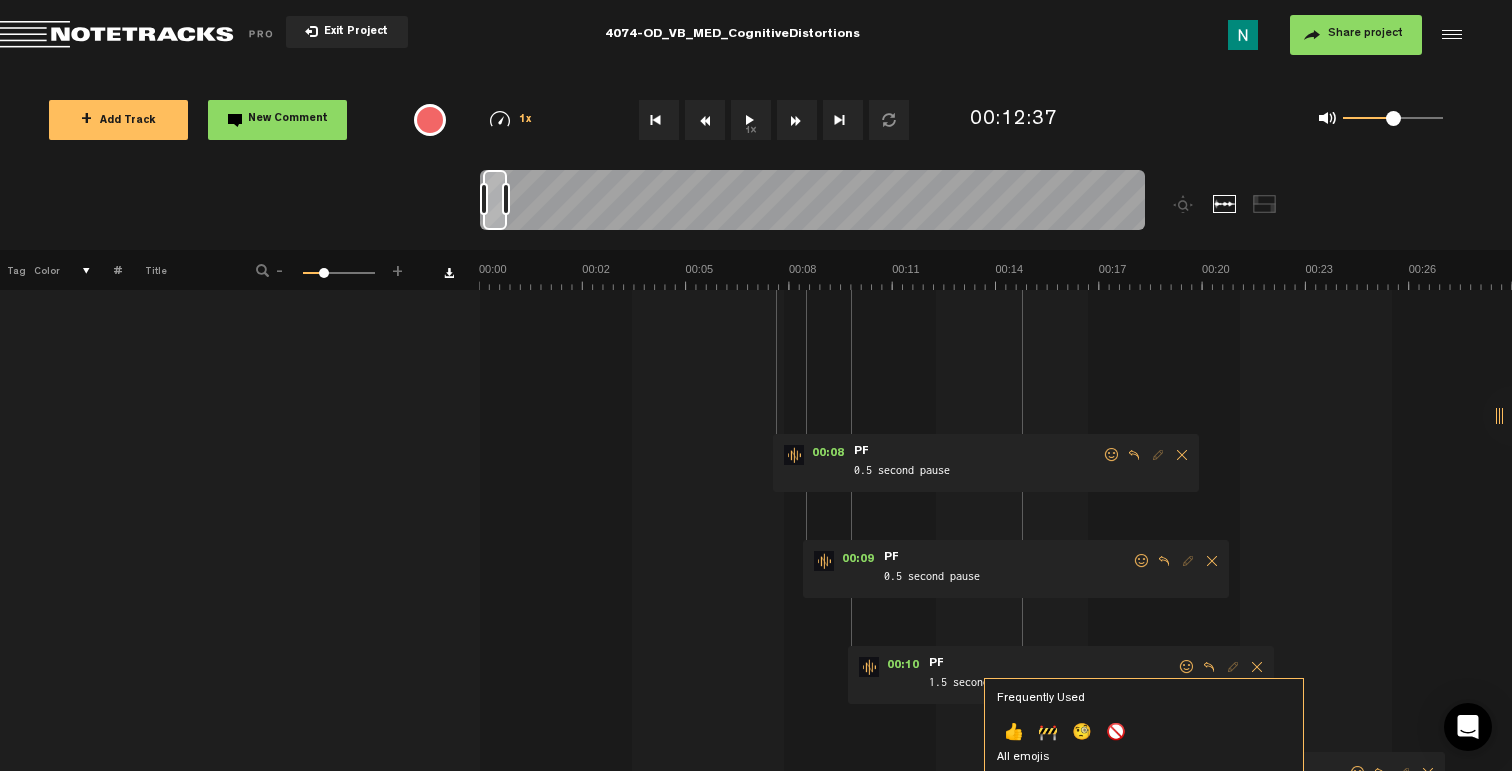 click on "👍" 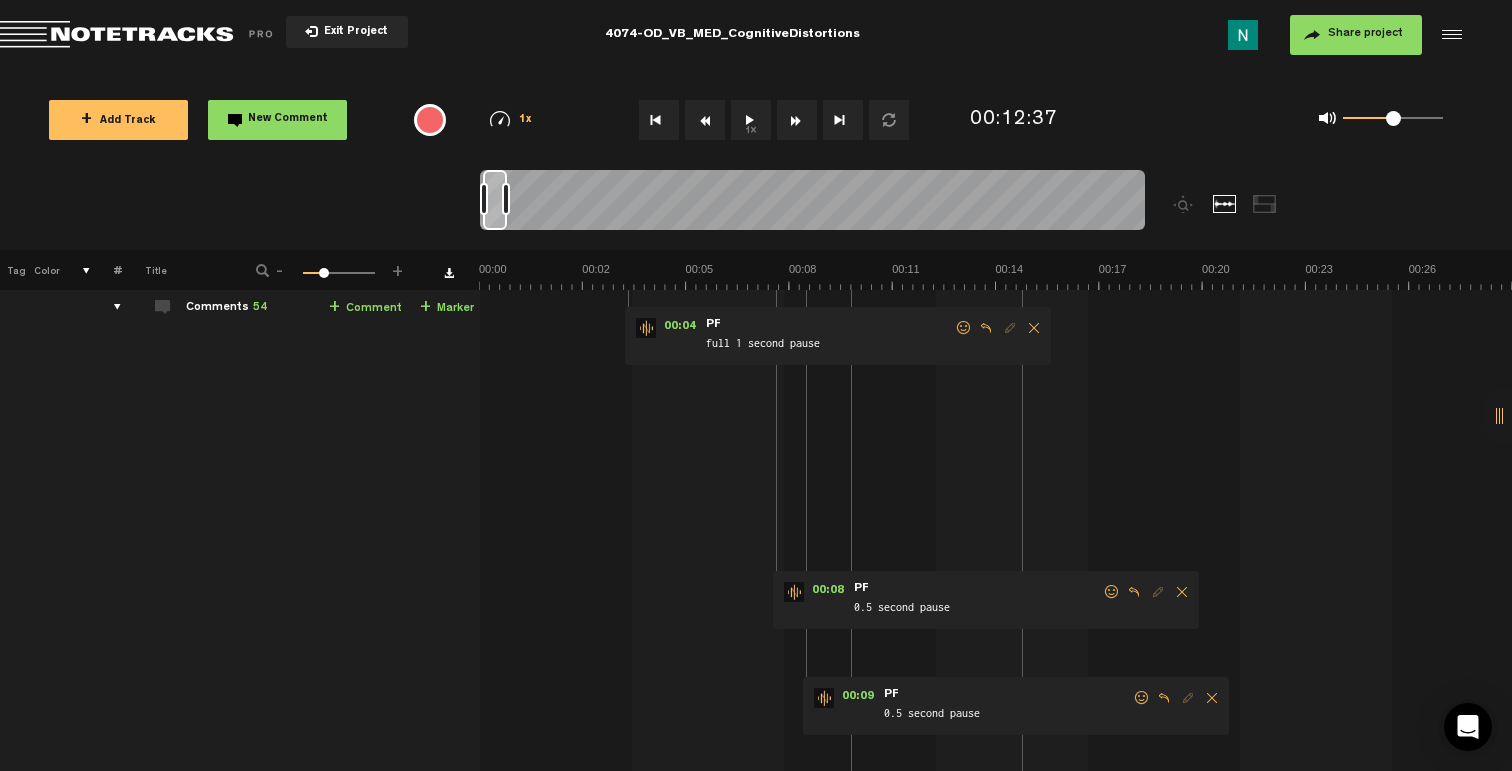 scroll, scrollTop: 116, scrollLeft: 0, axis: vertical 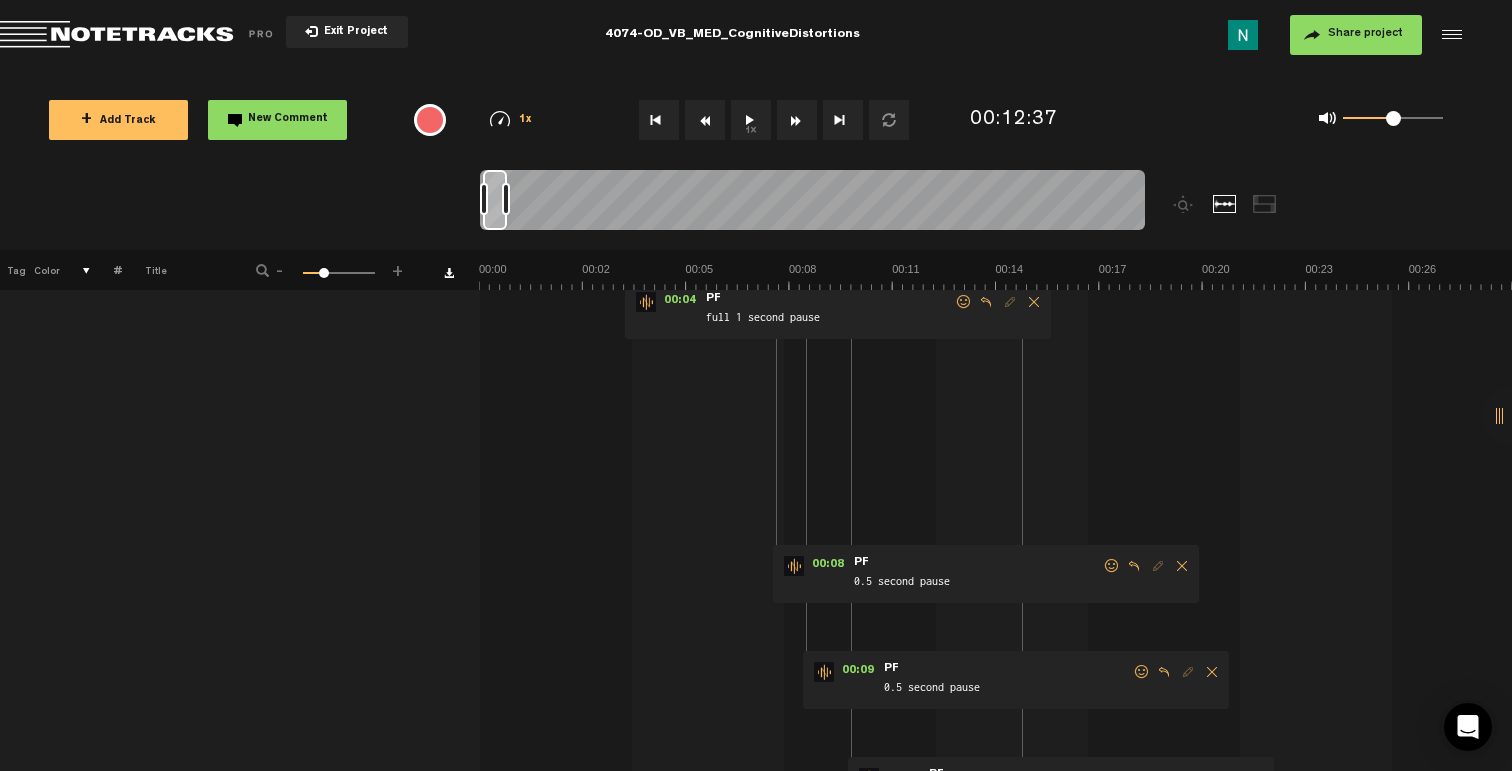 click at bounding box center (1142, 672) 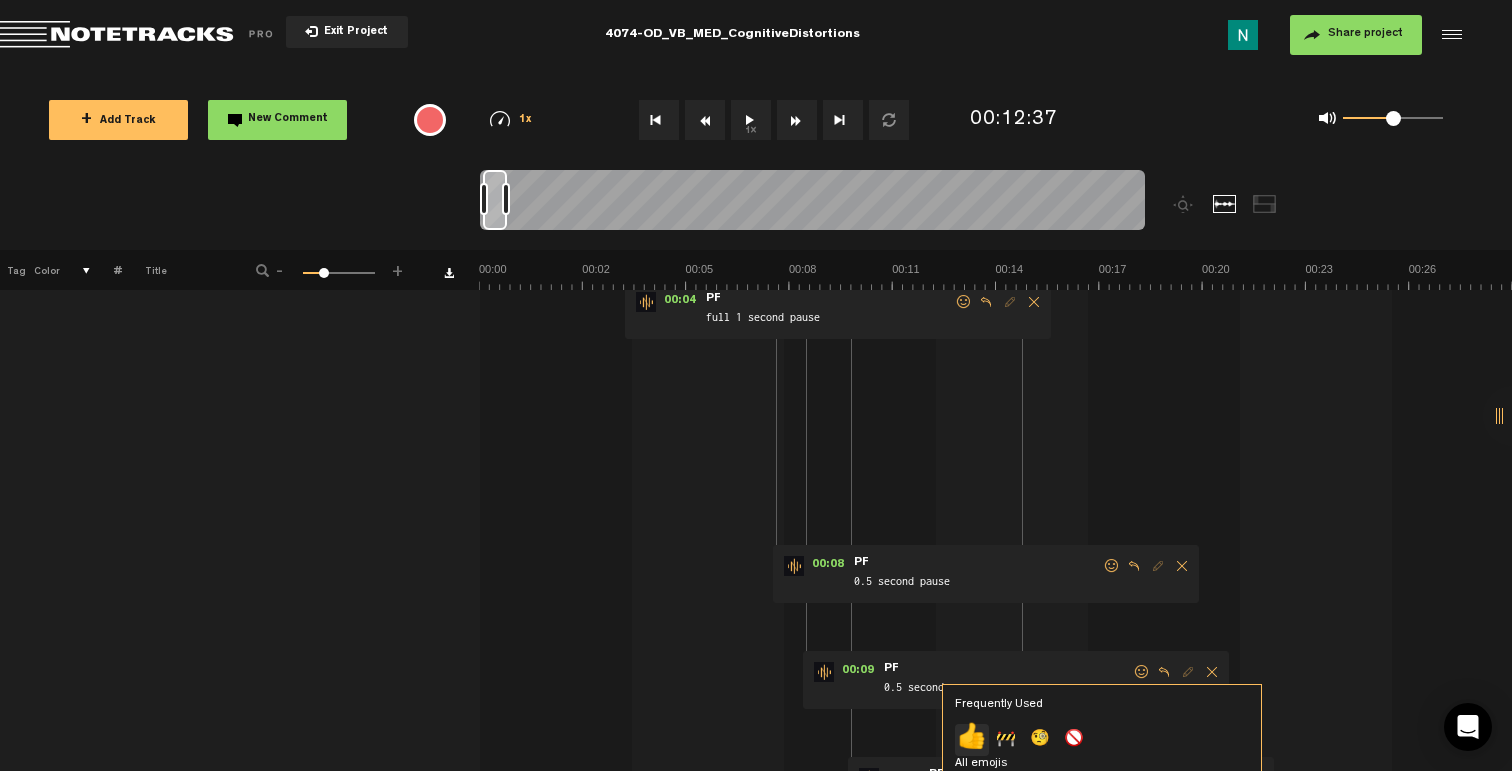 click on "👍" 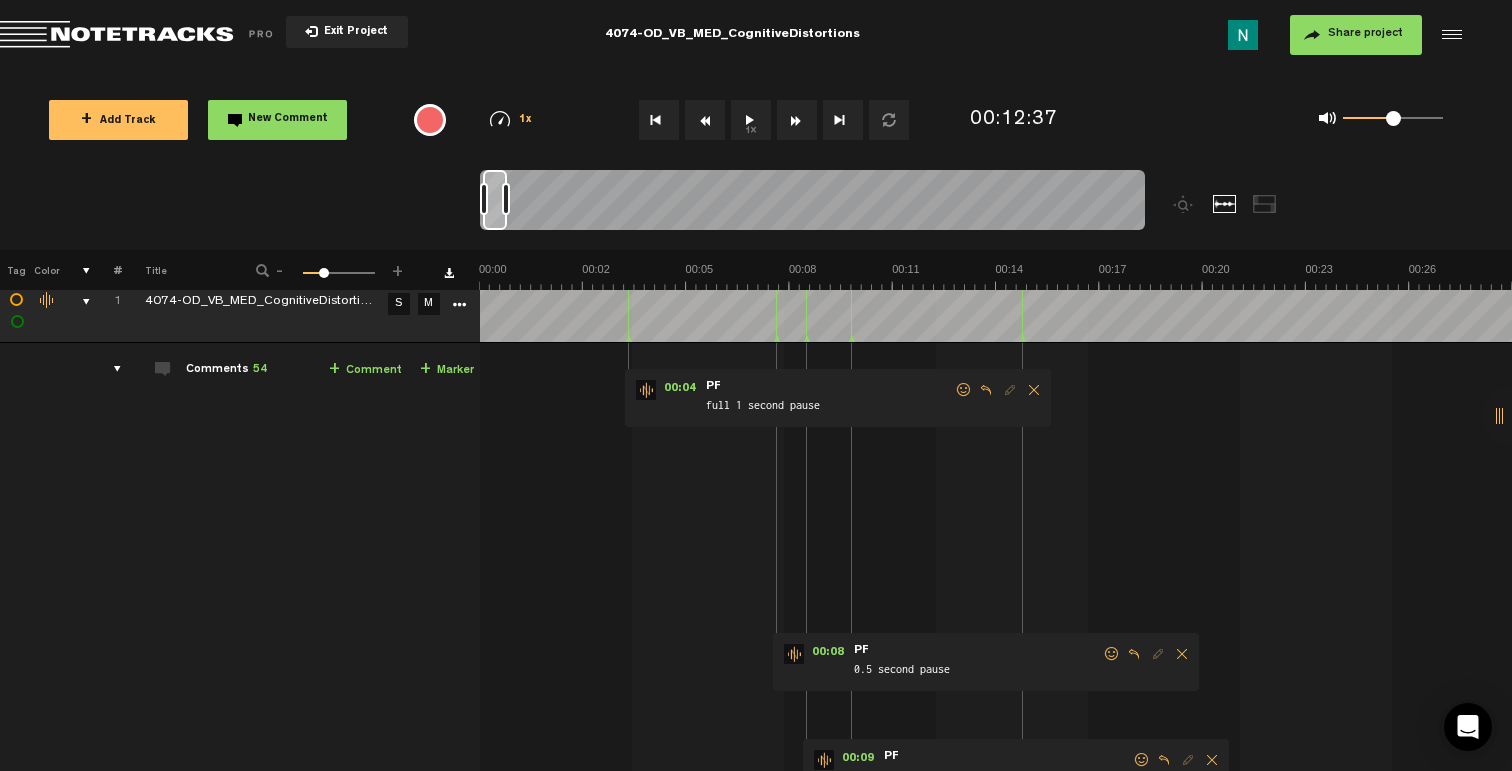 scroll, scrollTop: 1, scrollLeft: 0, axis: vertical 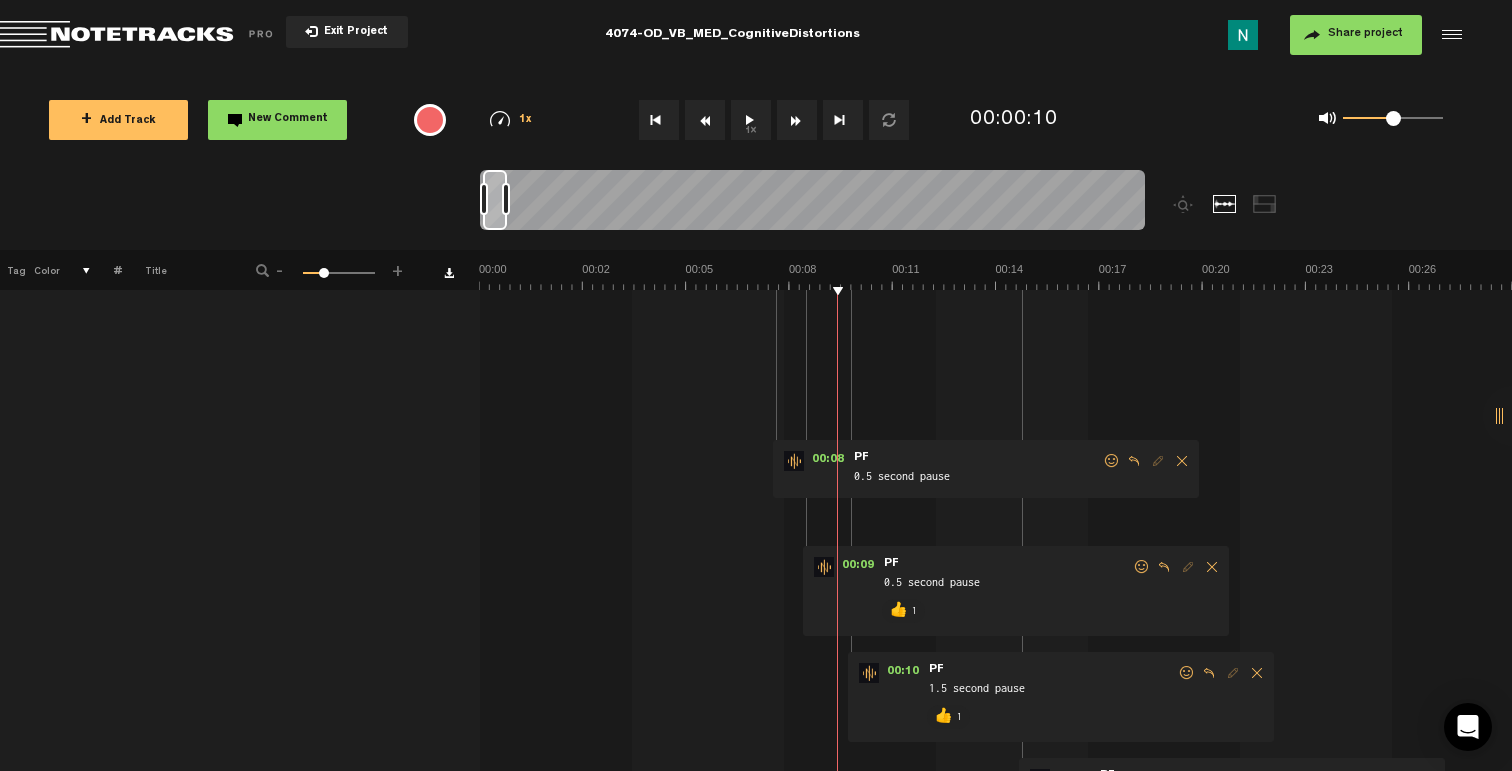 drag, startPoint x: 1116, startPoint y: 462, endPoint x: 1100, endPoint y: 484, distance: 27.202942 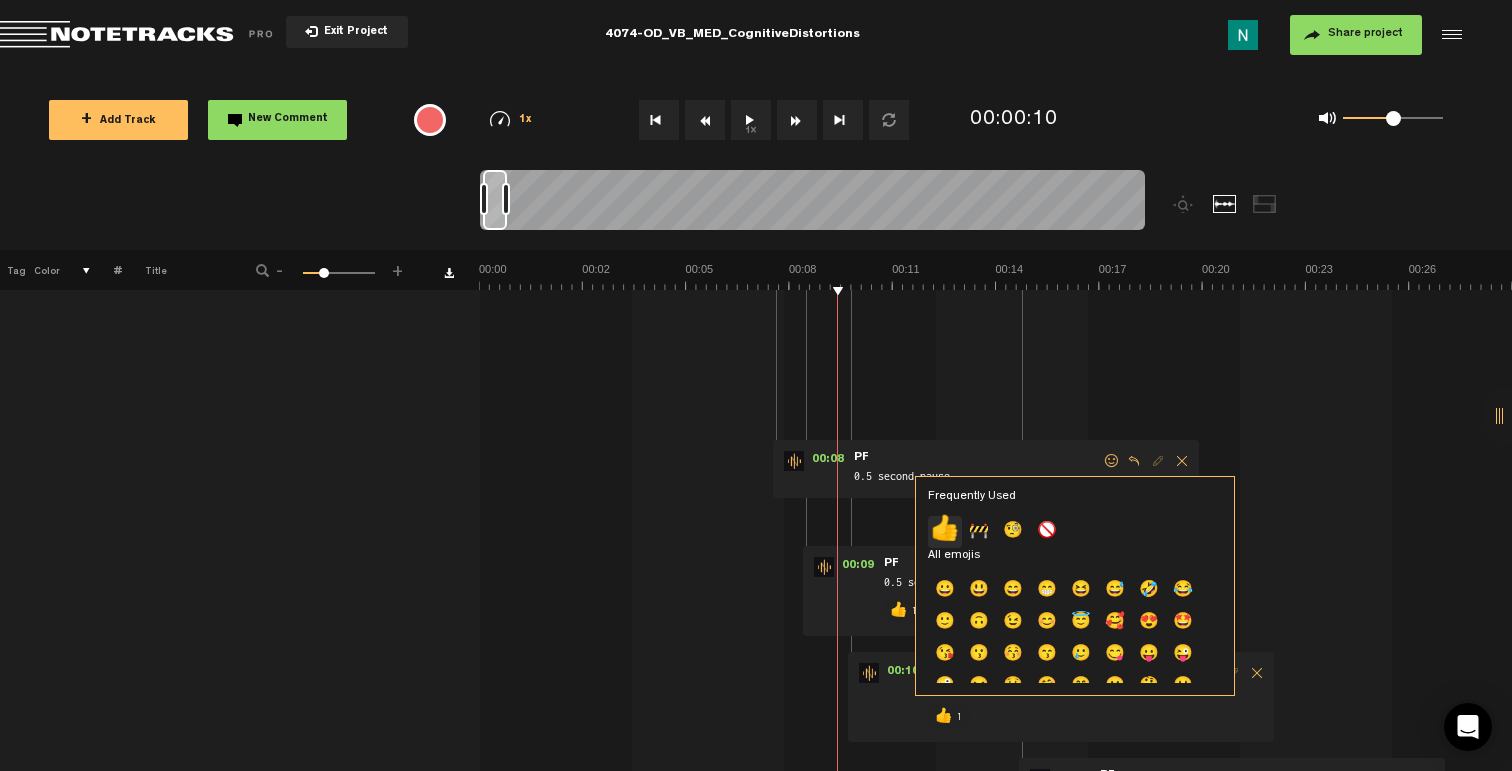 click on "👍" 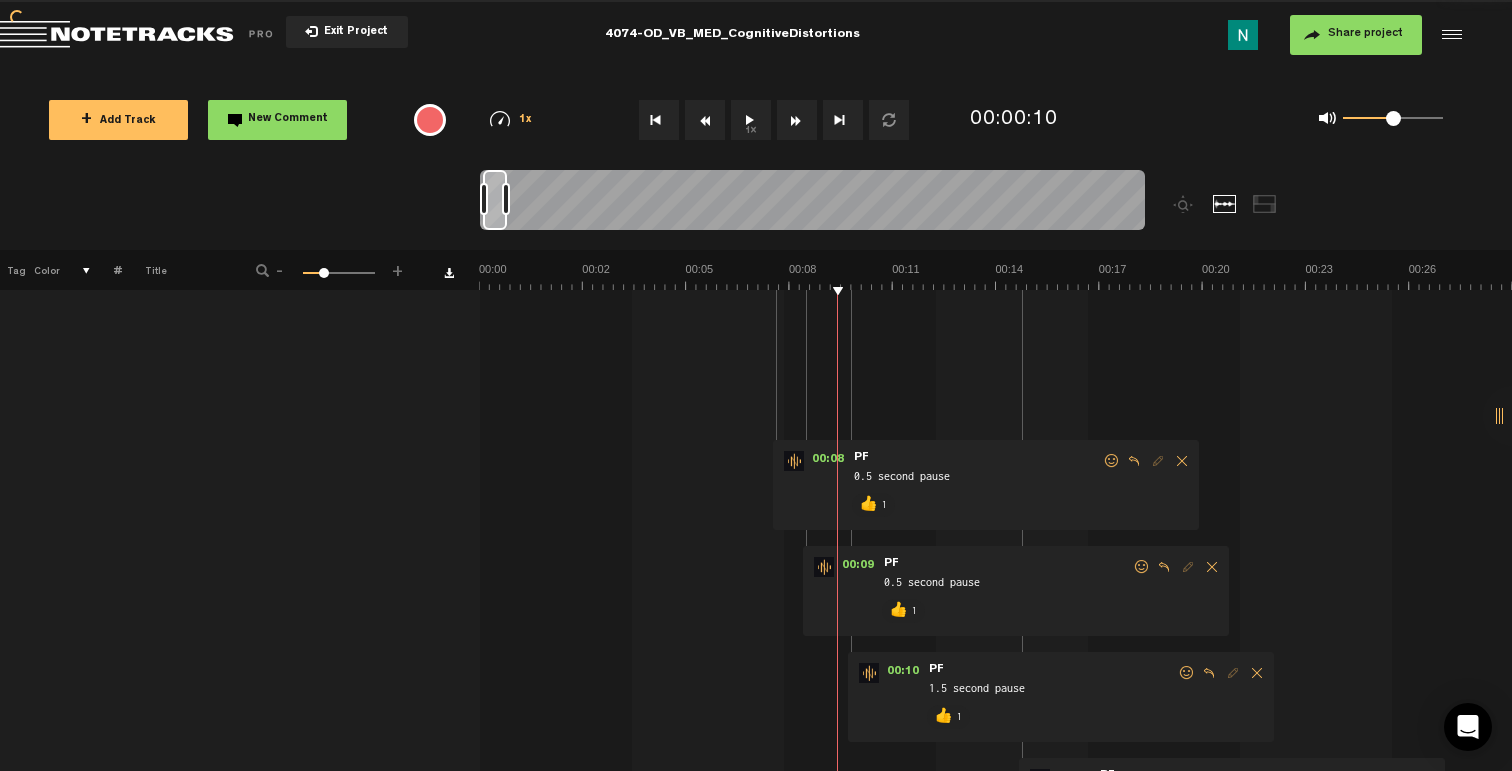 scroll, scrollTop: 0, scrollLeft: 0, axis: both 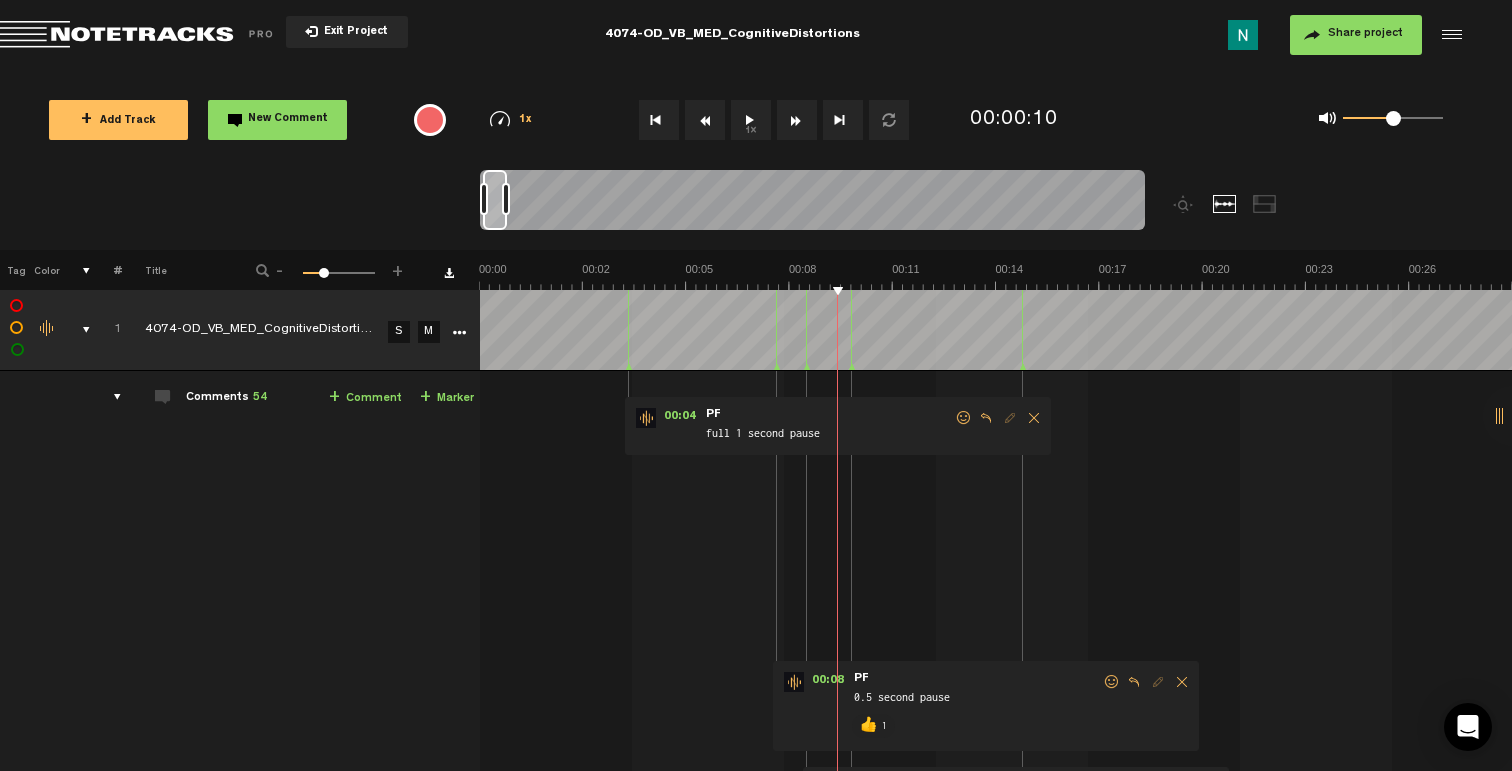 click on "00:04 -     •  :  "full 1 second pause" PF full 1 second pause" at bounding box center [838, 426] 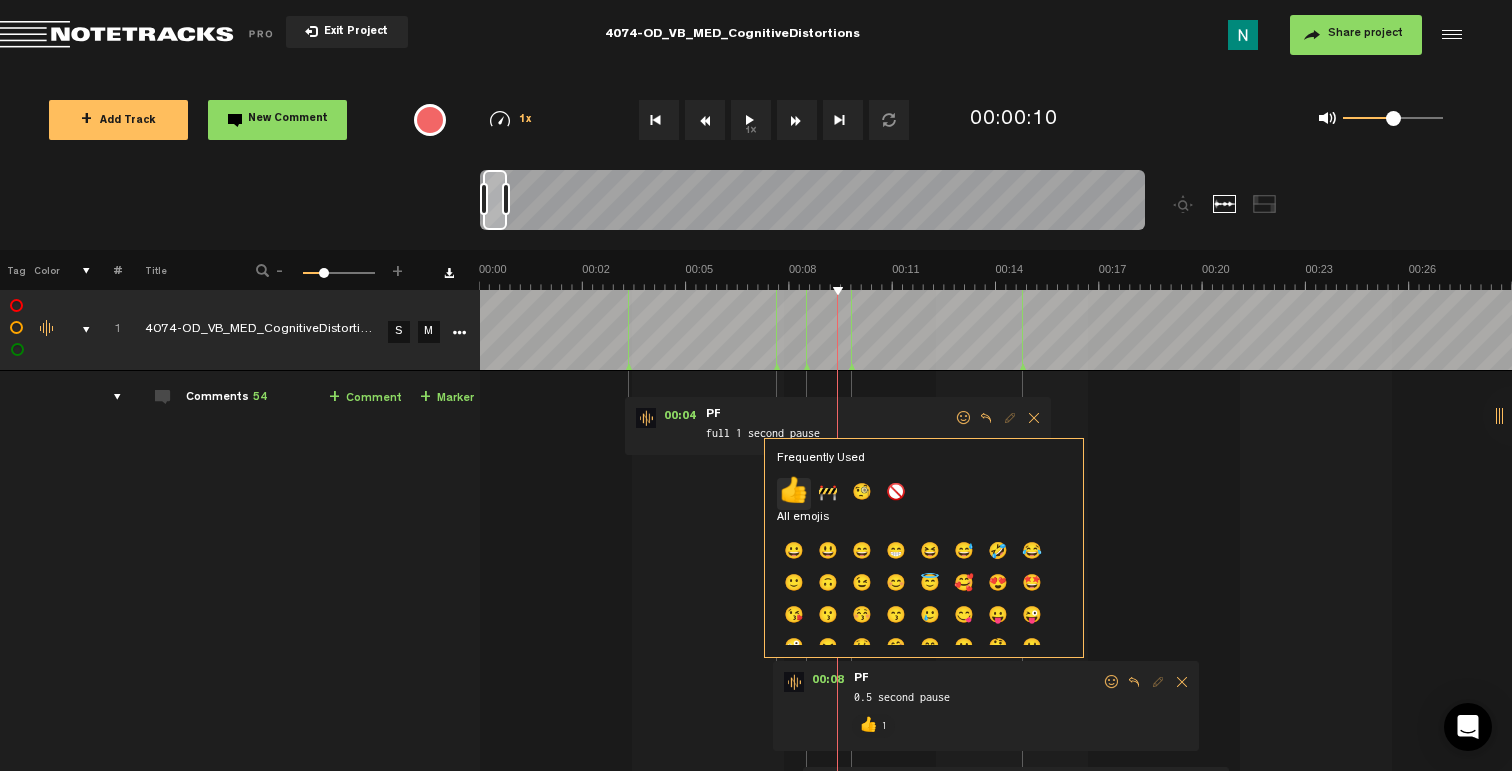 click on "👍" 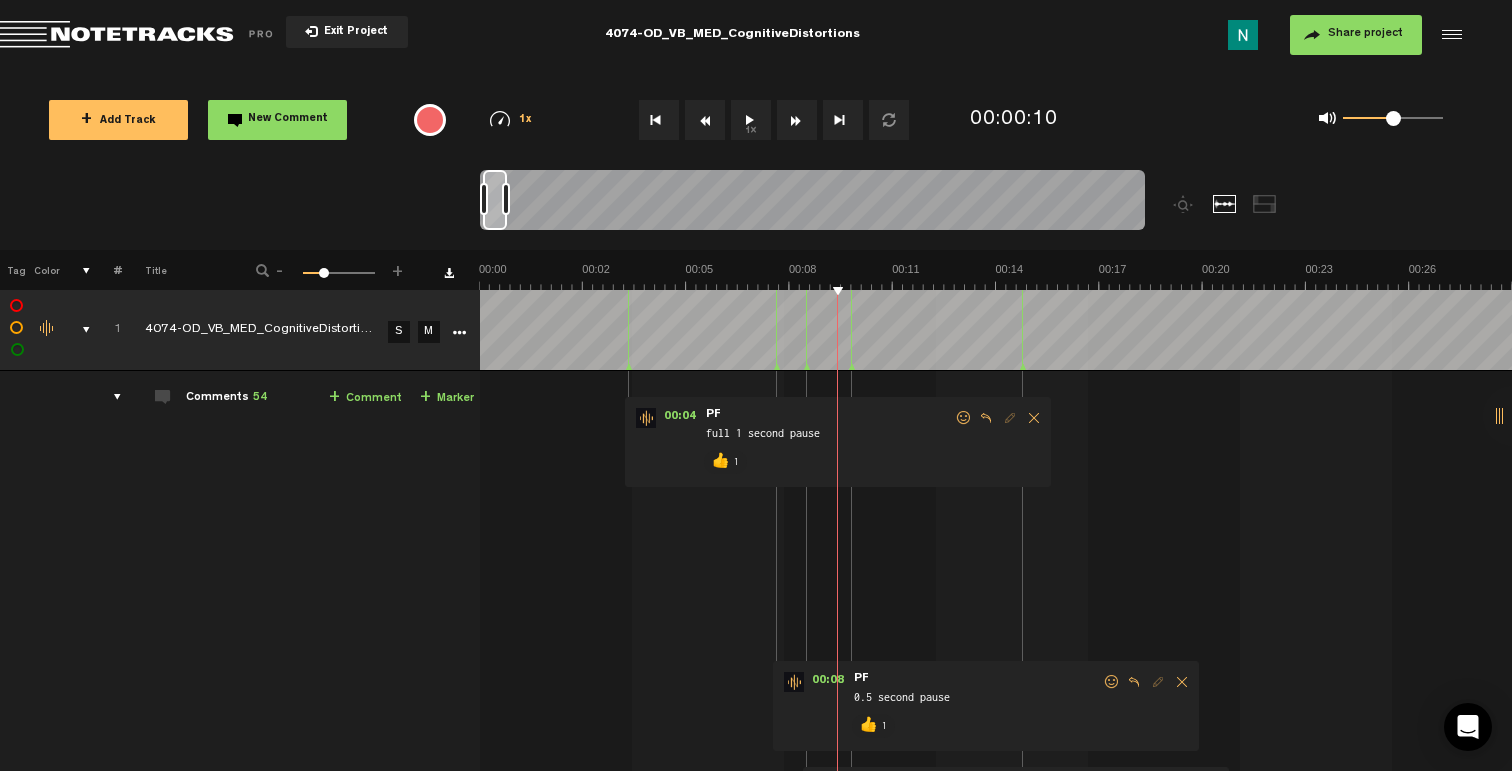 click on "1" at bounding box center [106, 330] 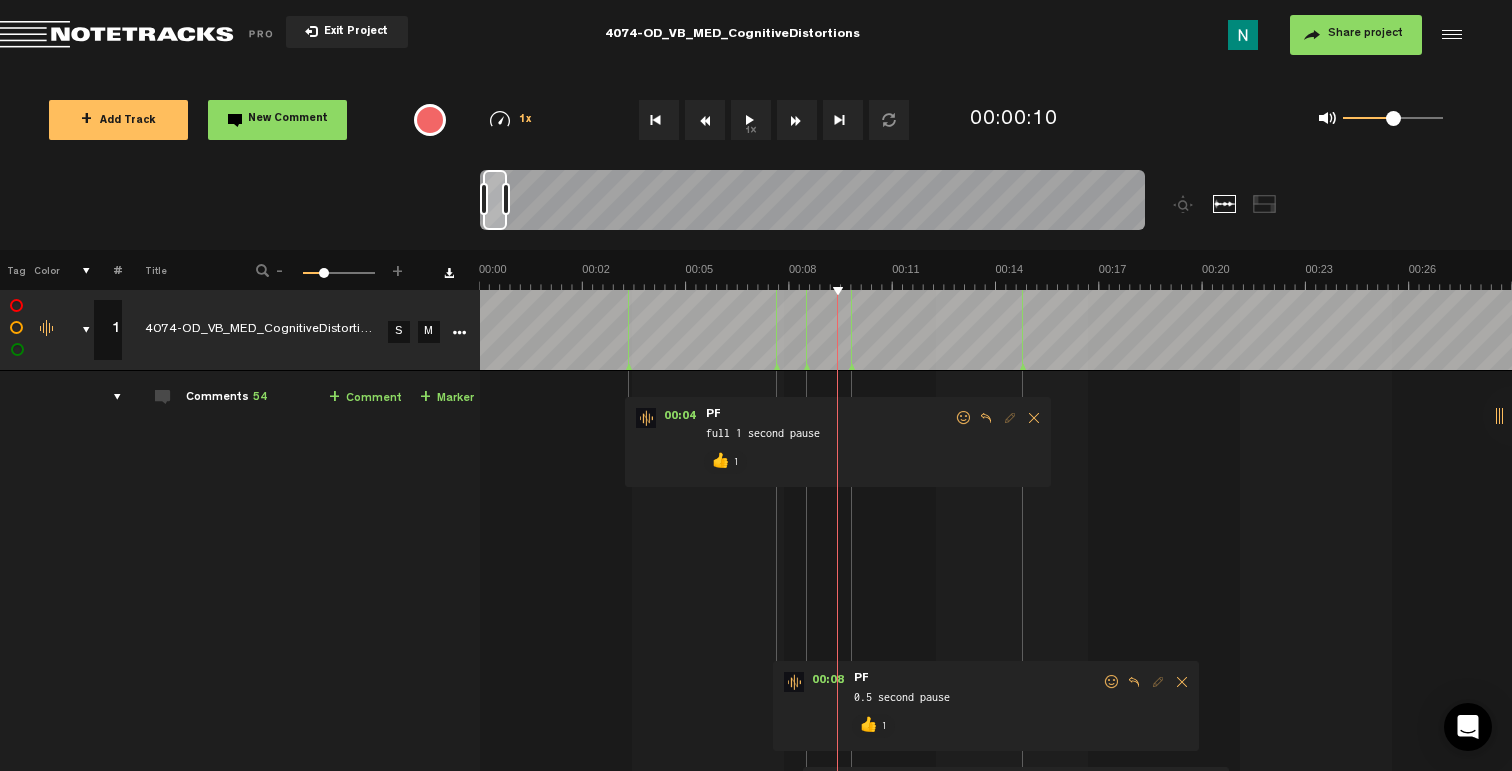 scroll, scrollTop: 0, scrollLeft: 4, axis: horizontal 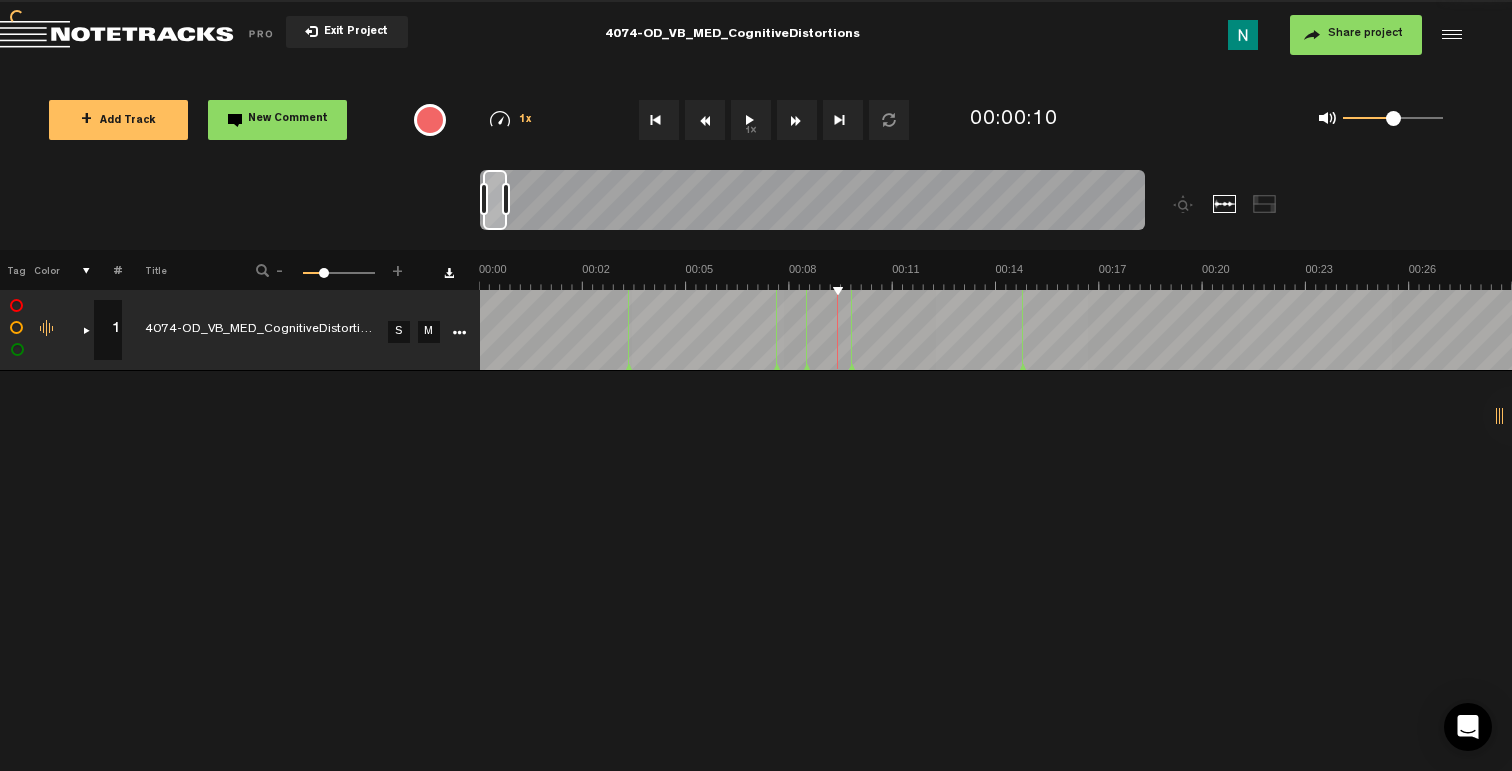 click on "+ Add Track" at bounding box center (118, 120) 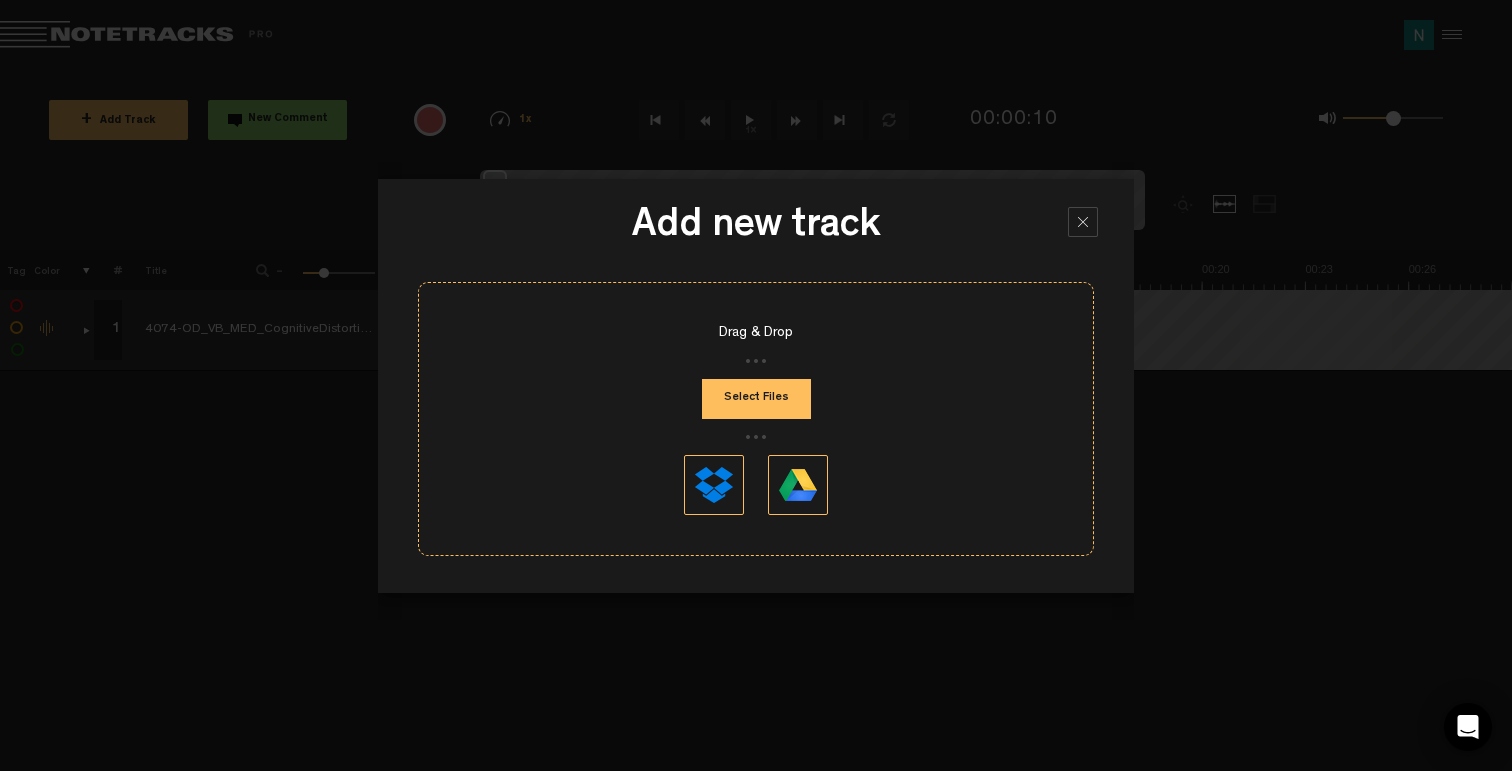 click on "Select Files" at bounding box center [756, 399] 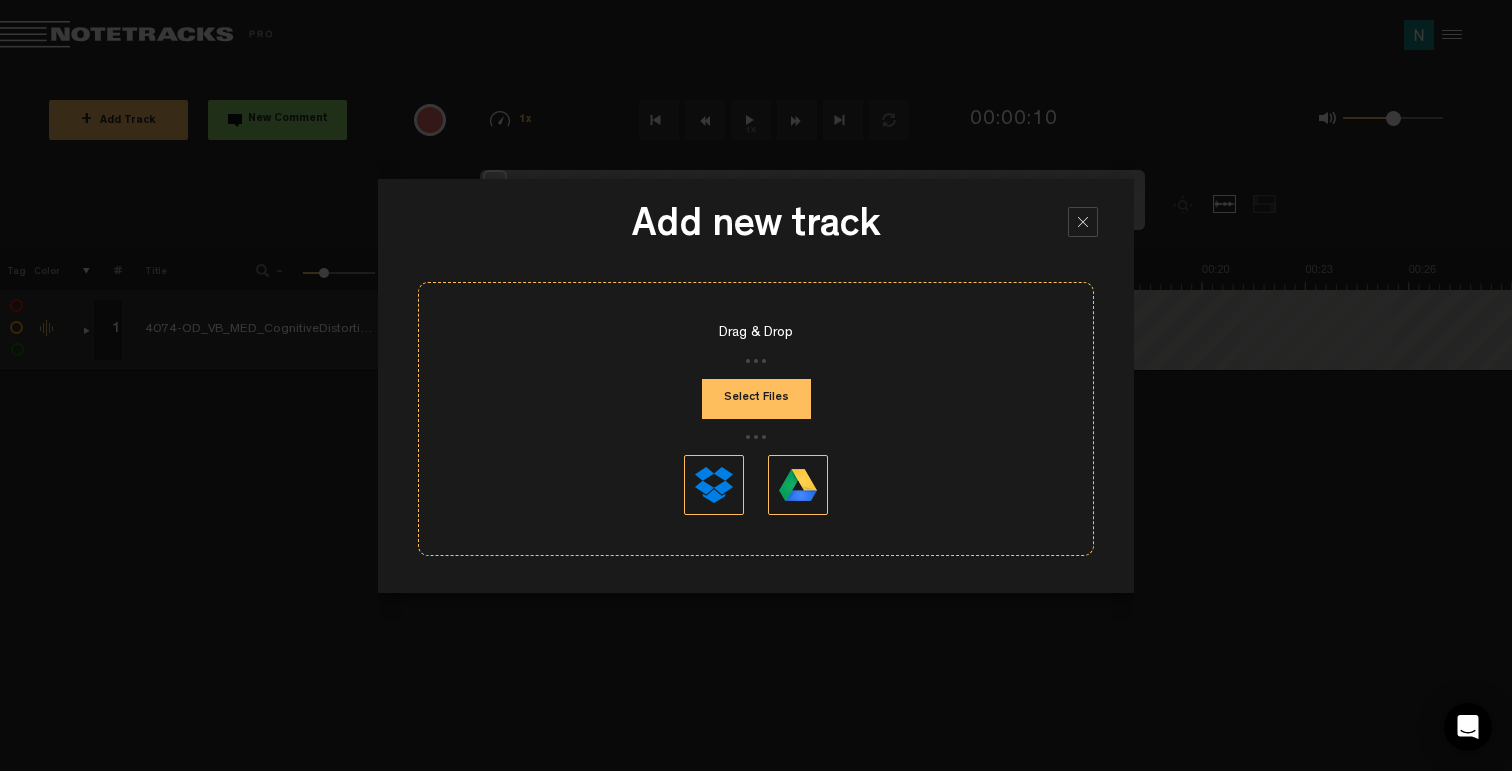 type on "C:\fakepath\4074-OD_VB_MED_CognitiveDistortions_Mix_v2.wav" 